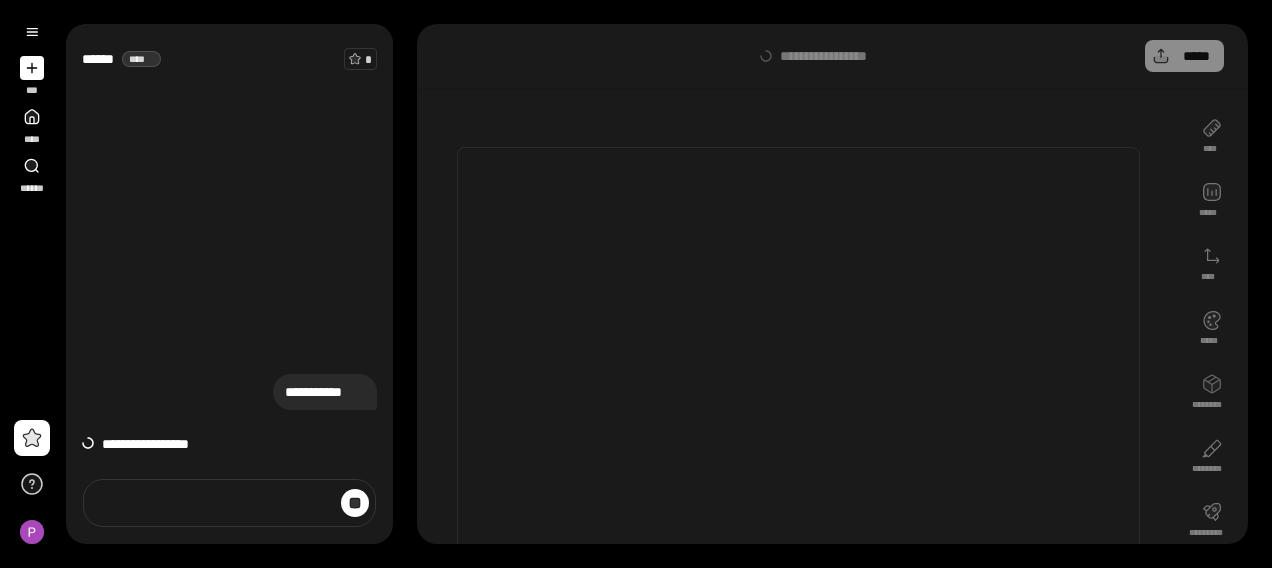 scroll, scrollTop: 0, scrollLeft: 0, axis: both 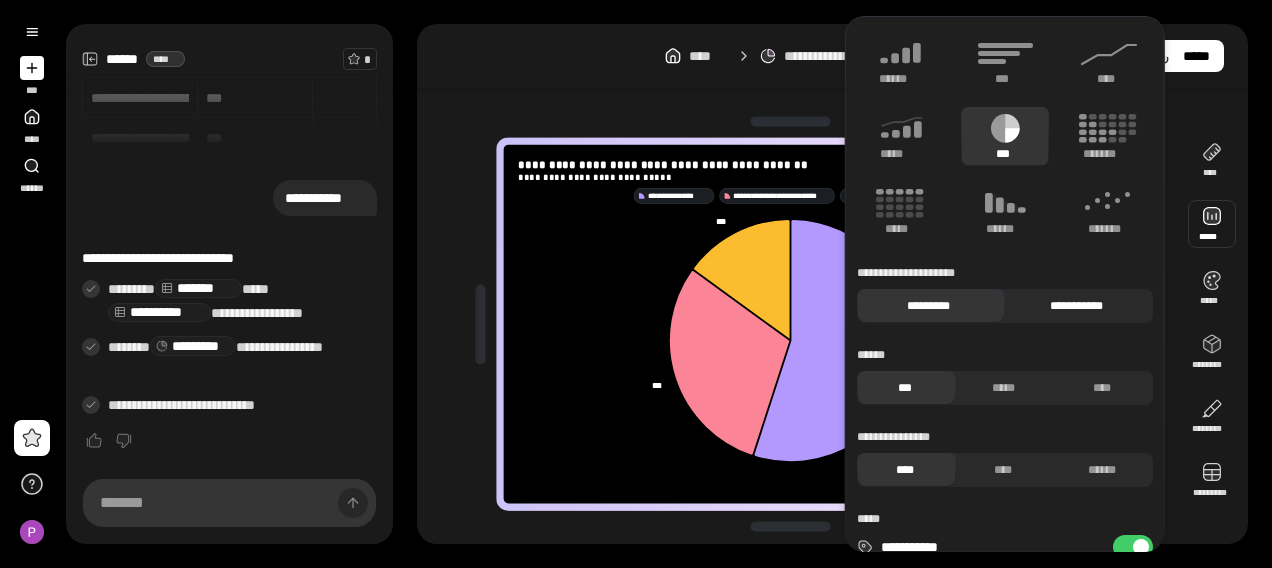 click on "**********" at bounding box center (1076, 306) 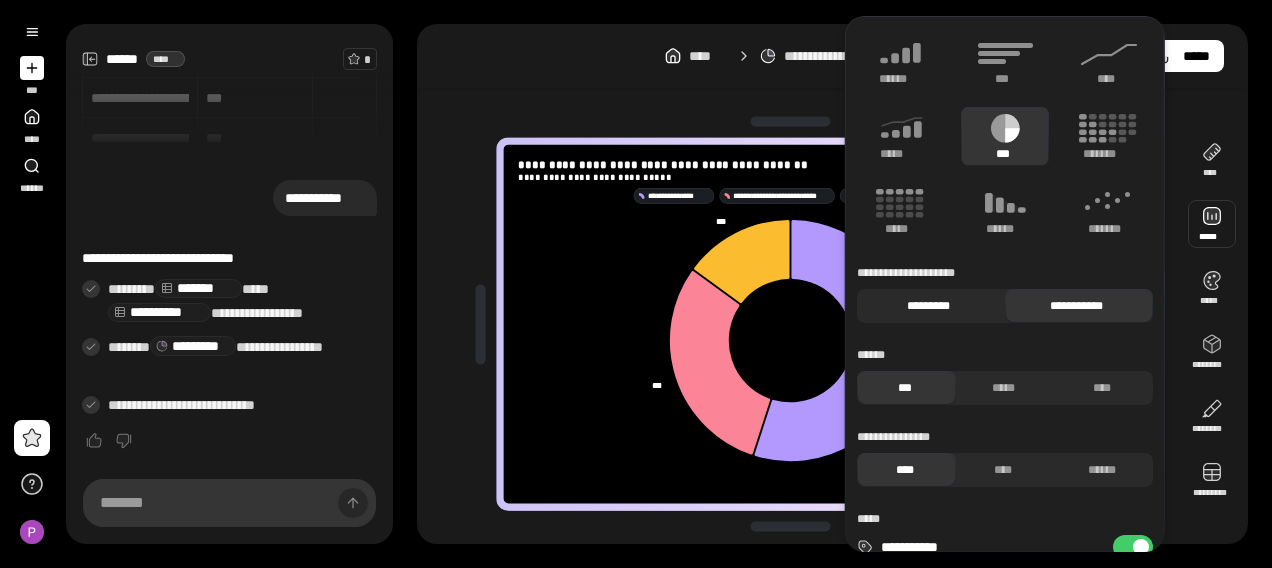 click on "*********" at bounding box center (928, 306) 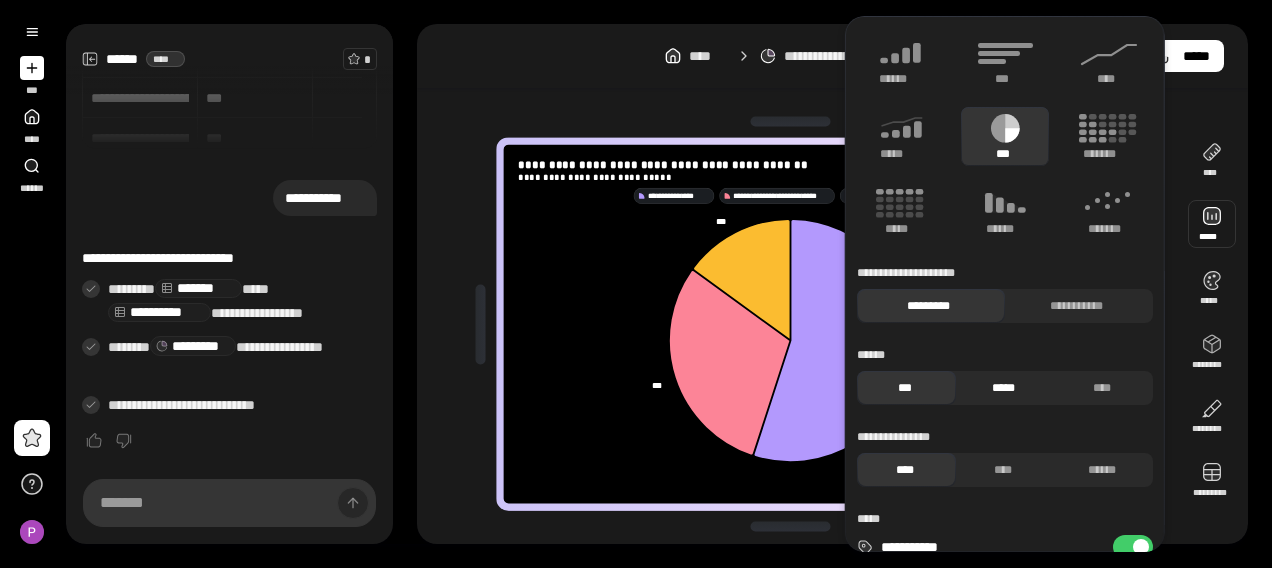 click on "*****" at bounding box center [1002, 388] 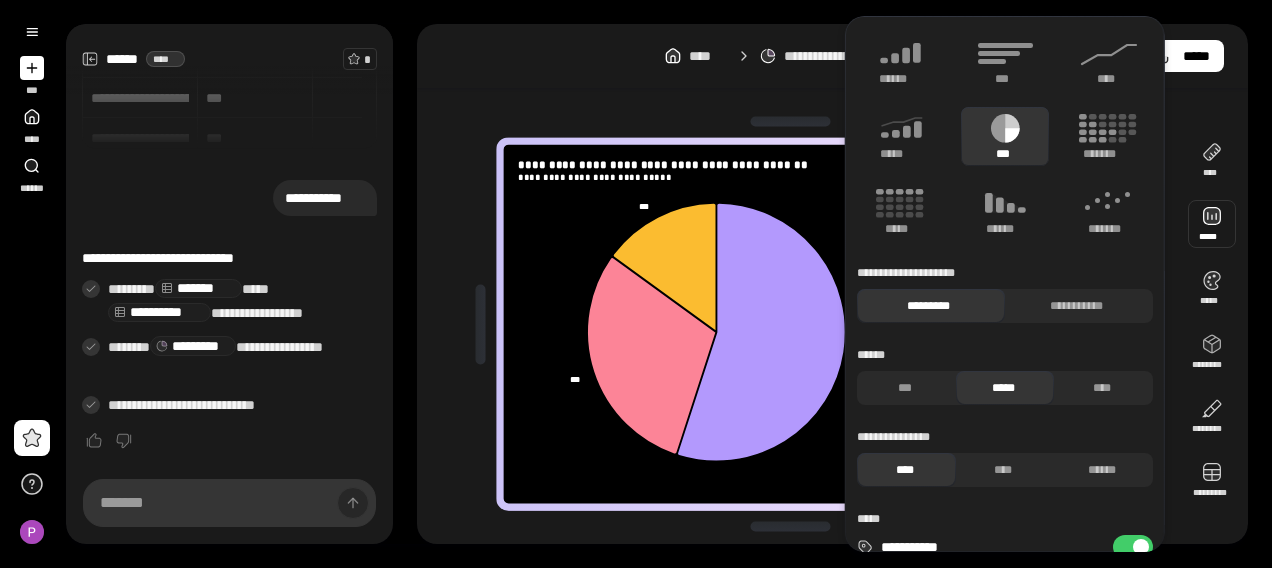 click on "*****" at bounding box center (1002, 388) 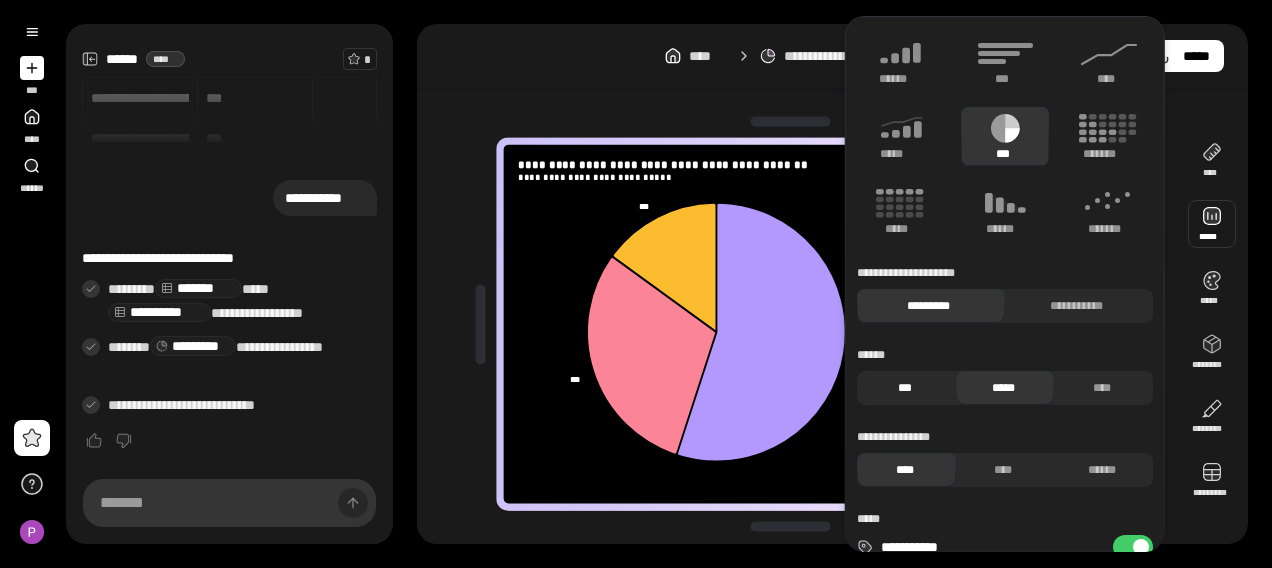 click on "***" at bounding box center [904, 388] 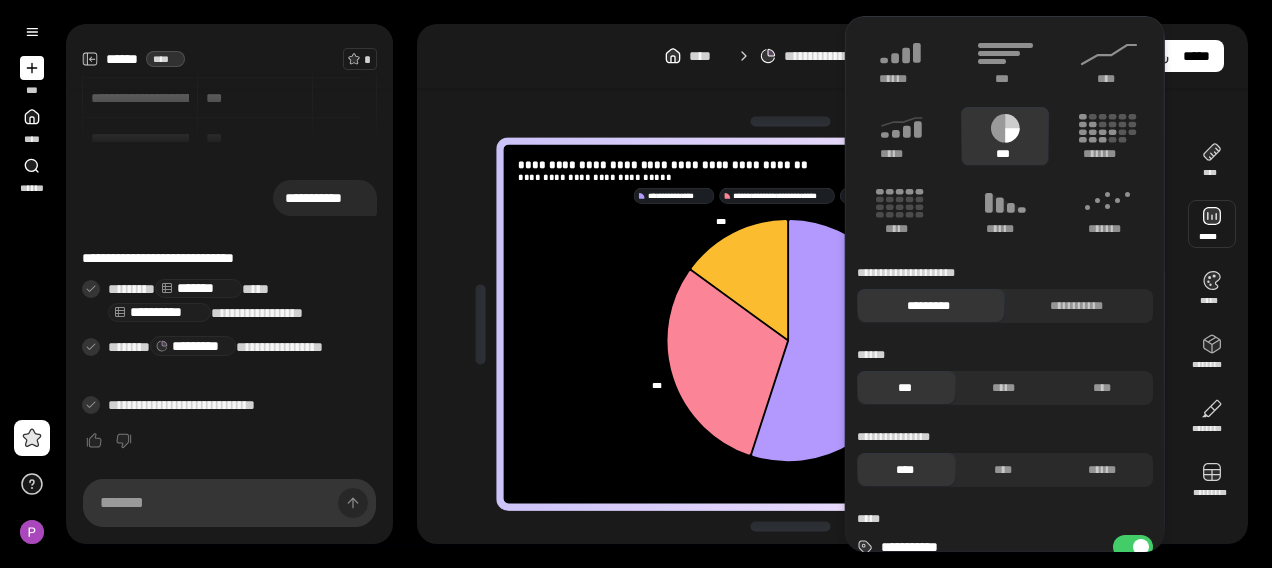 click on "****" at bounding box center [1004, 470] 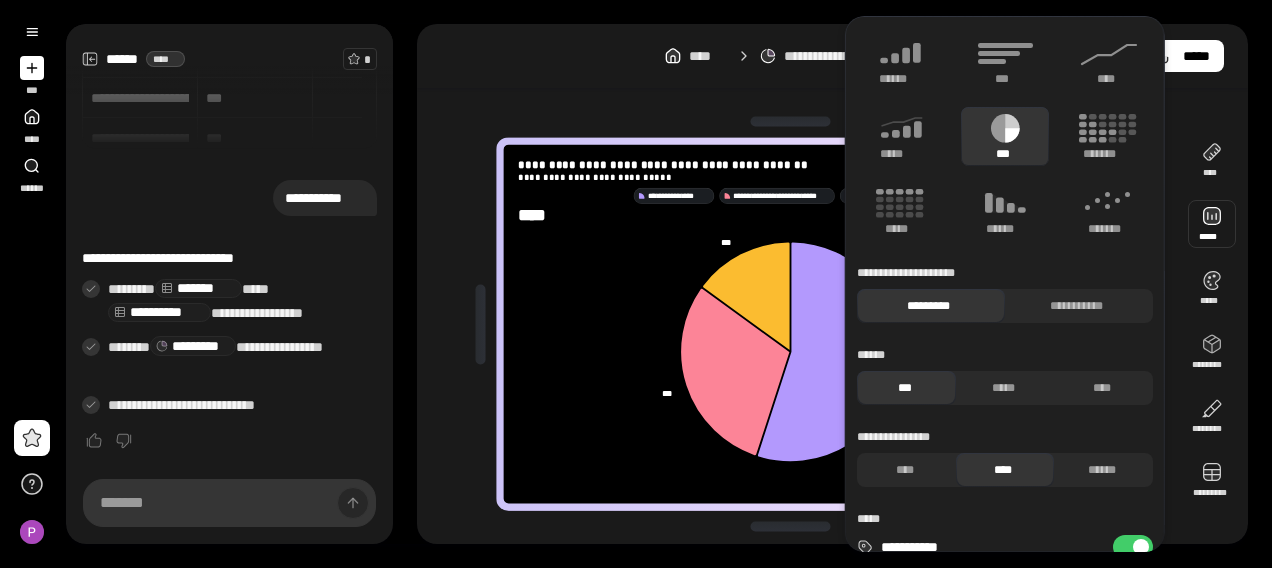click on "**********" at bounding box center (1005, 458) 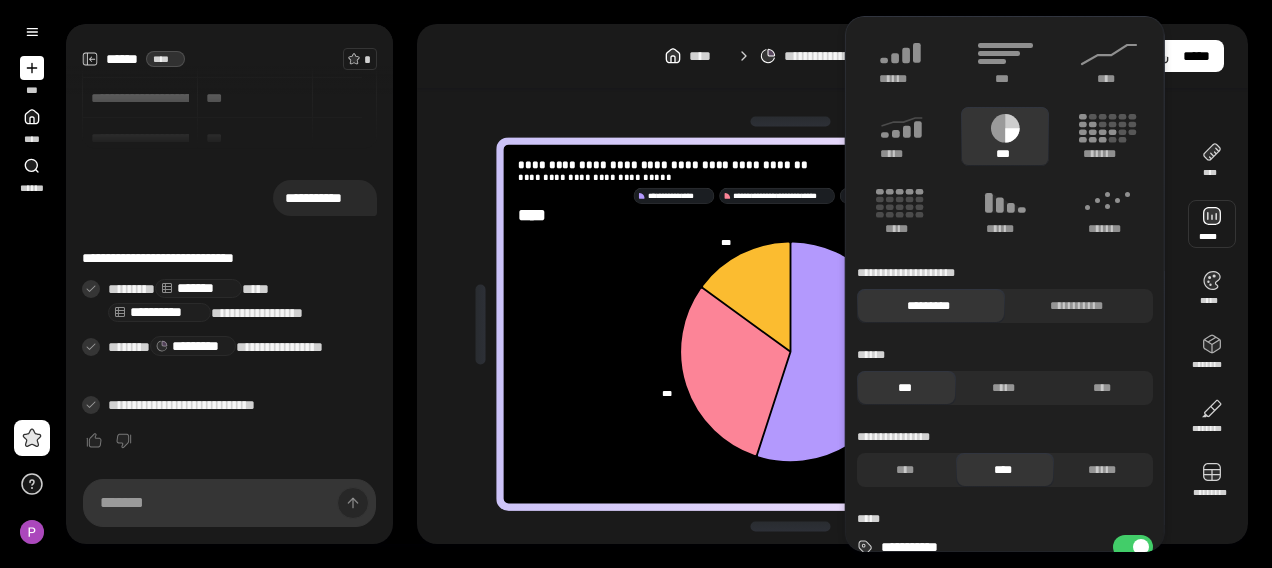 click on "****" at bounding box center (1002, 470) 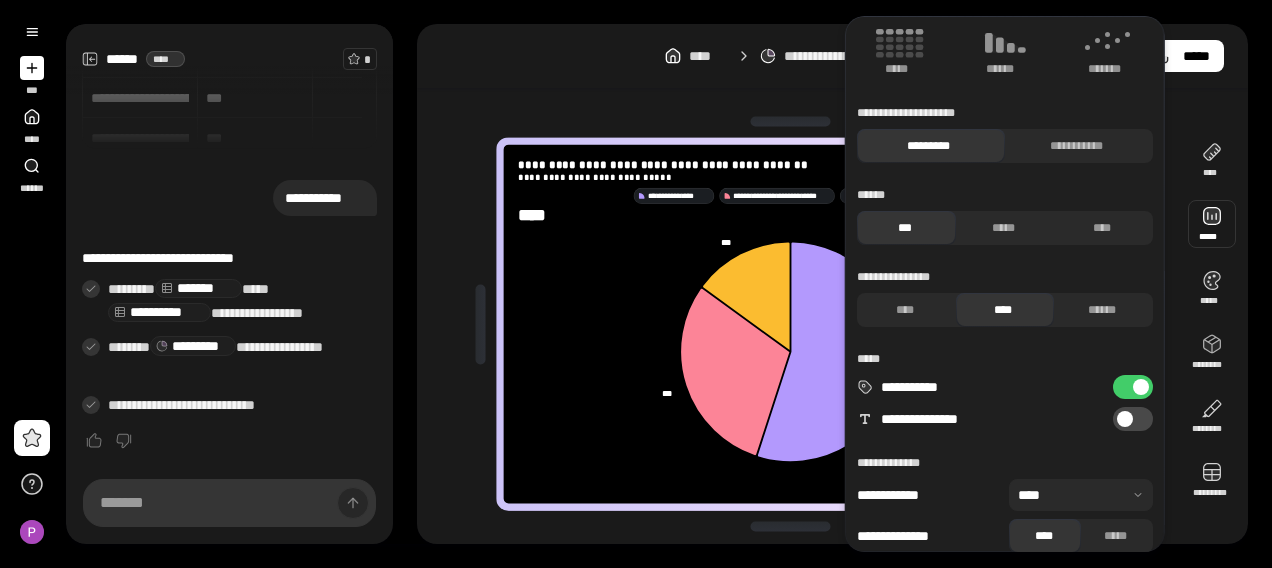 scroll, scrollTop: 177, scrollLeft: 0, axis: vertical 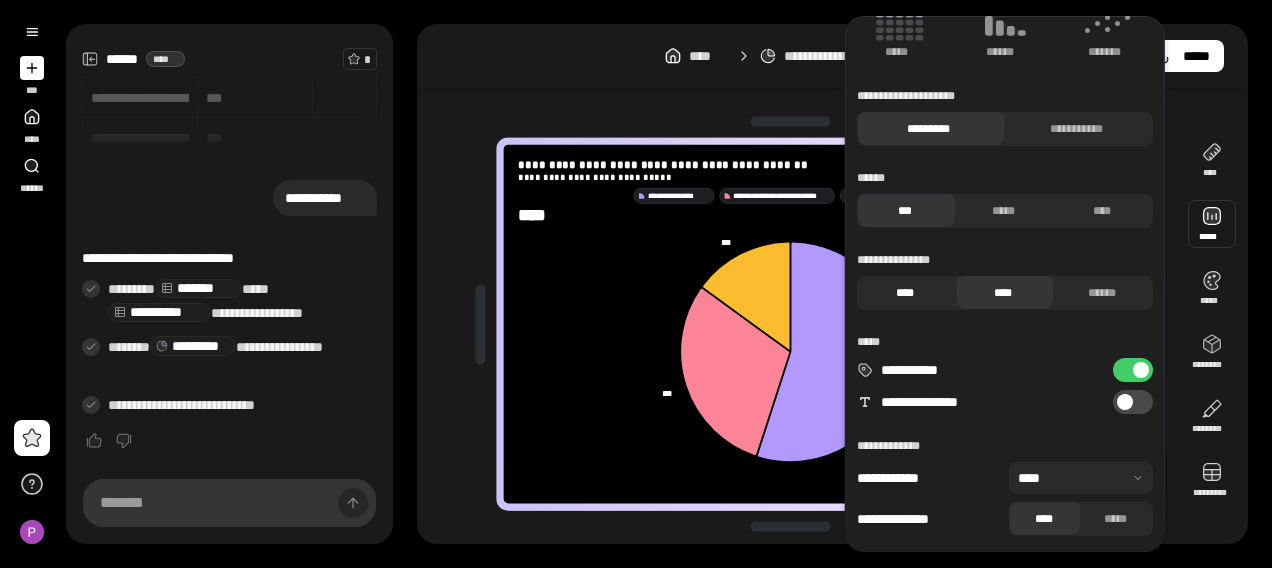 click on "****" at bounding box center [904, 293] 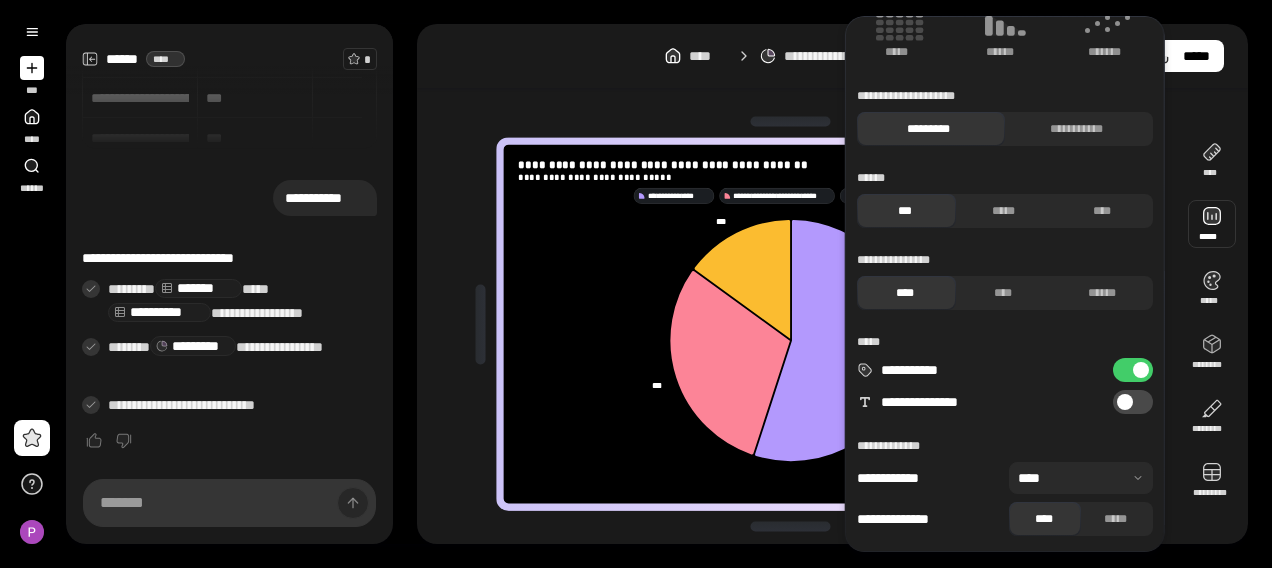 click on "****" at bounding box center (904, 293) 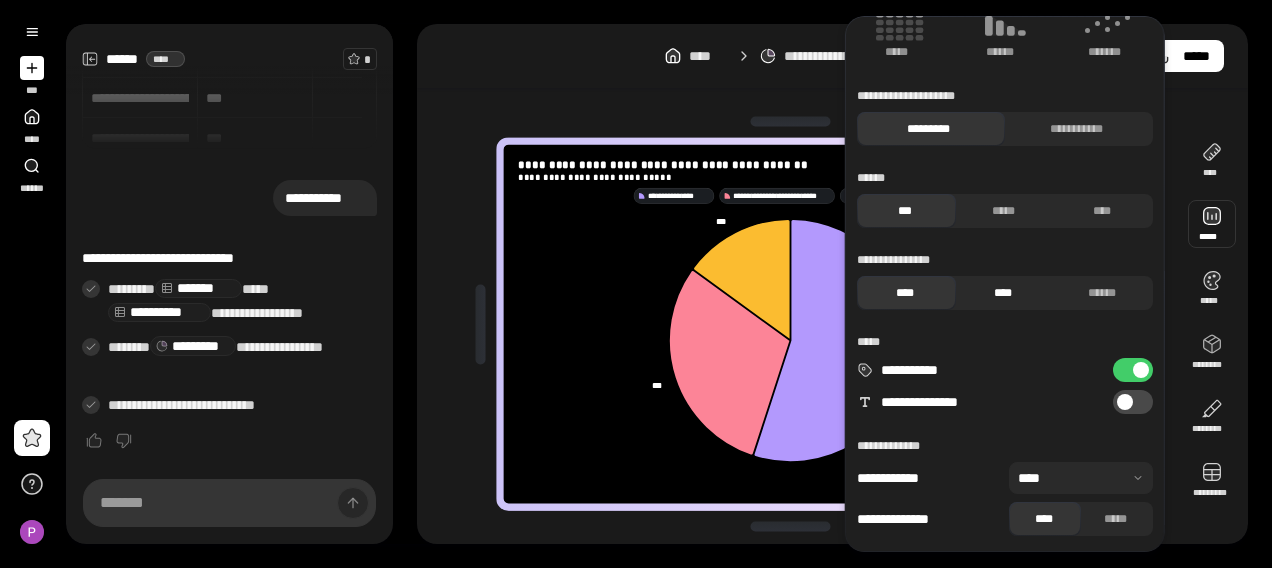 click on "****" at bounding box center (1002, 293) 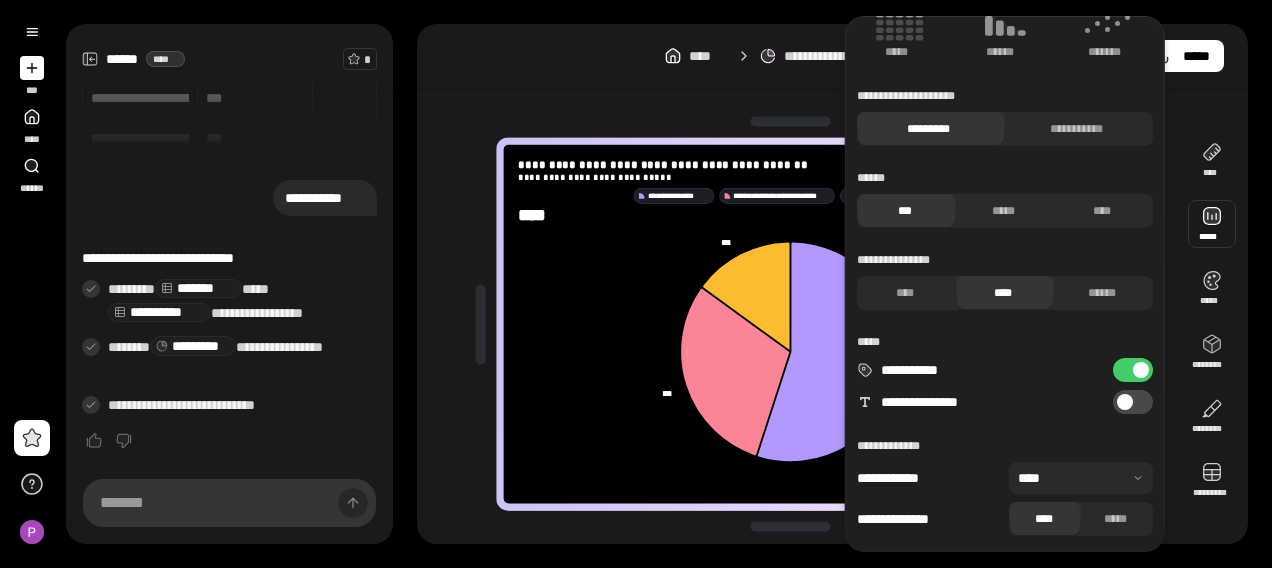 click on "****" at bounding box center (1002, 293) 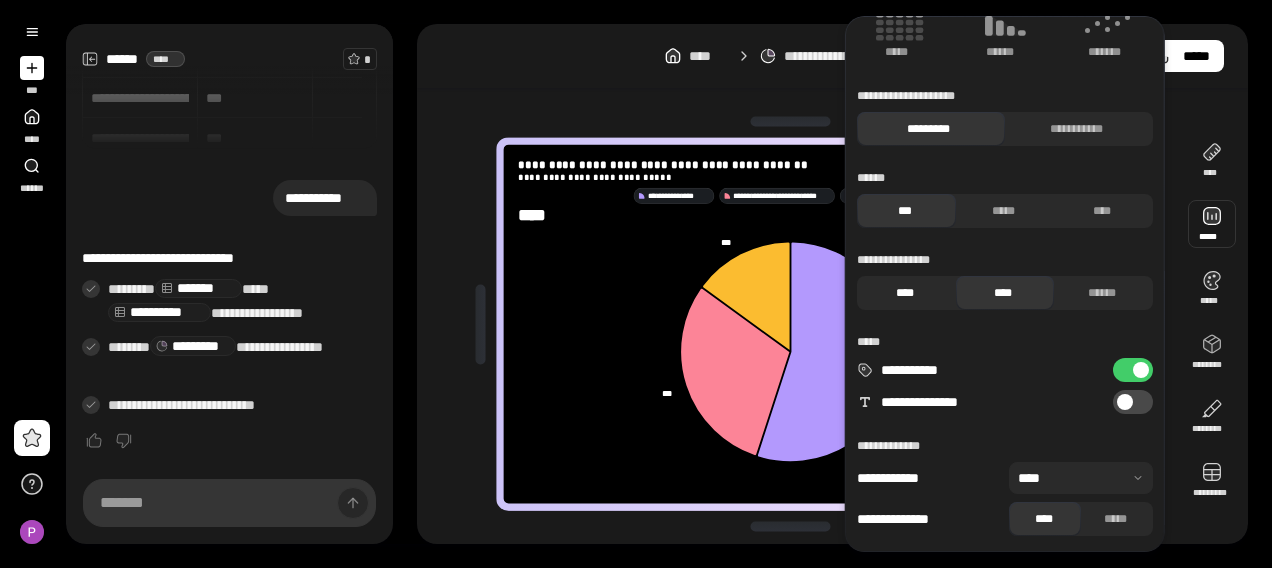 click on "****" at bounding box center [904, 293] 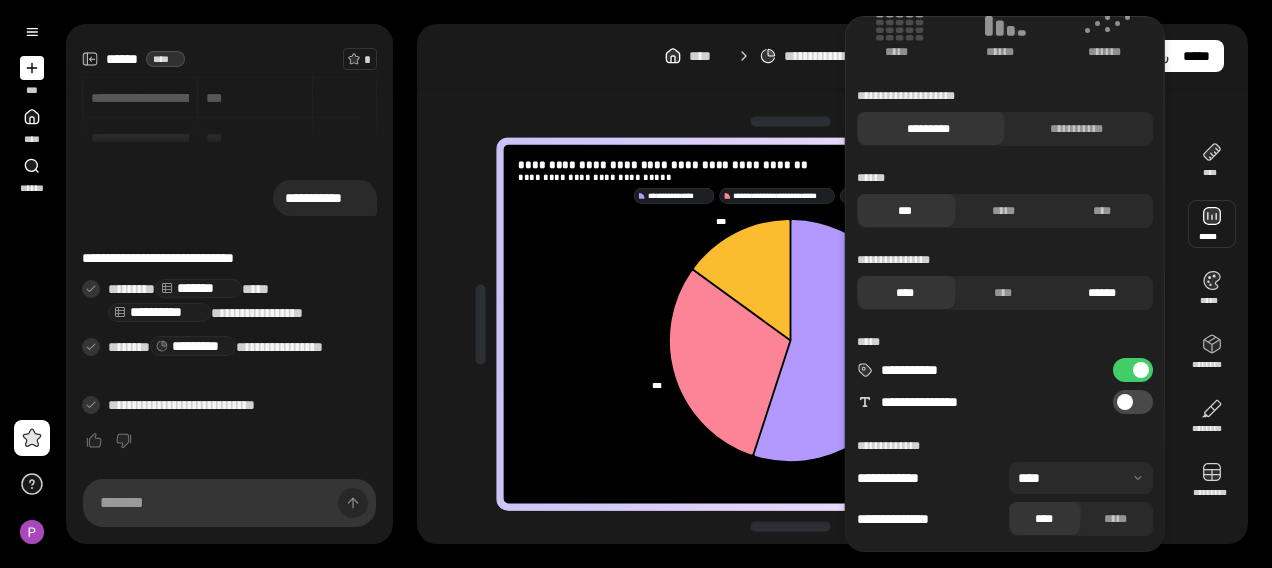 click on "******" at bounding box center (1101, 293) 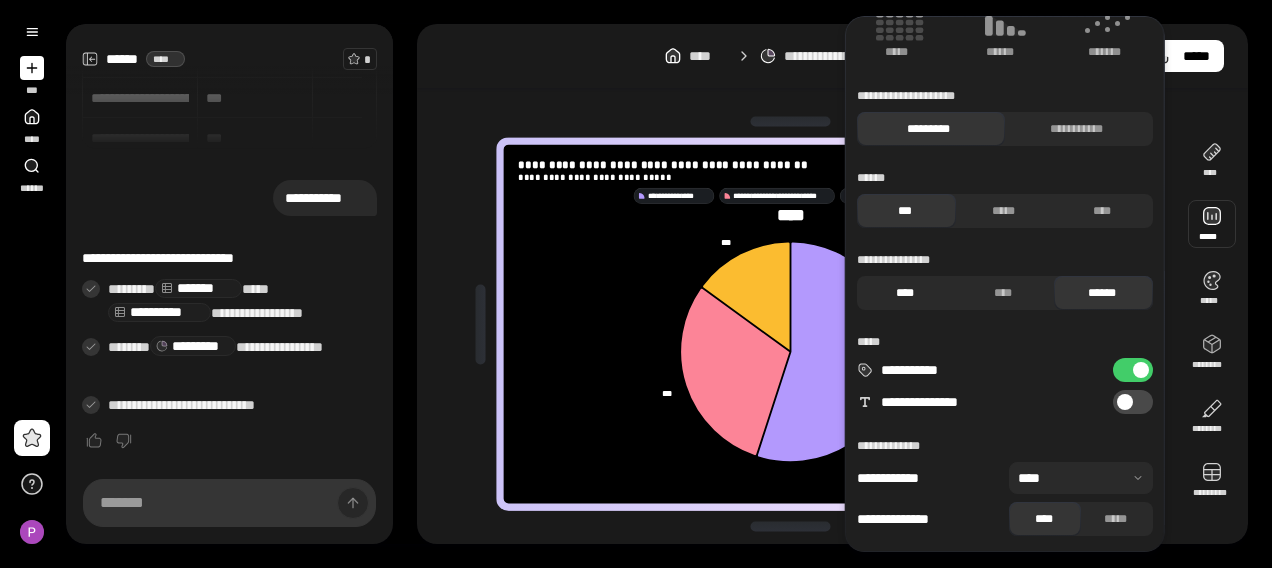 click on "****" at bounding box center [1002, 293] 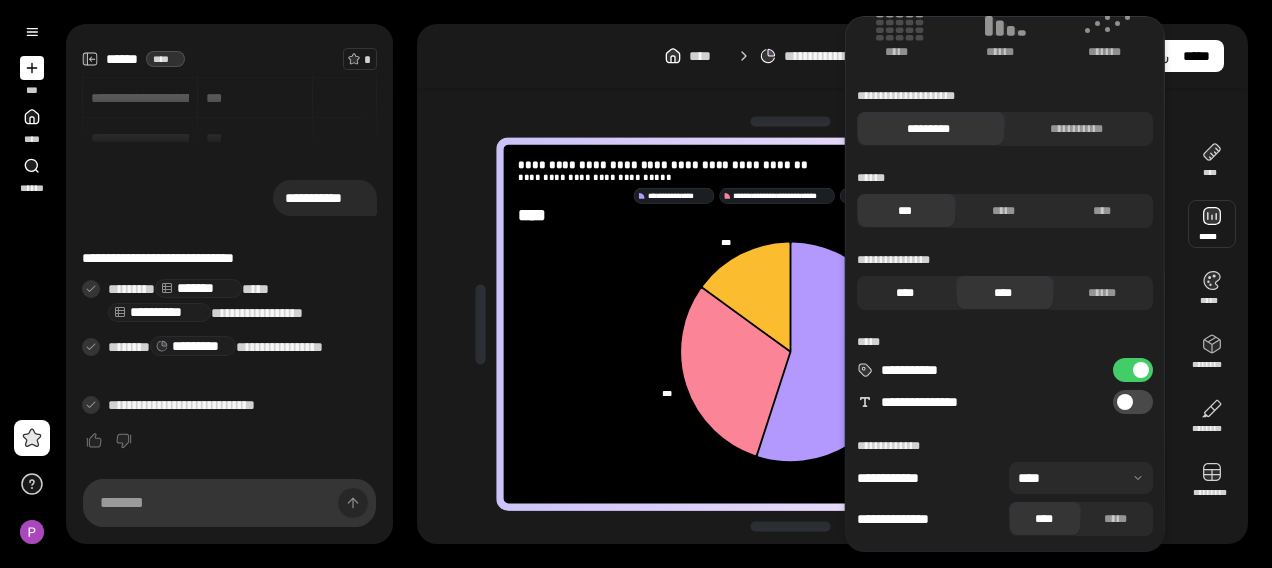 click on "****" at bounding box center (904, 293) 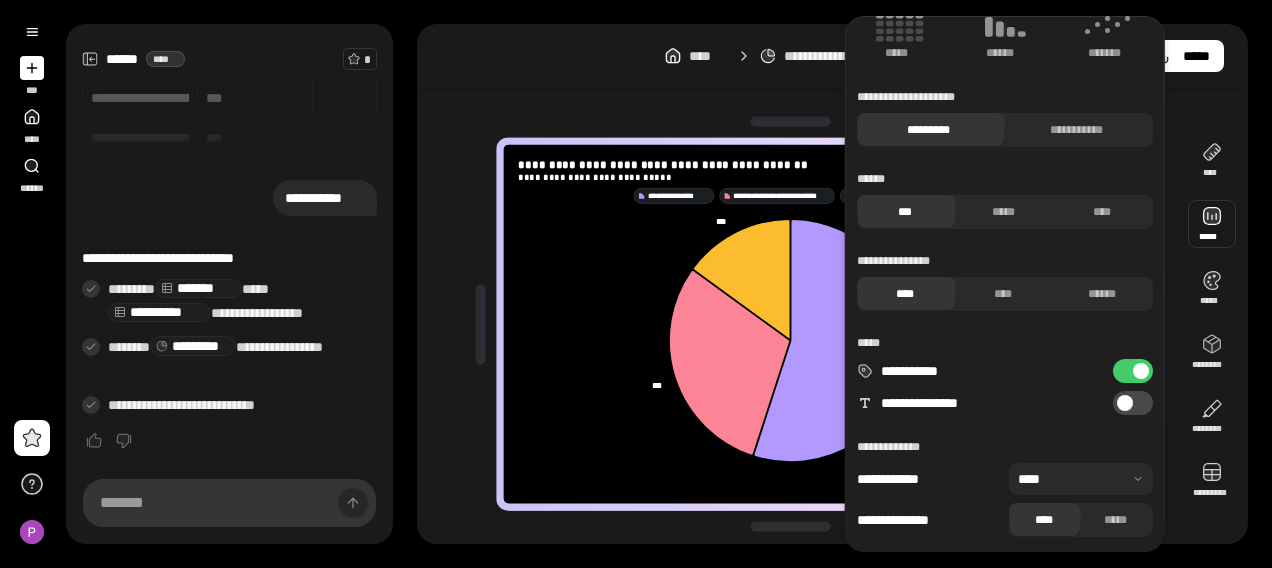 scroll, scrollTop: 177, scrollLeft: 0, axis: vertical 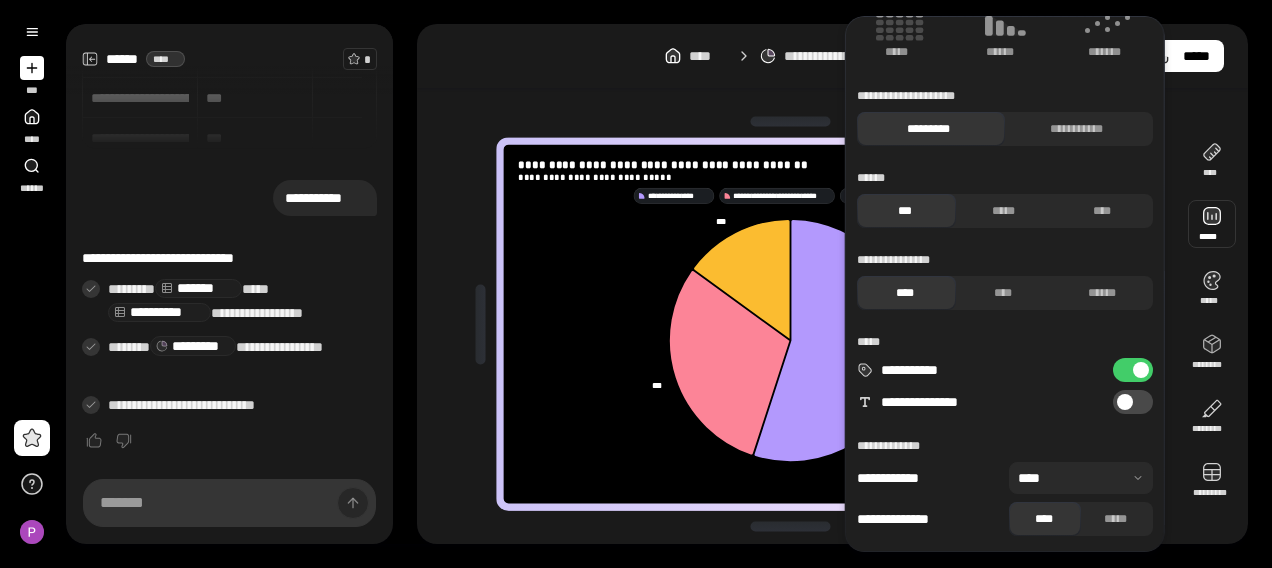 click at bounding box center [1081, 478] 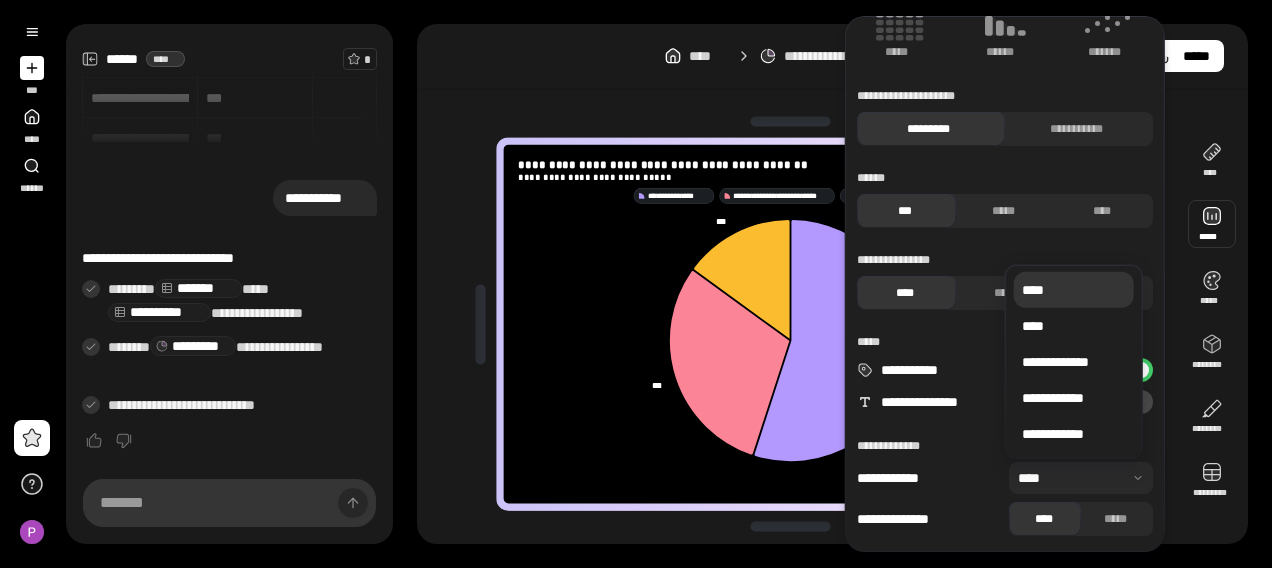click at bounding box center [1081, 478] 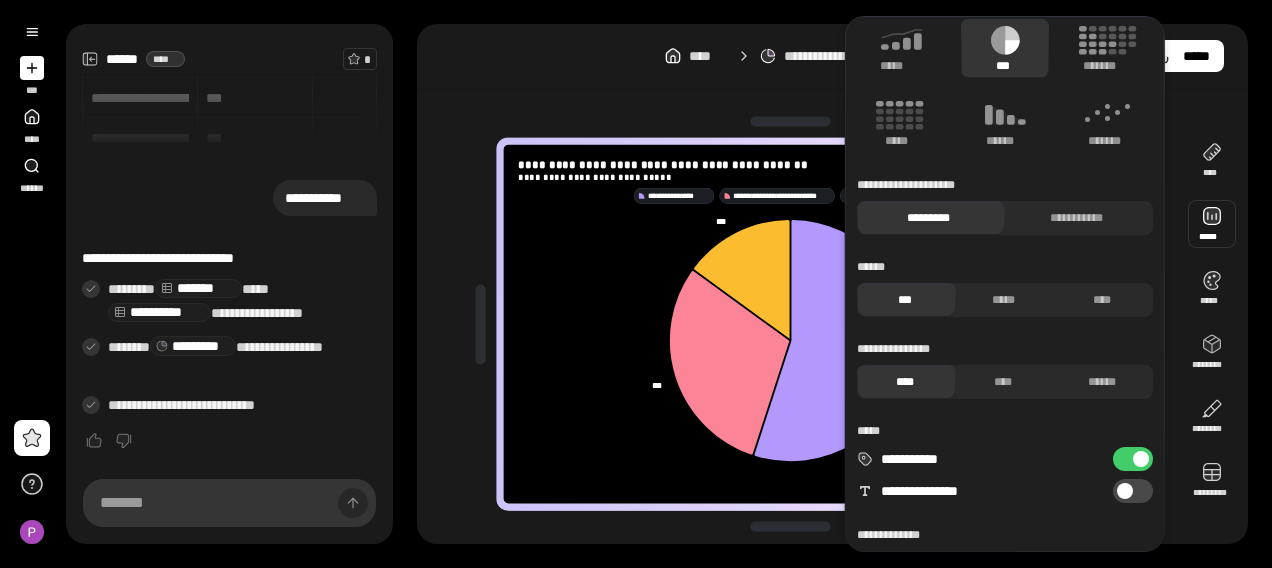 scroll, scrollTop: 0, scrollLeft: 0, axis: both 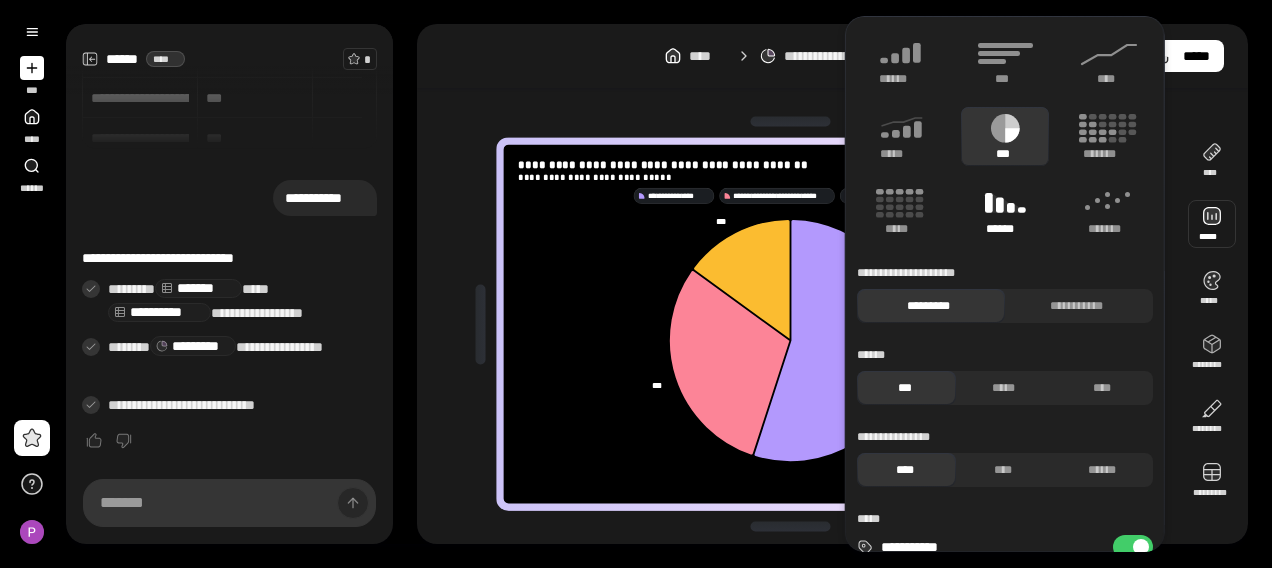 click 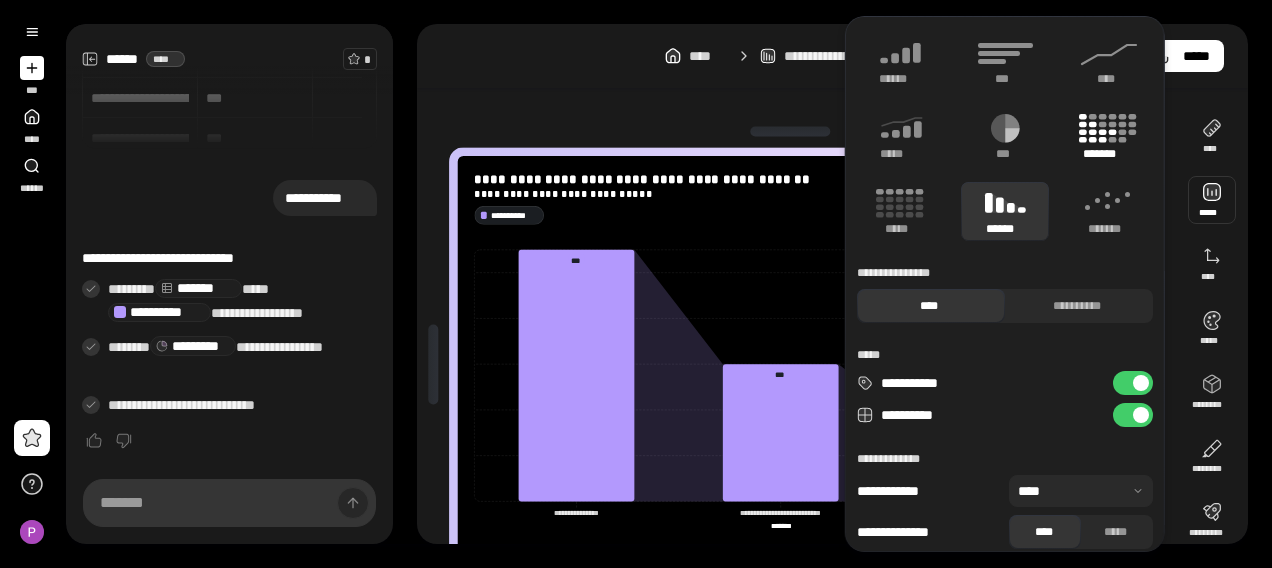 click 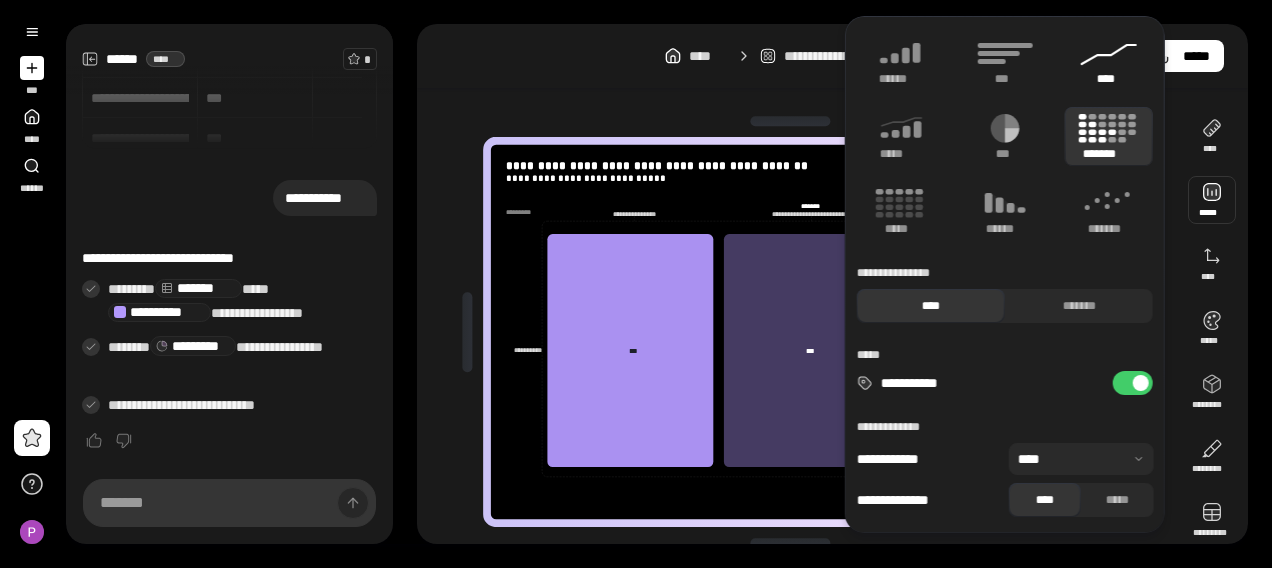 click 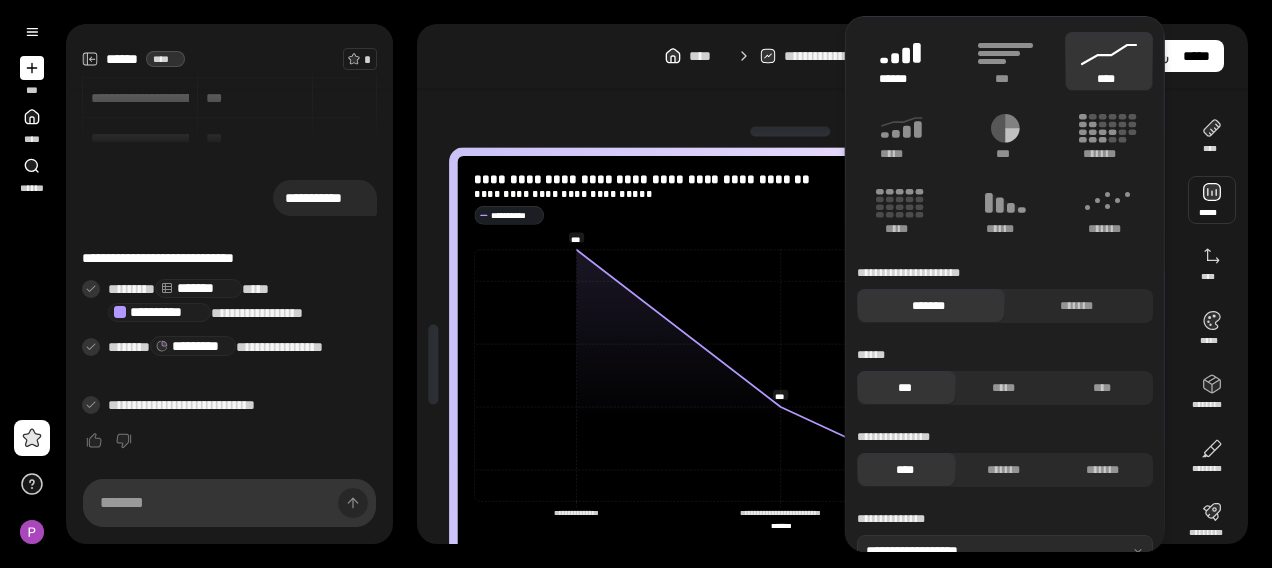 click on "******" at bounding box center [901, 61] 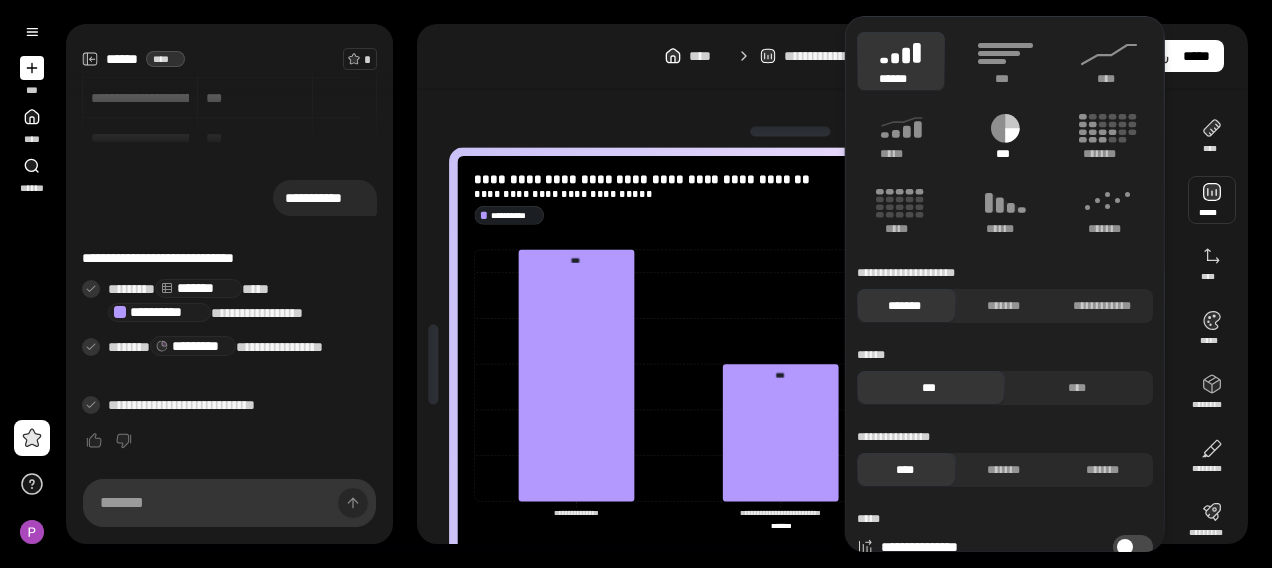 click 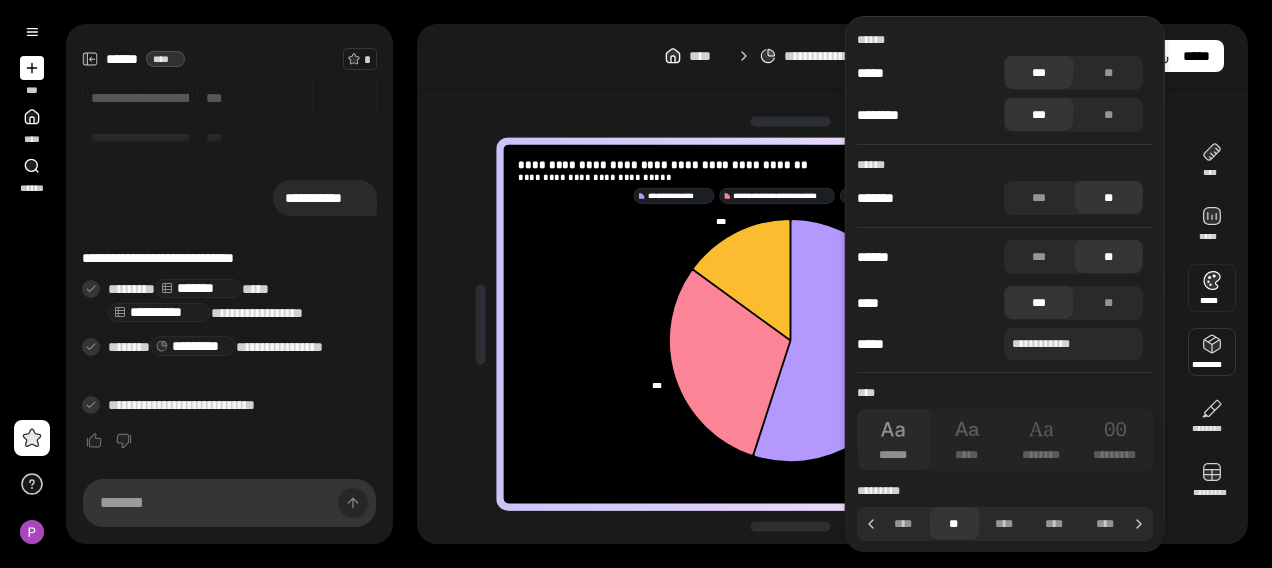 scroll, scrollTop: 2, scrollLeft: 0, axis: vertical 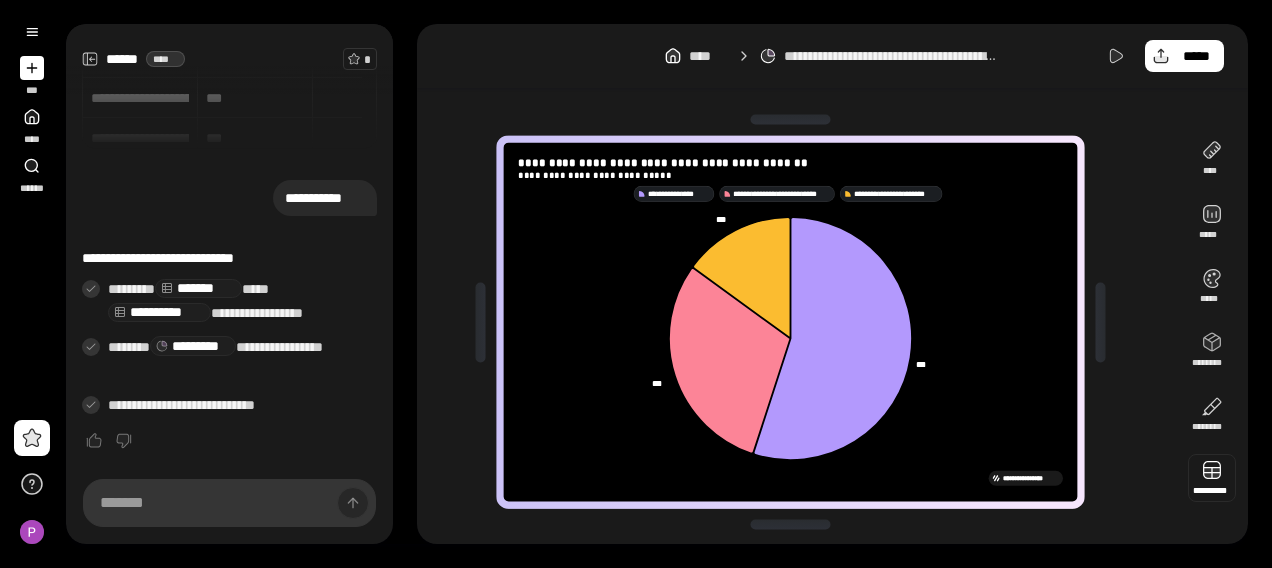 click at bounding box center (1212, 478) 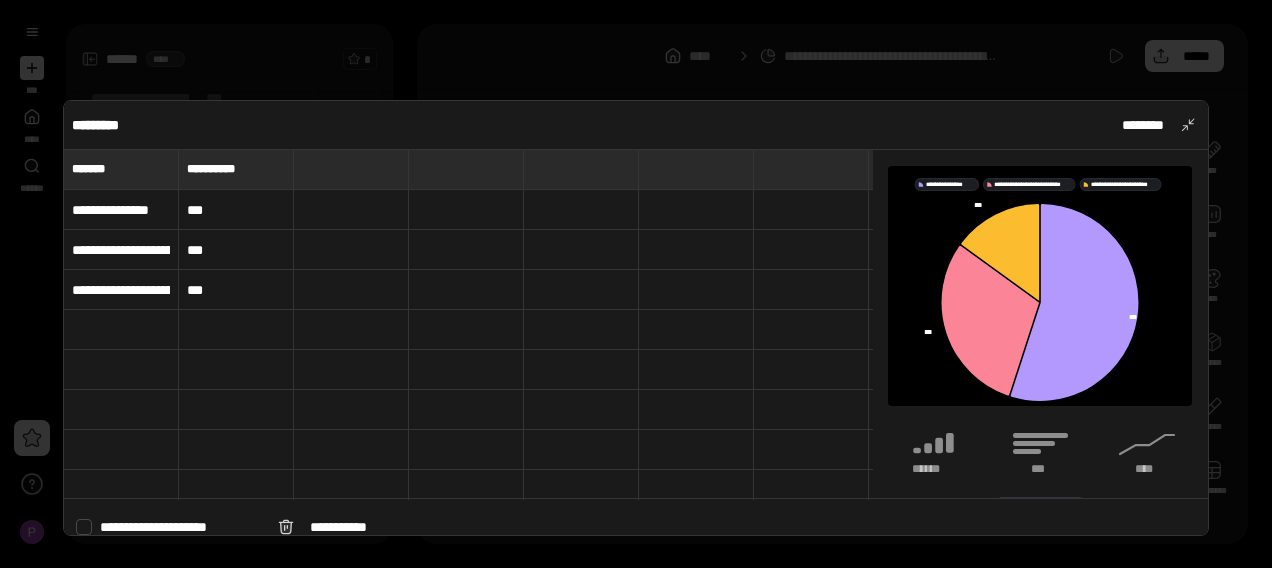 click on "**********" at bounding box center [121, 250] 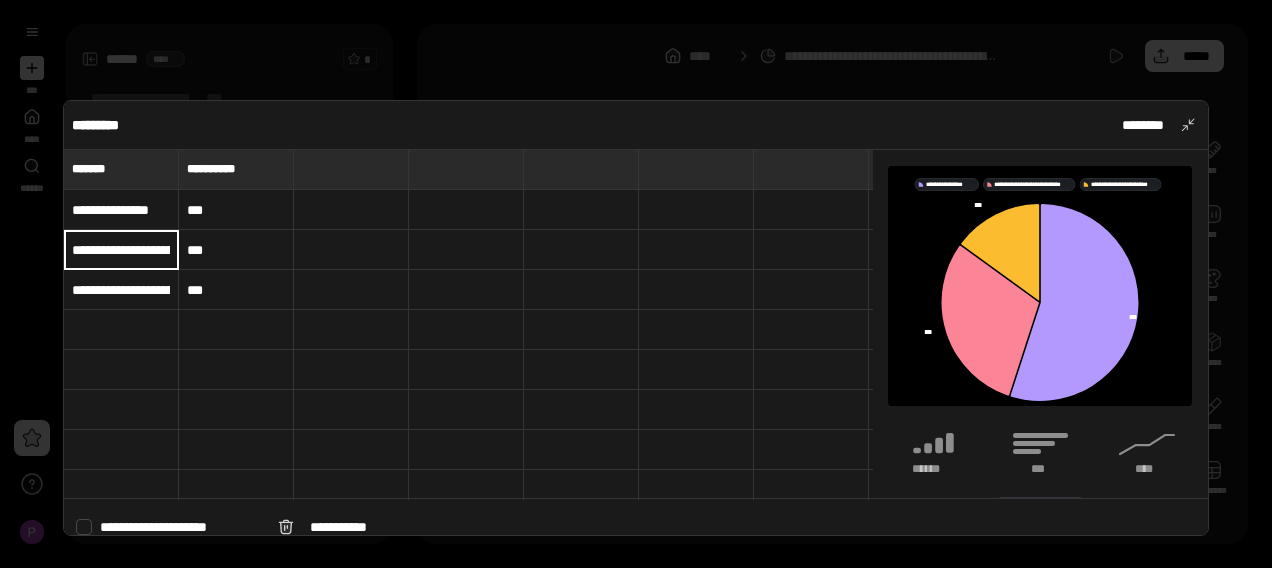 click on "**********" at bounding box center [121, 210] 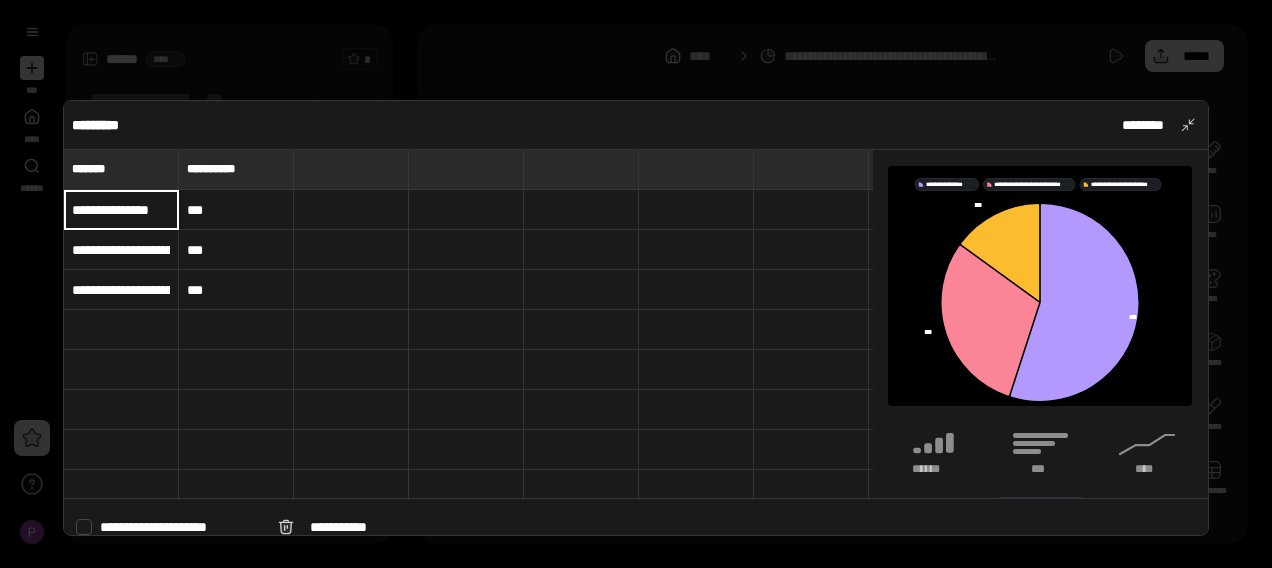 click on "**********" at bounding box center (121, 290) 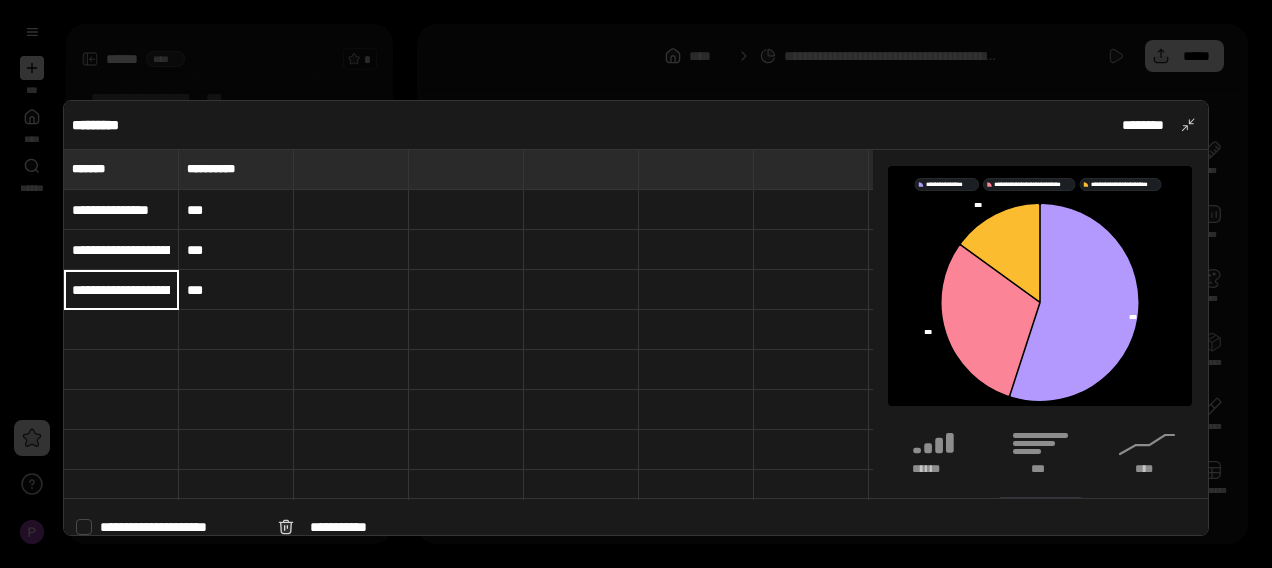 click at bounding box center [121, 330] 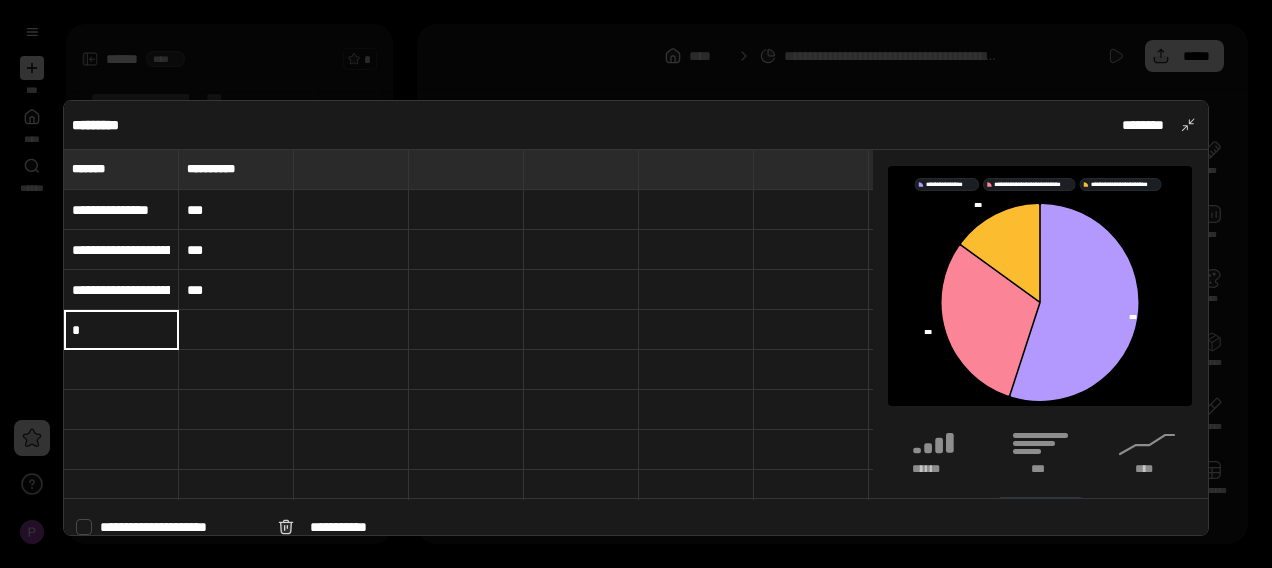type on "*" 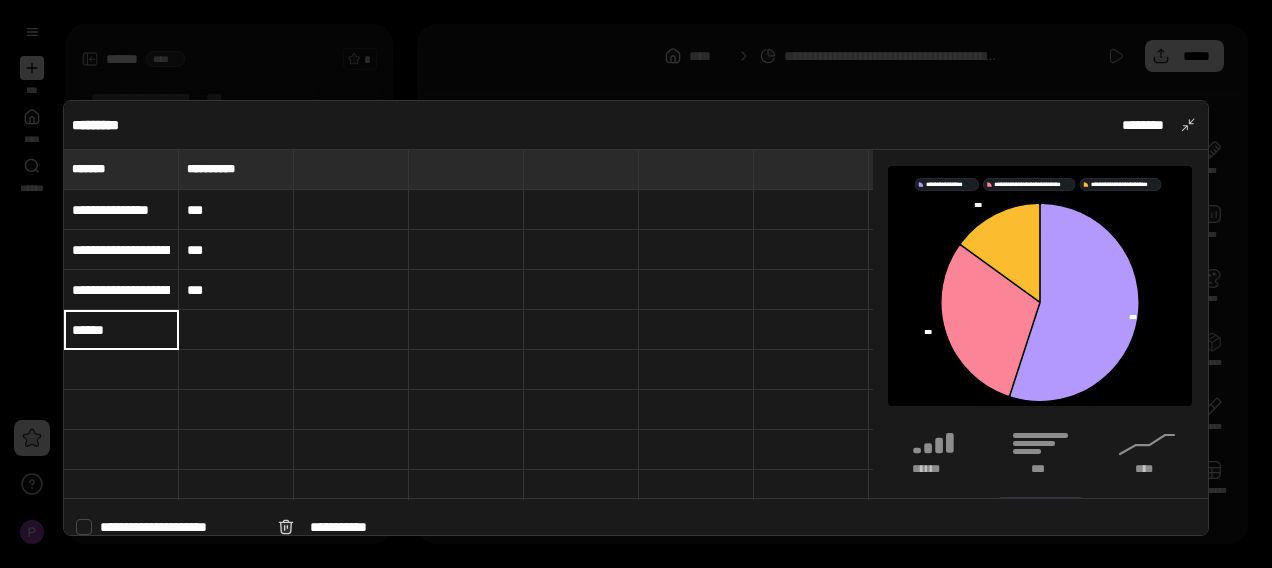 type on "******" 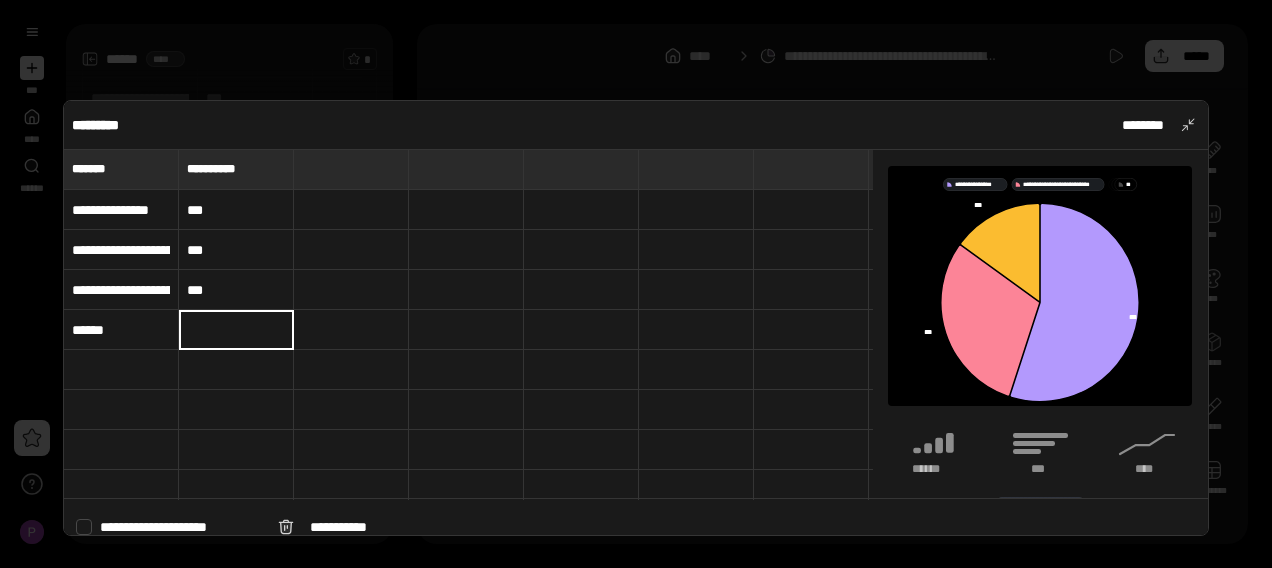 click at bounding box center (236, 330) 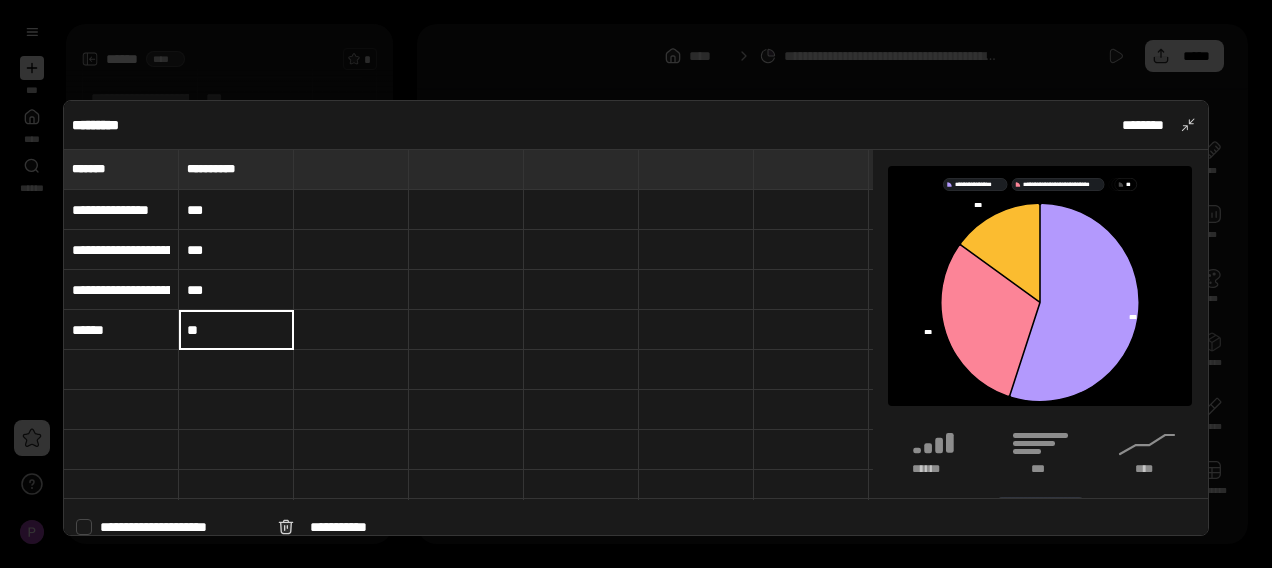 type on "*" 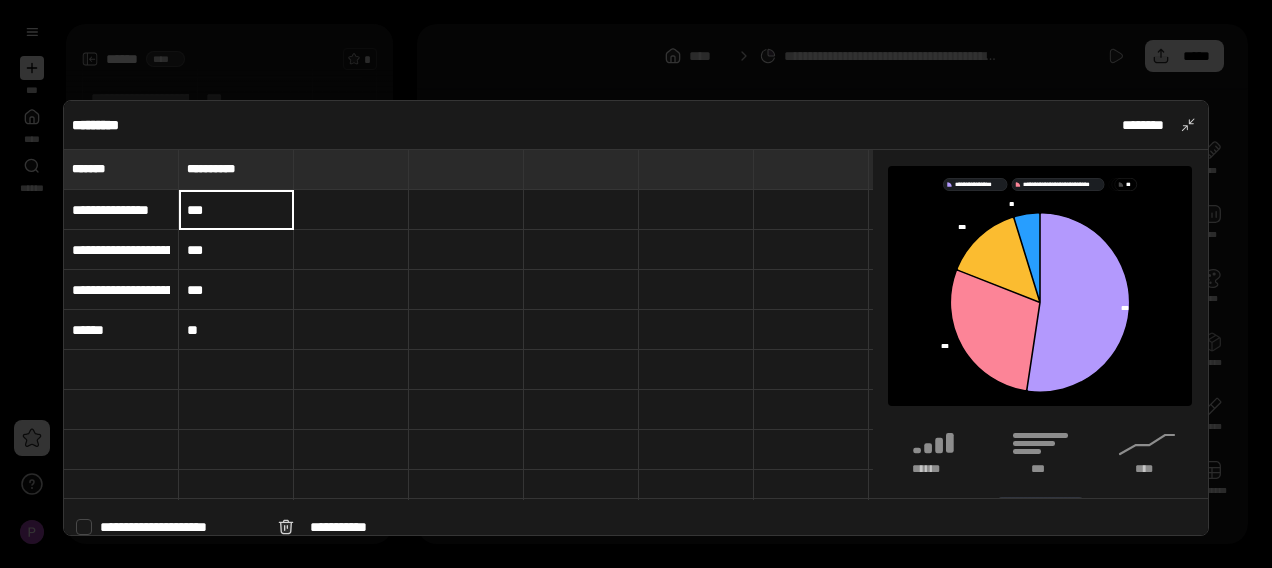 click on "***" at bounding box center (236, 210) 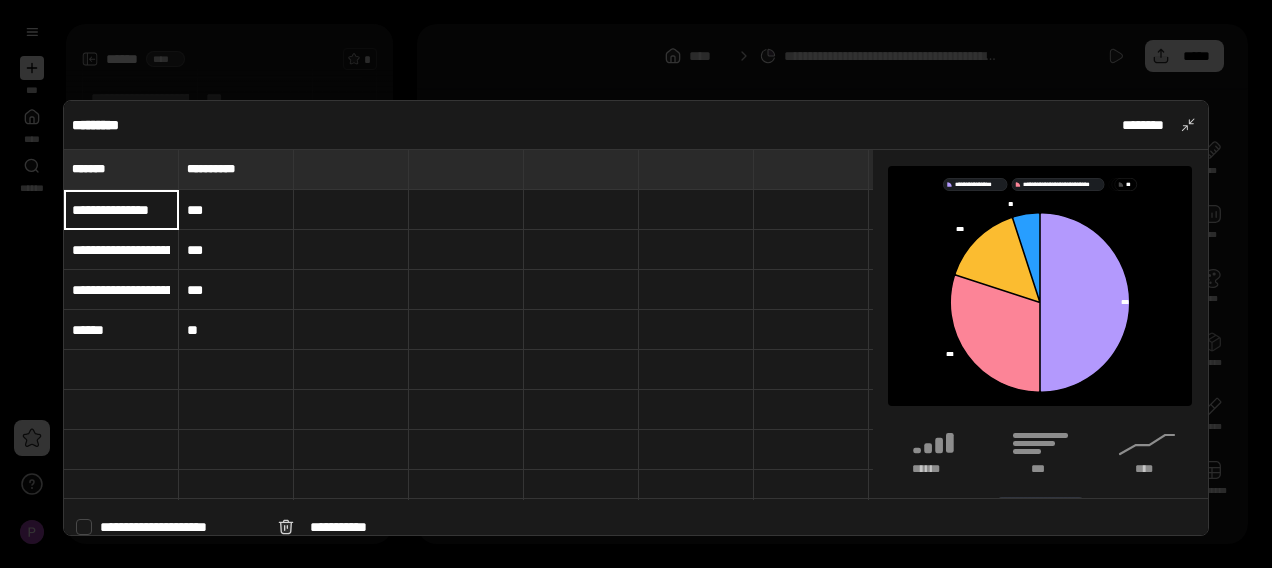 click on "**********" at bounding box center [121, 210] 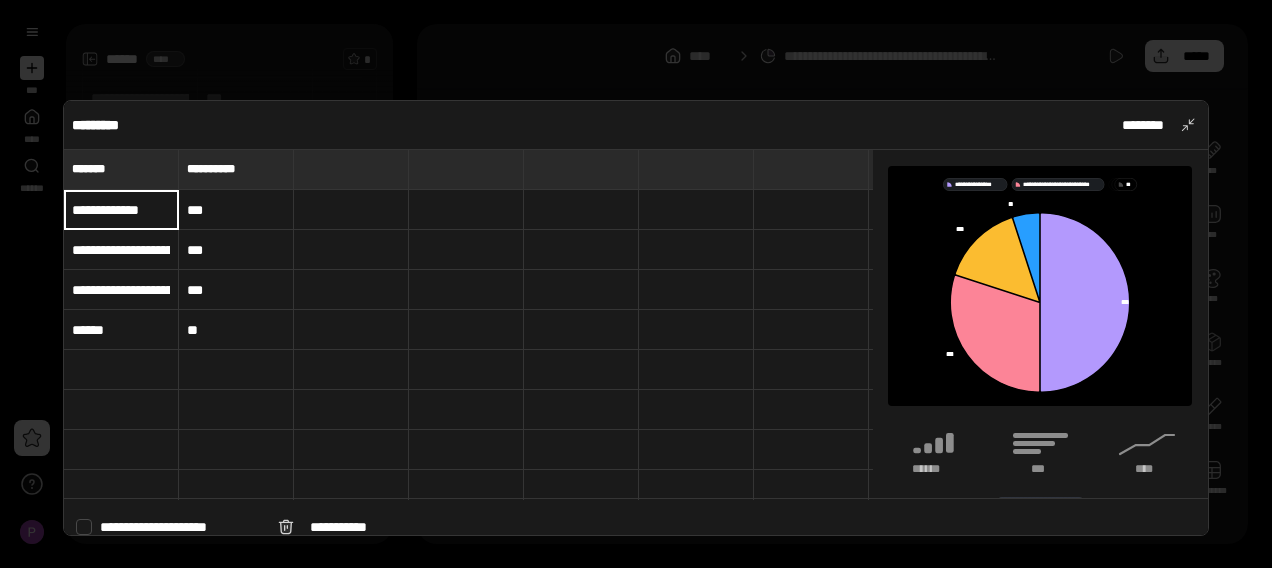 scroll, scrollTop: 0, scrollLeft: 9, axis: horizontal 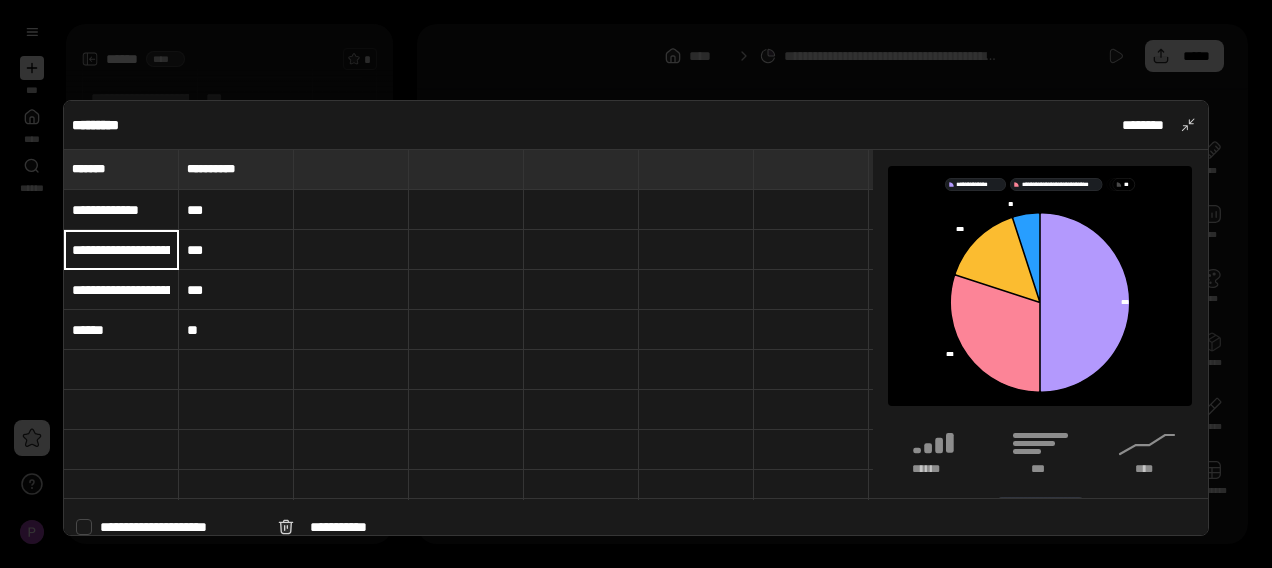 click on "**********" at bounding box center (121, 250) 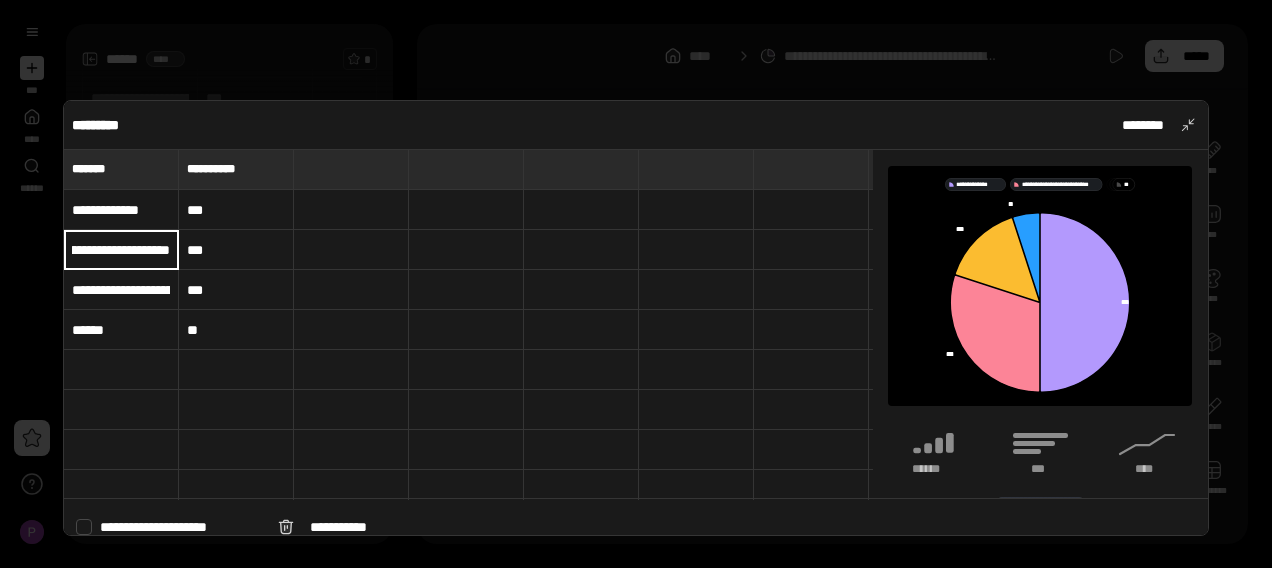 click on "**********" at bounding box center [121, 249] 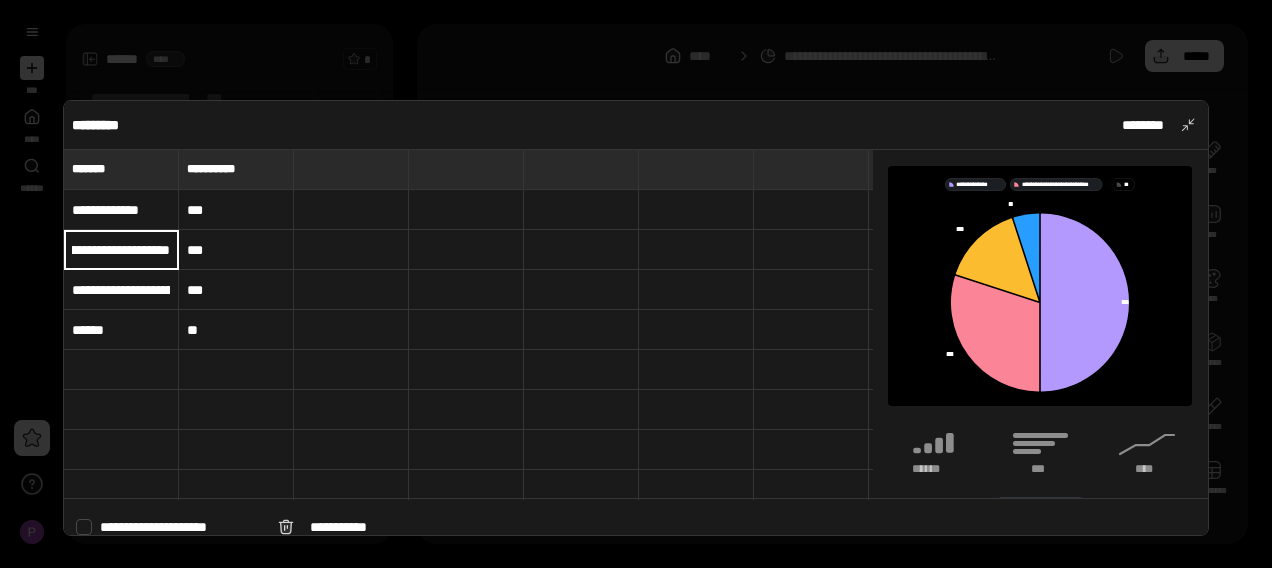 scroll, scrollTop: 0, scrollLeft: 204, axis: horizontal 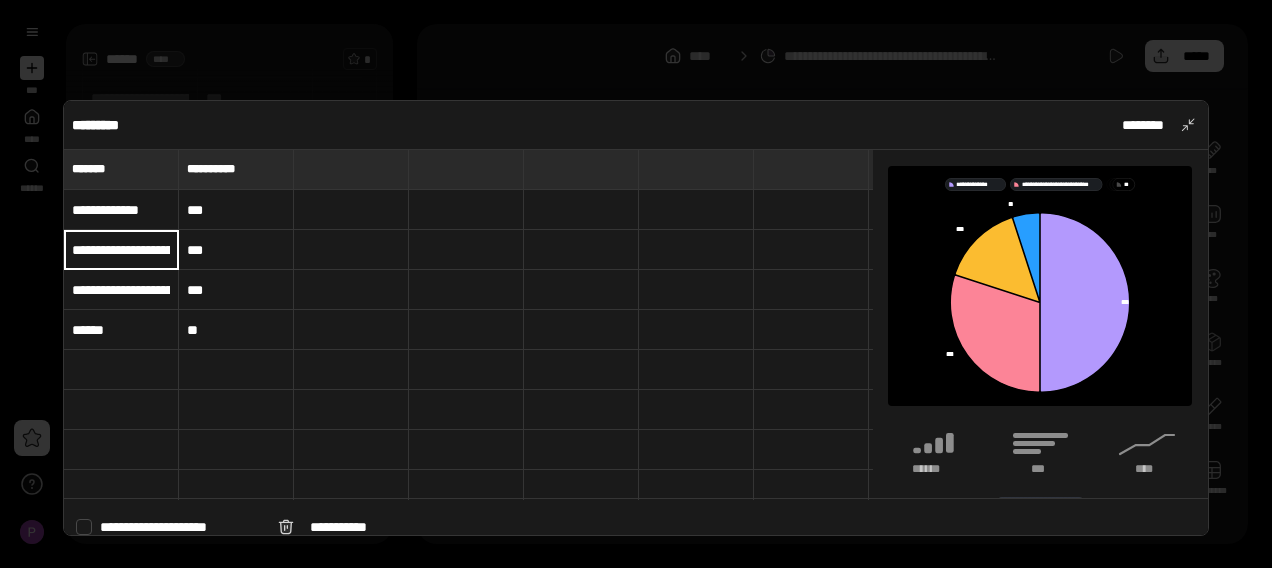 click on "**********" at bounding box center [121, 290] 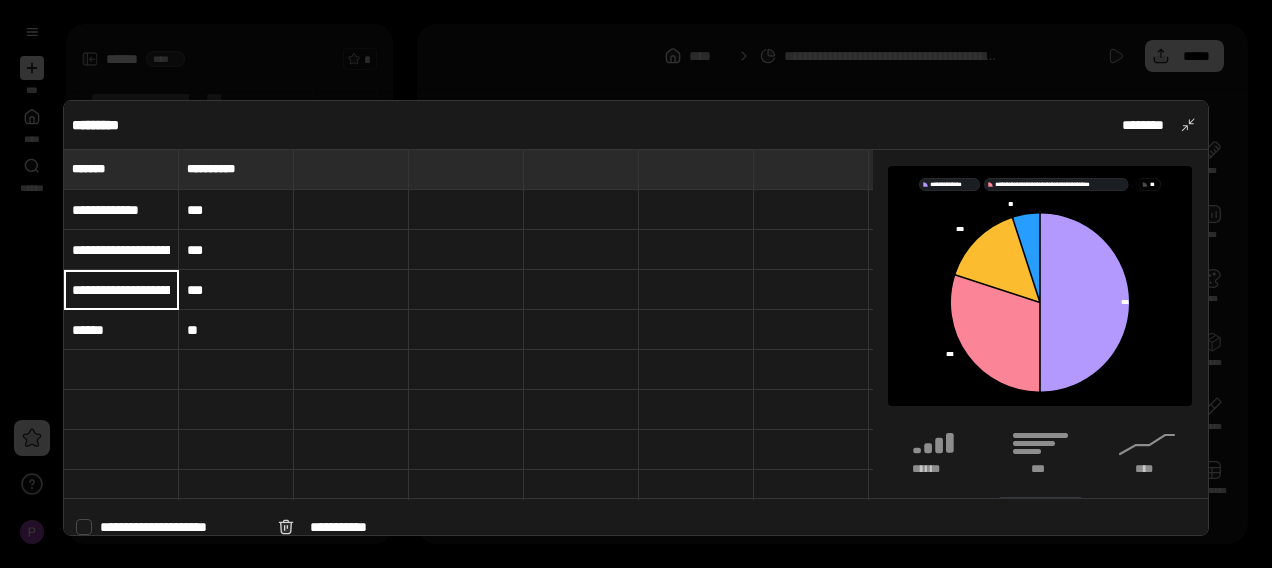 click on "**********" at bounding box center [121, 290] 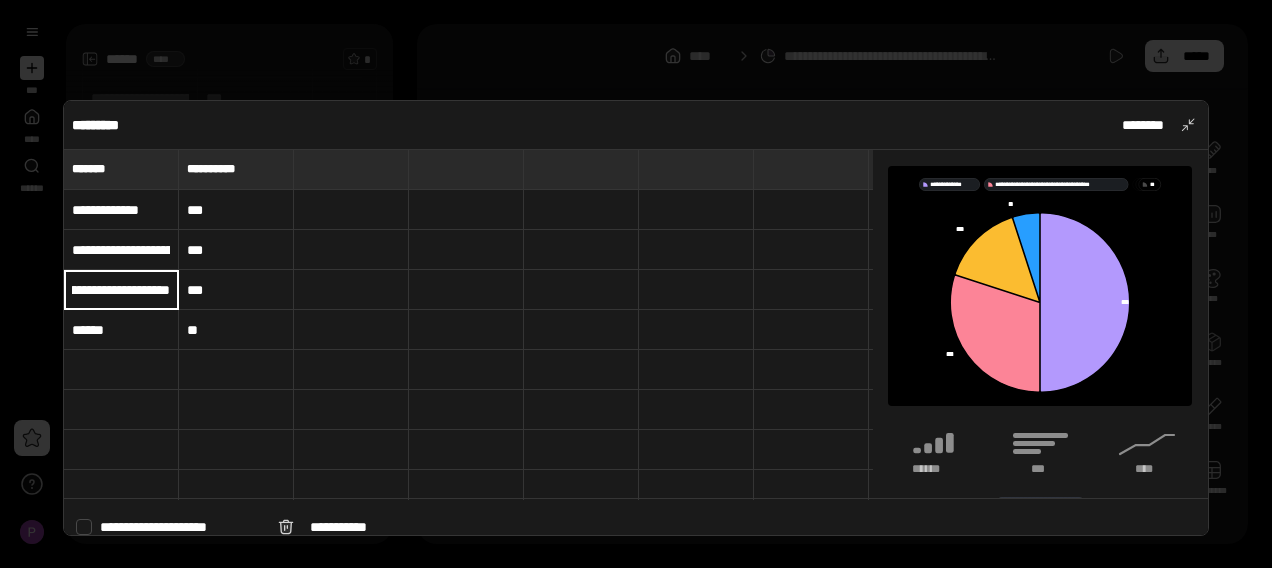 click on "**********" at bounding box center [121, 289] 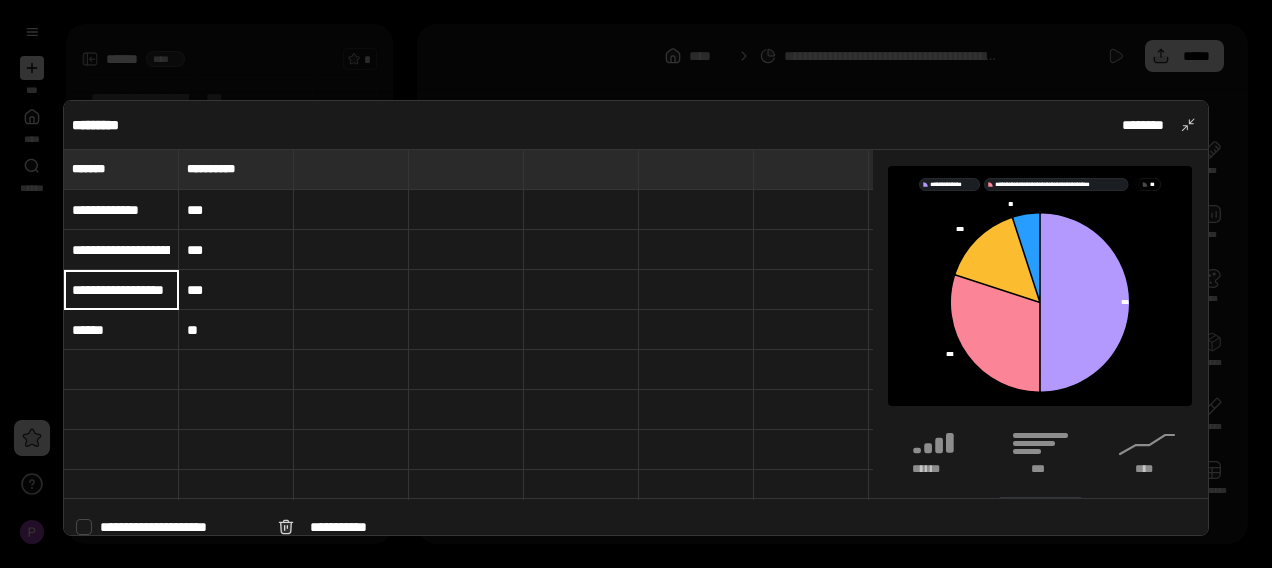 scroll, scrollTop: 0, scrollLeft: 40, axis: horizontal 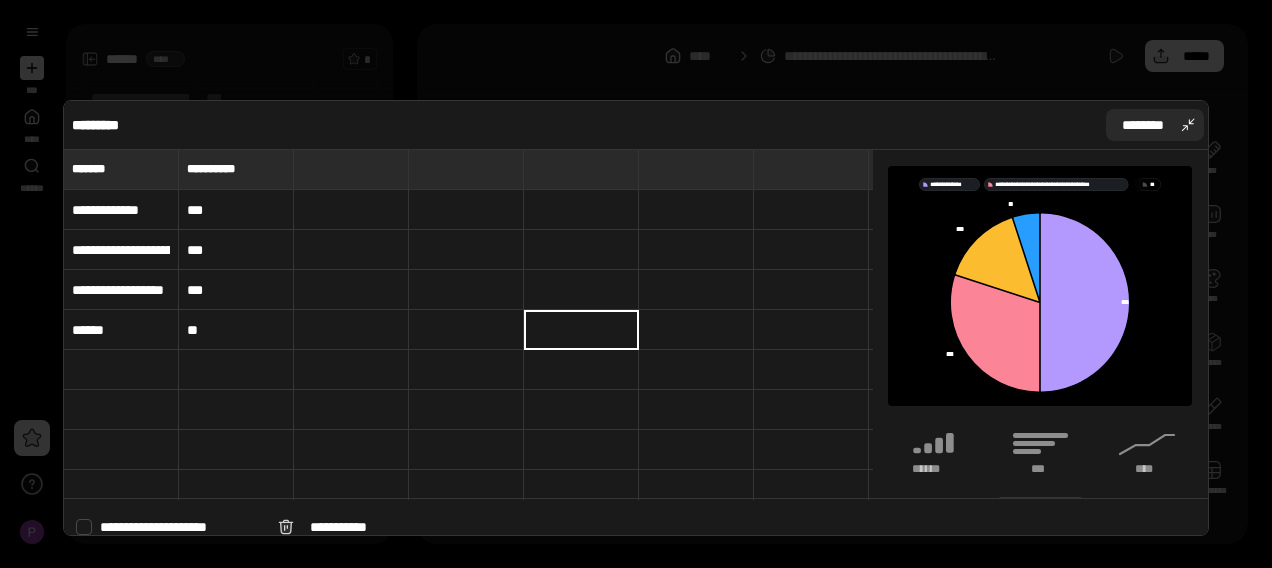 click on "********" at bounding box center [1143, 125] 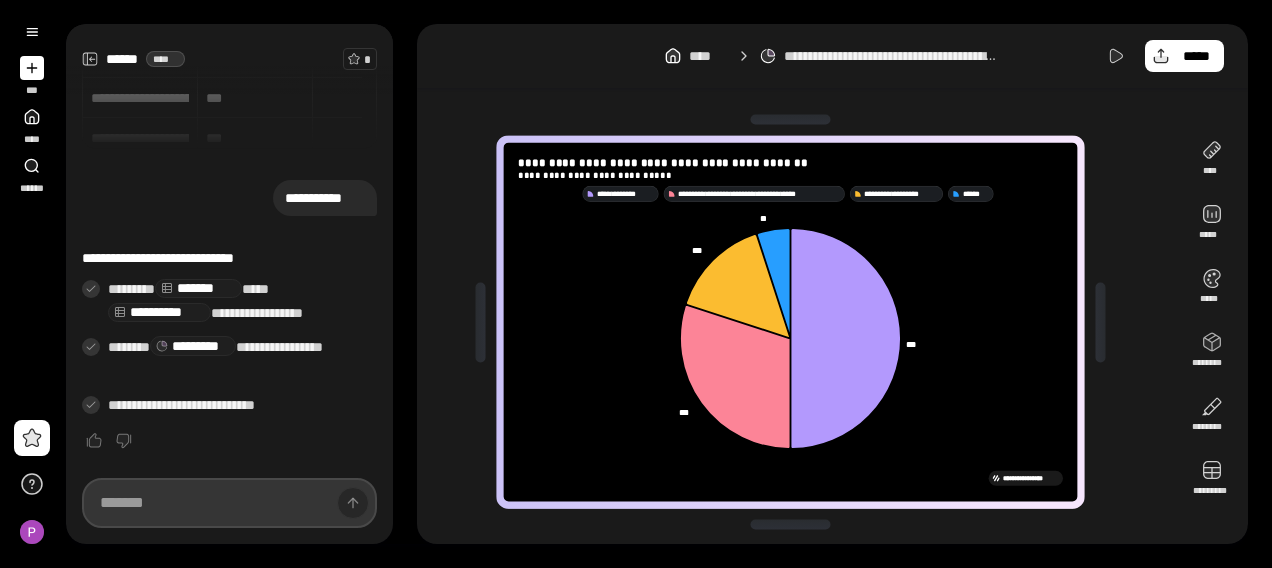 click at bounding box center (229, 503) 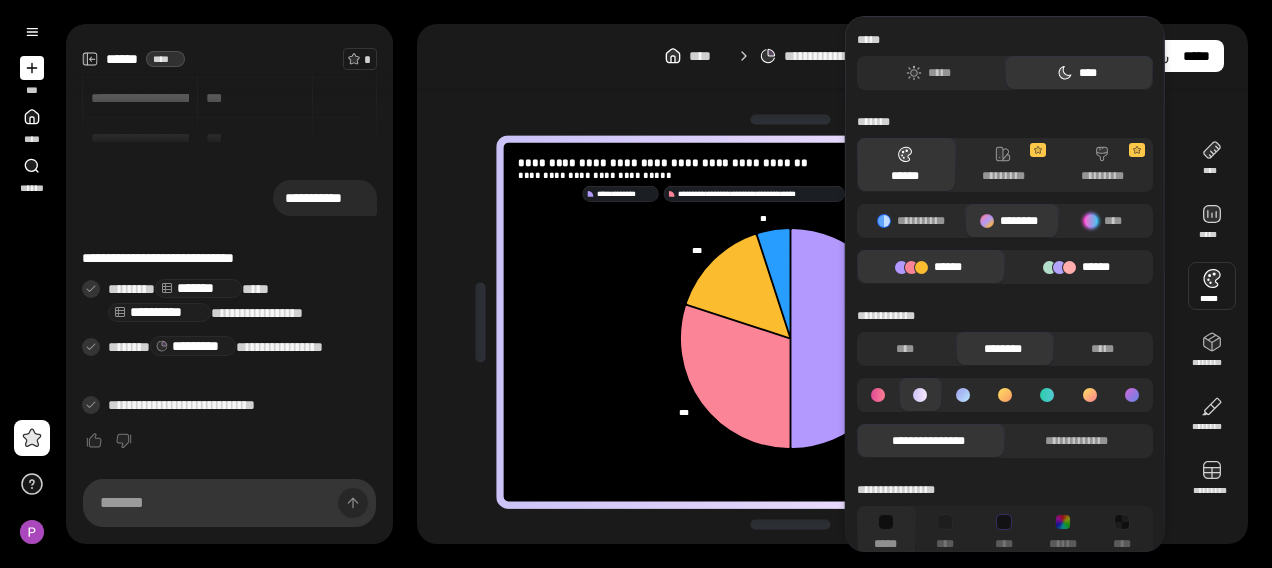 click 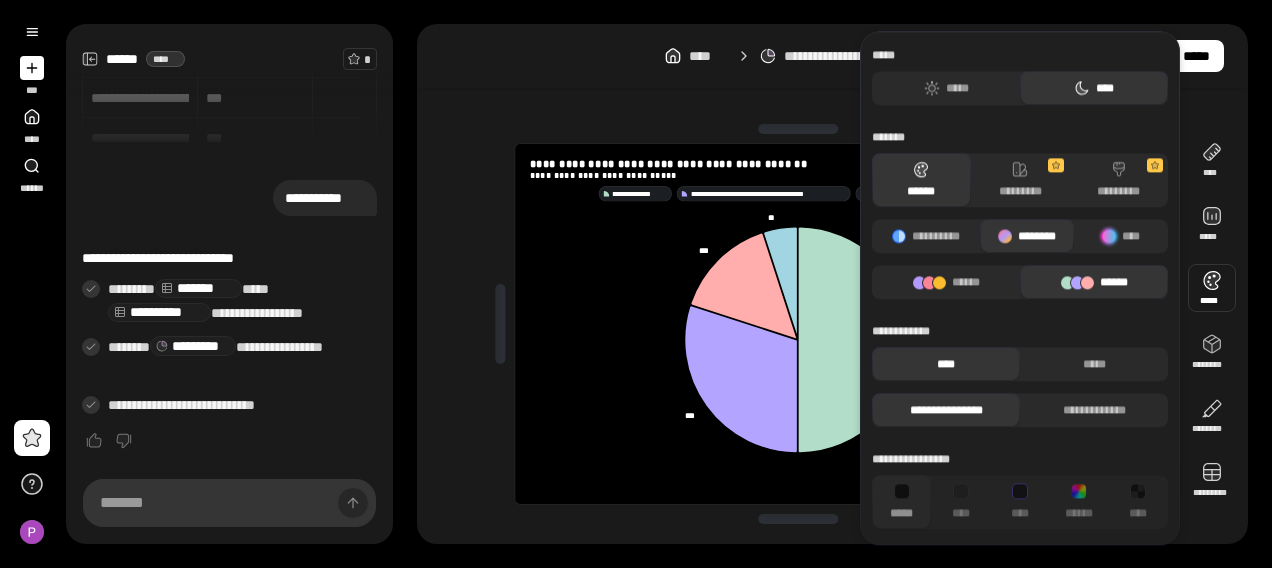 scroll, scrollTop: 0, scrollLeft: 0, axis: both 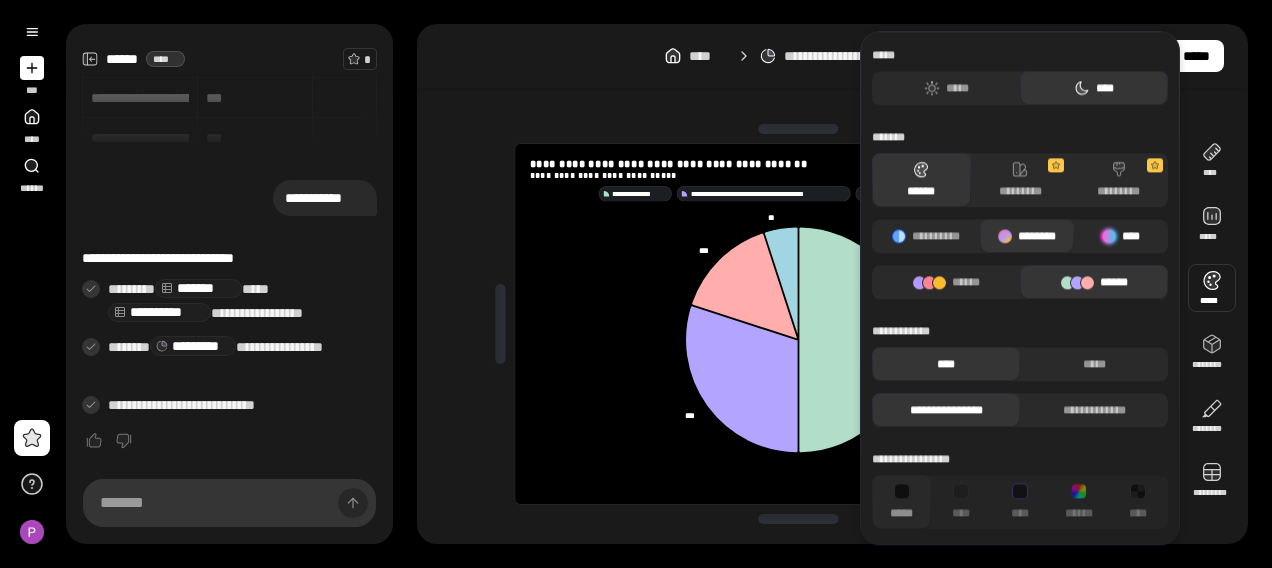 click at bounding box center (1109, 236) 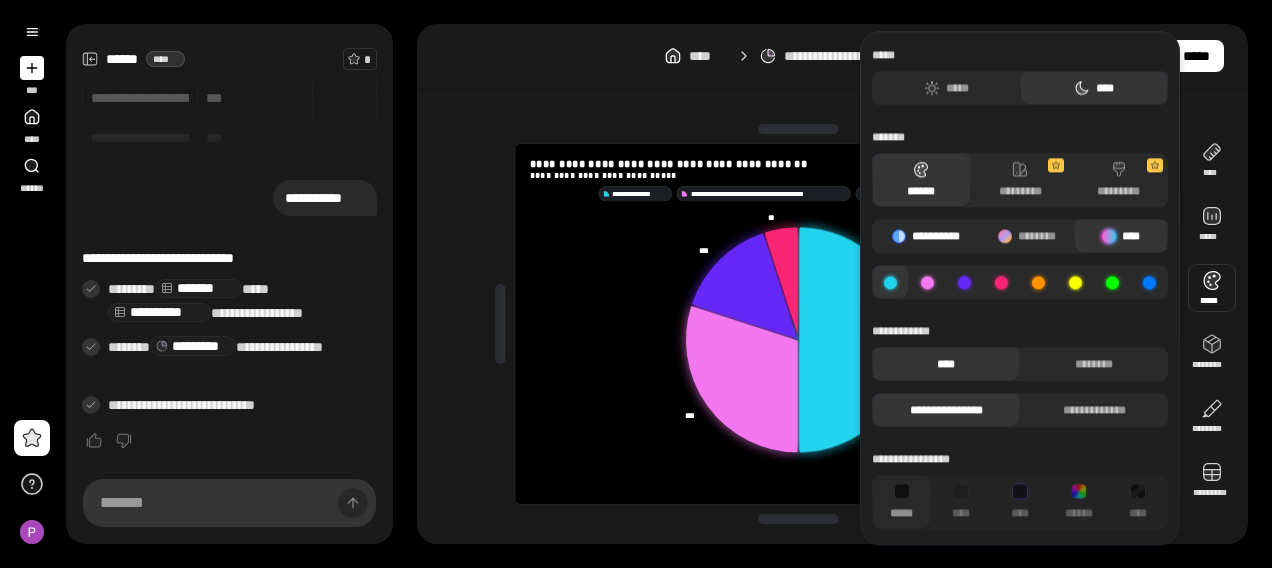 click on "**********" at bounding box center [926, 236] 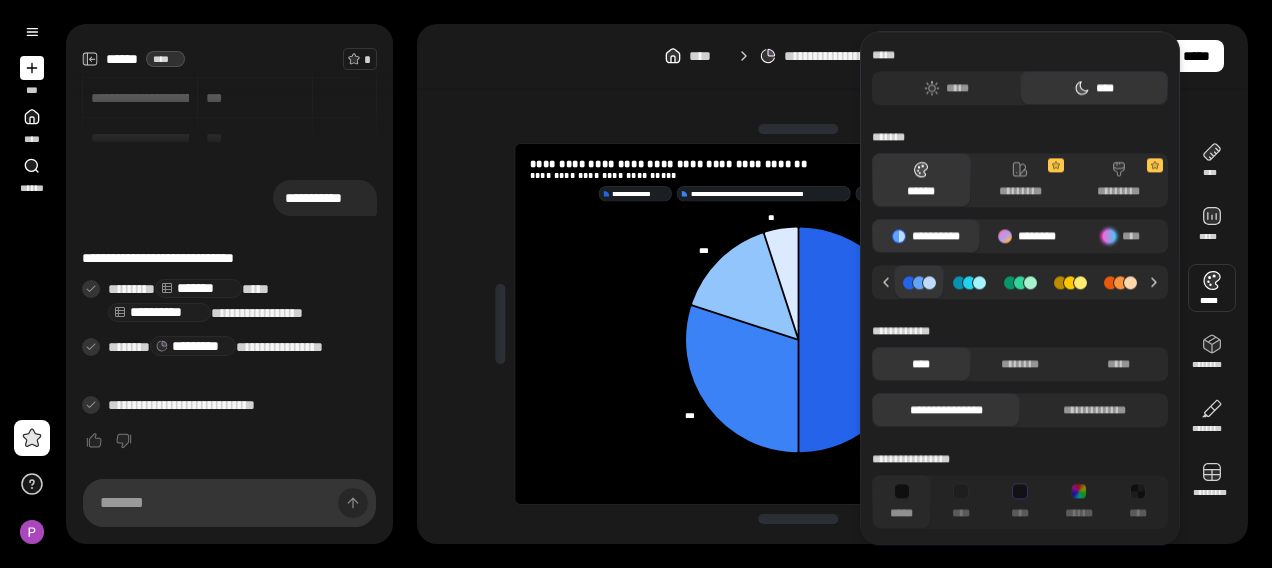 click on "********" at bounding box center (1027, 236) 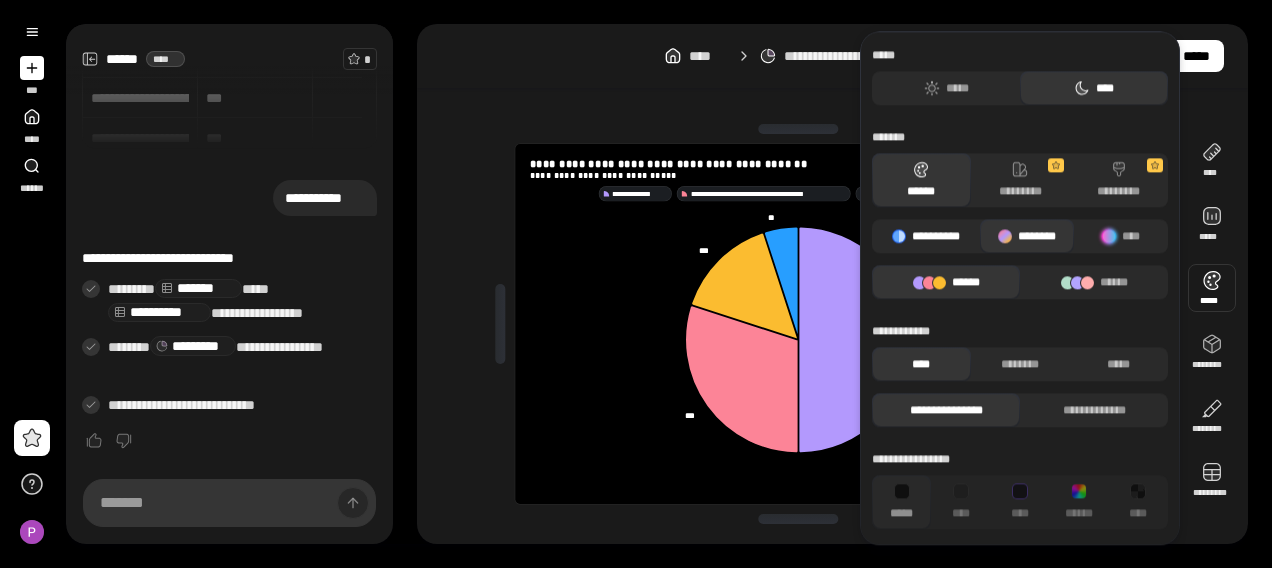 click on "**********" at bounding box center (926, 236) 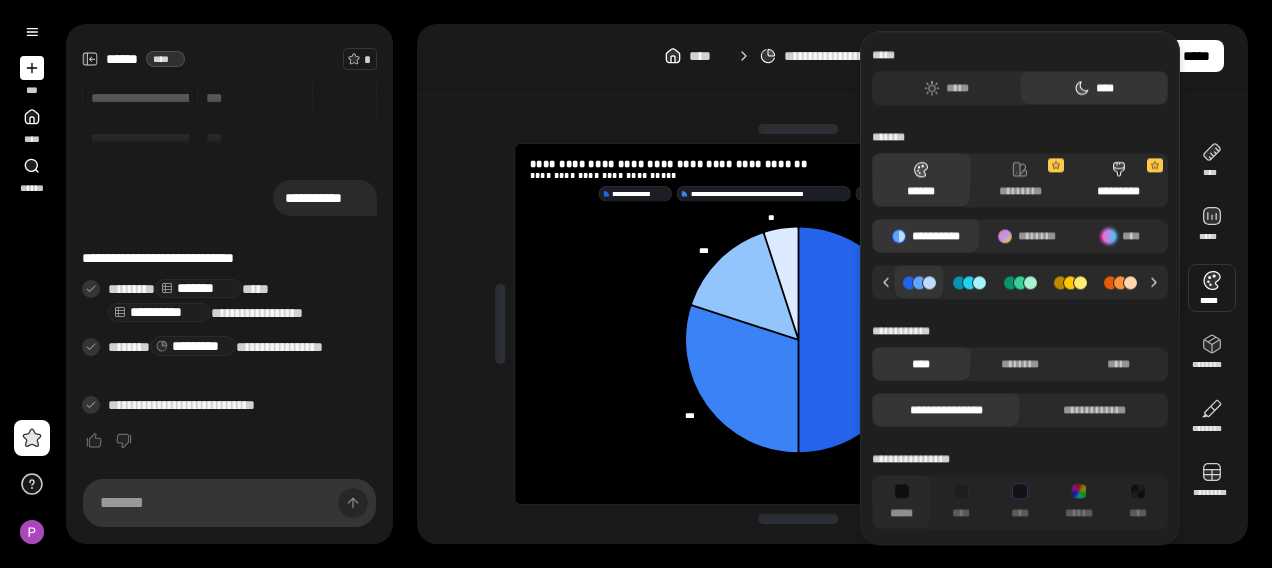 click 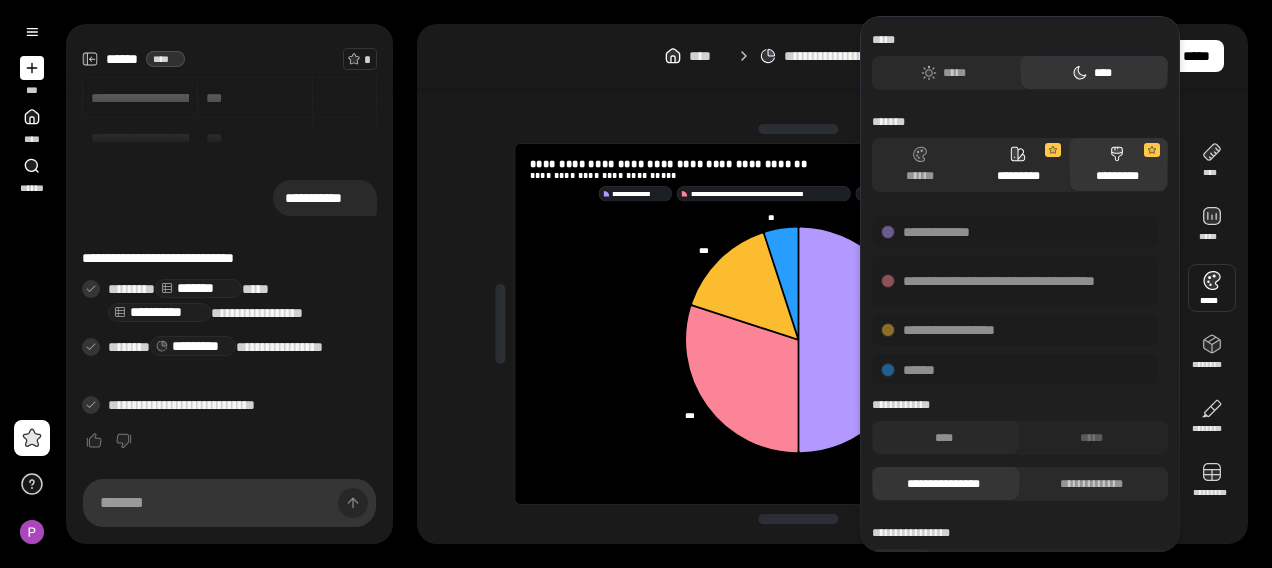 click on "*********" at bounding box center [1018, 165] 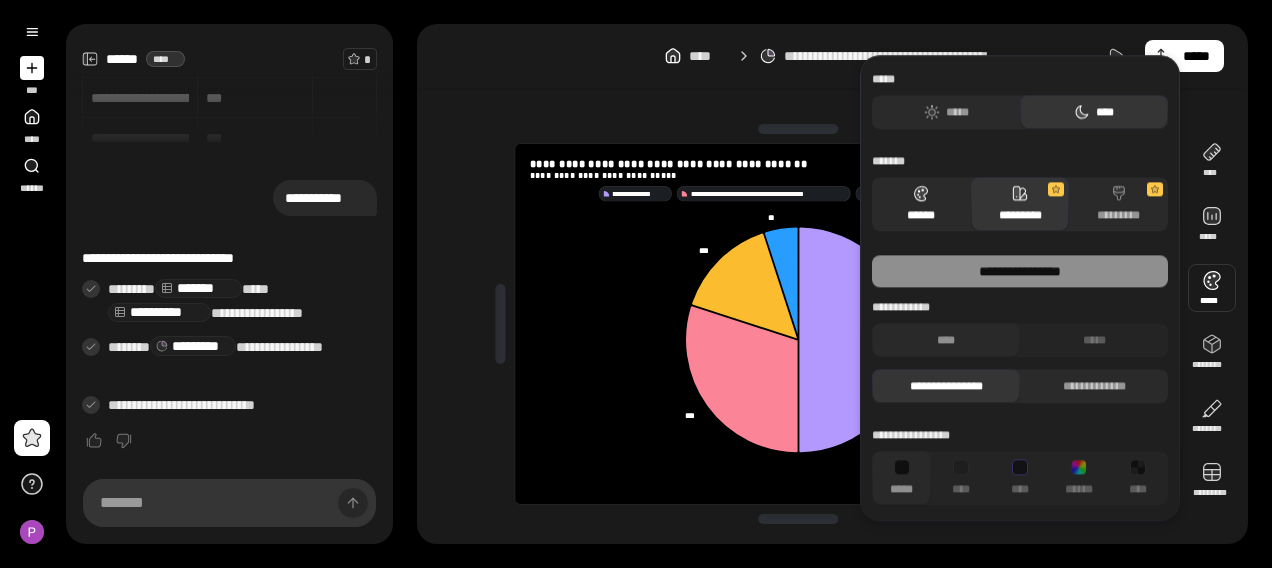 click on "******" at bounding box center [921, 204] 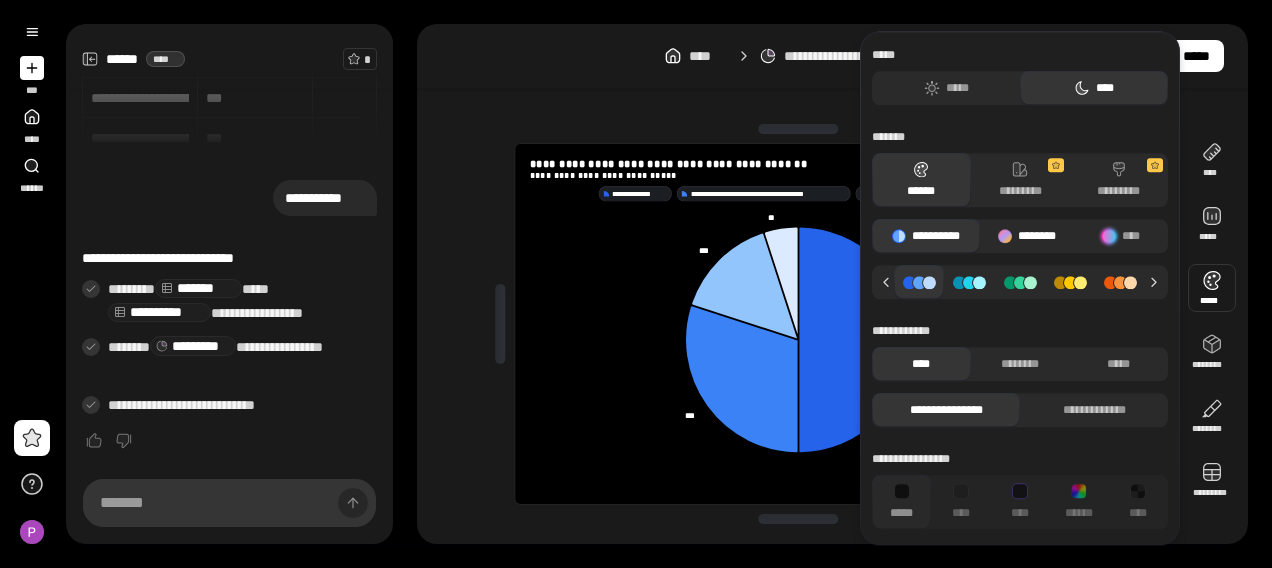 click on "********" at bounding box center (1027, 236) 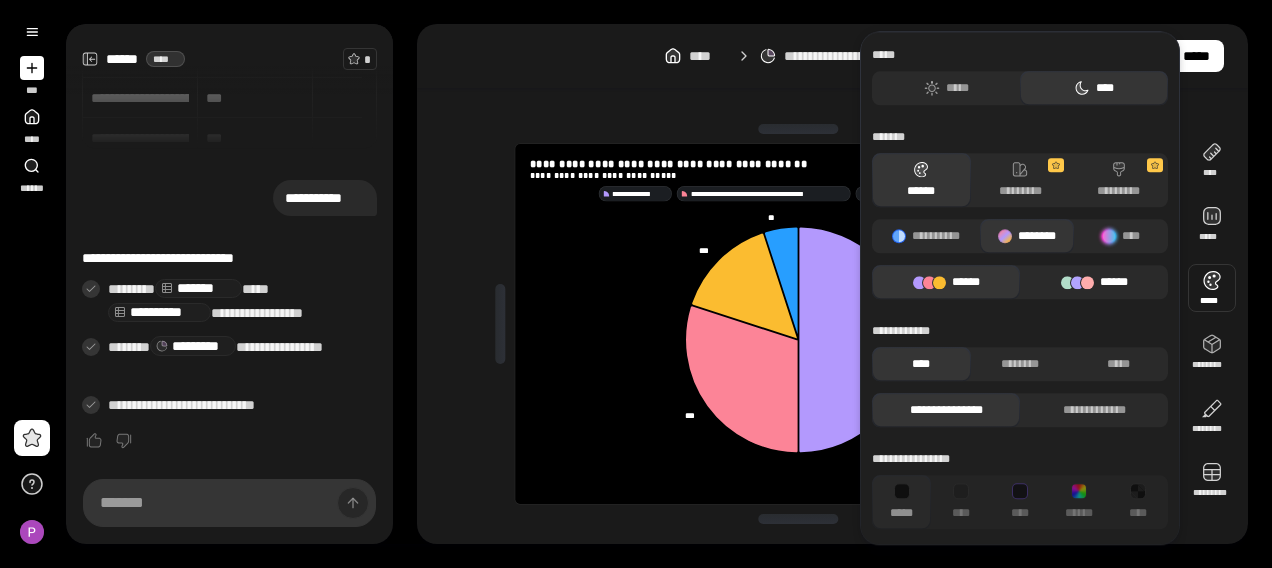 click on "******" at bounding box center (1094, 282) 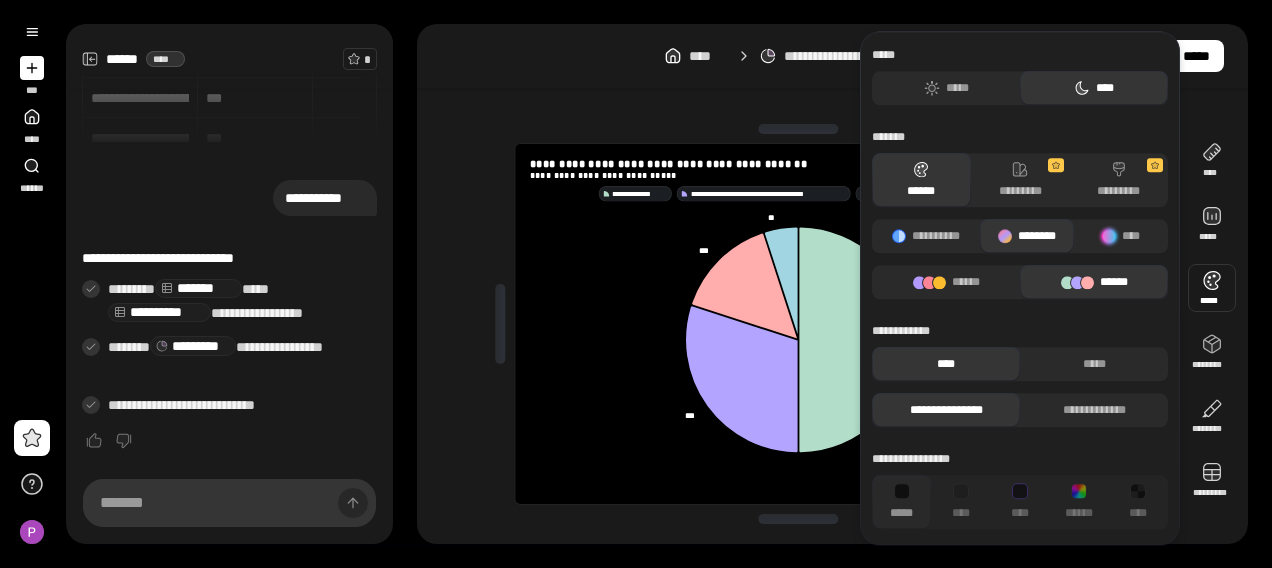 click on "******" at bounding box center (1094, 282) 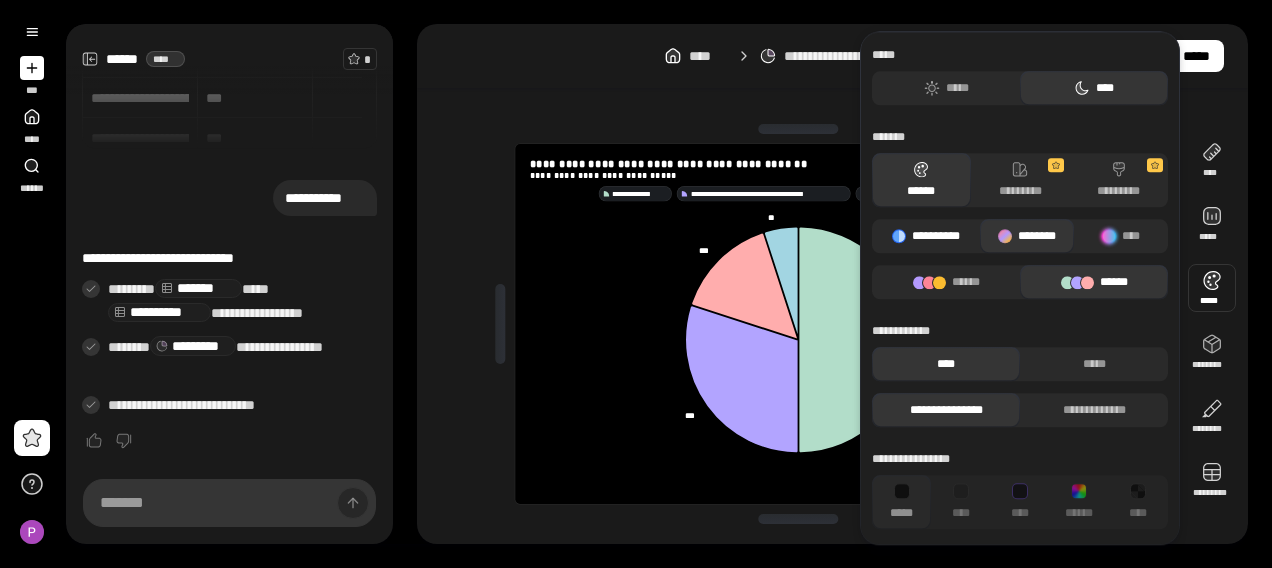click on "**********" at bounding box center (926, 236) 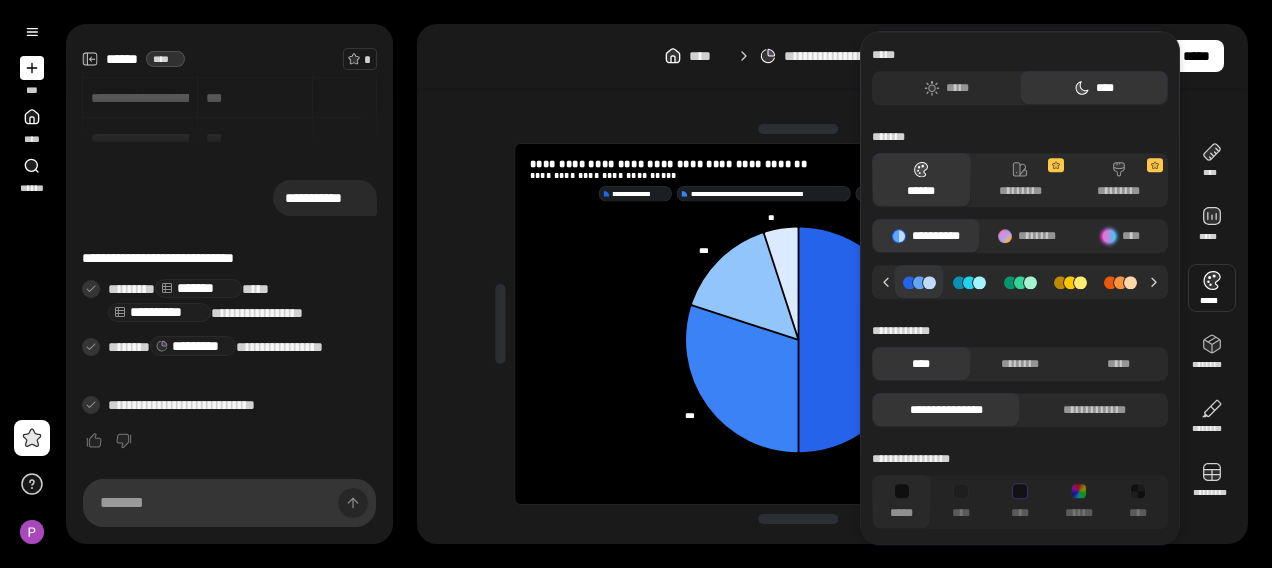 click 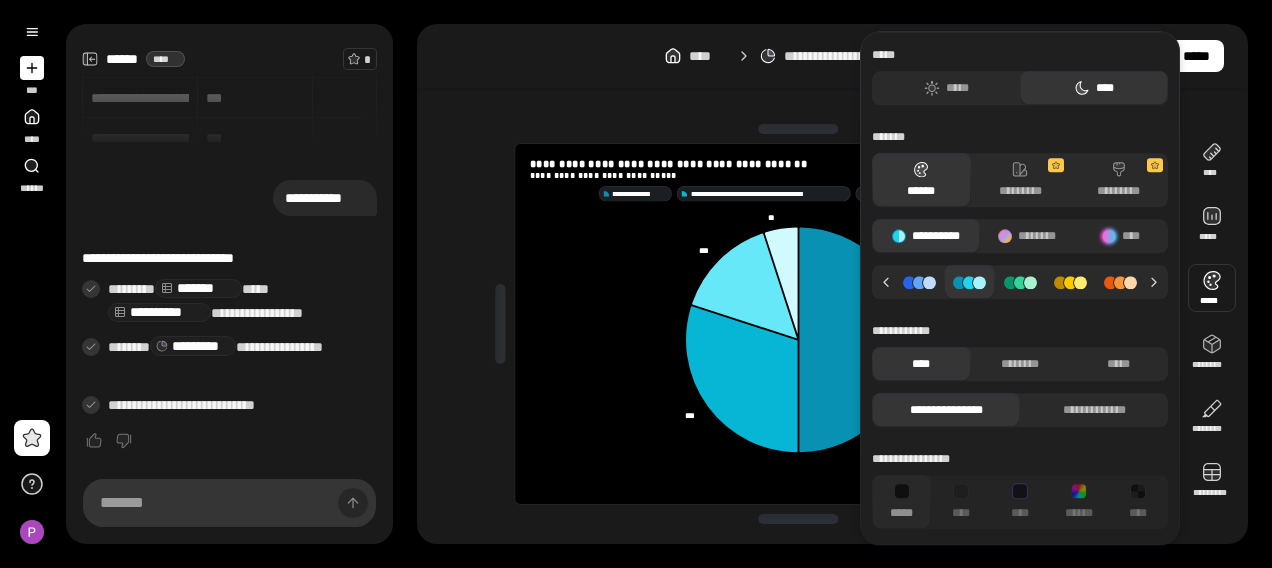 click 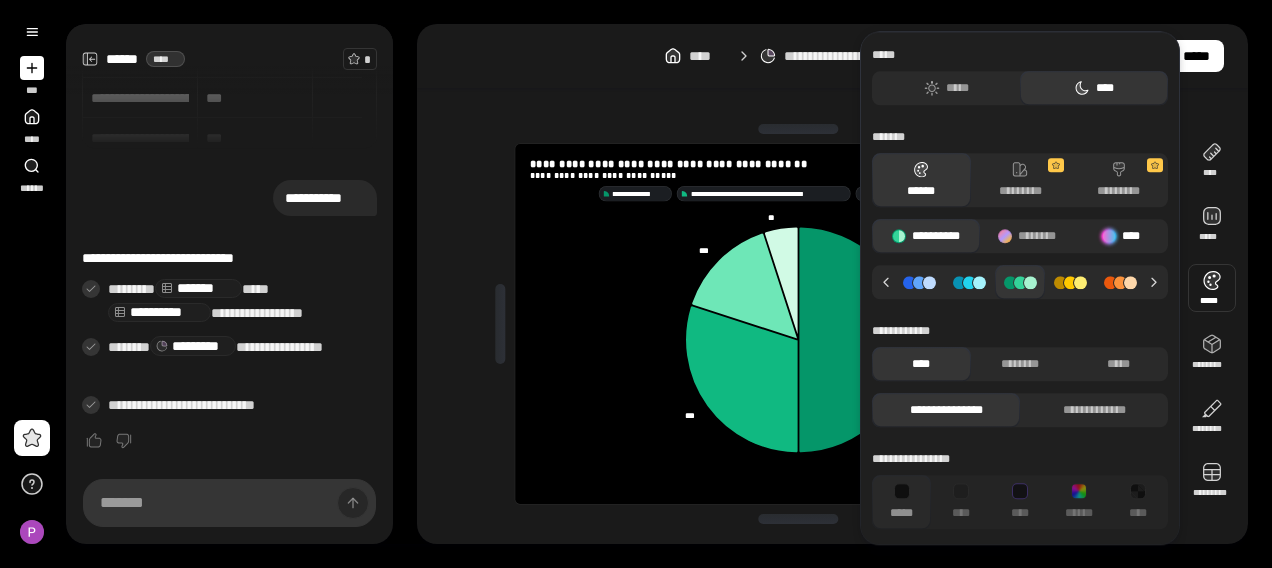 click on "****" at bounding box center [1121, 236] 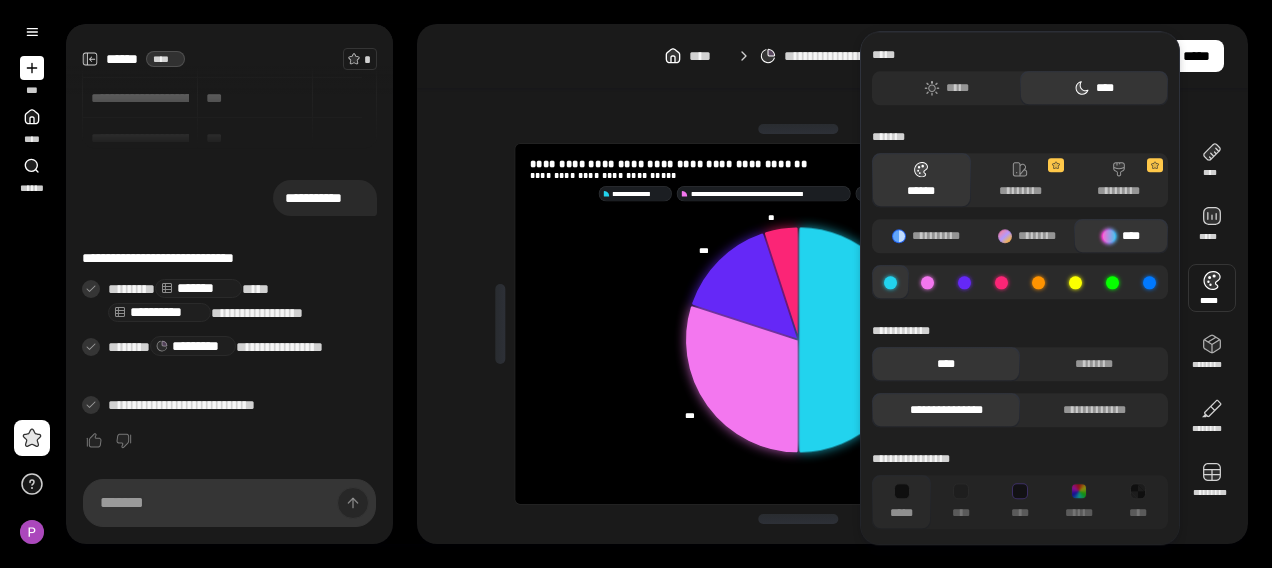 click 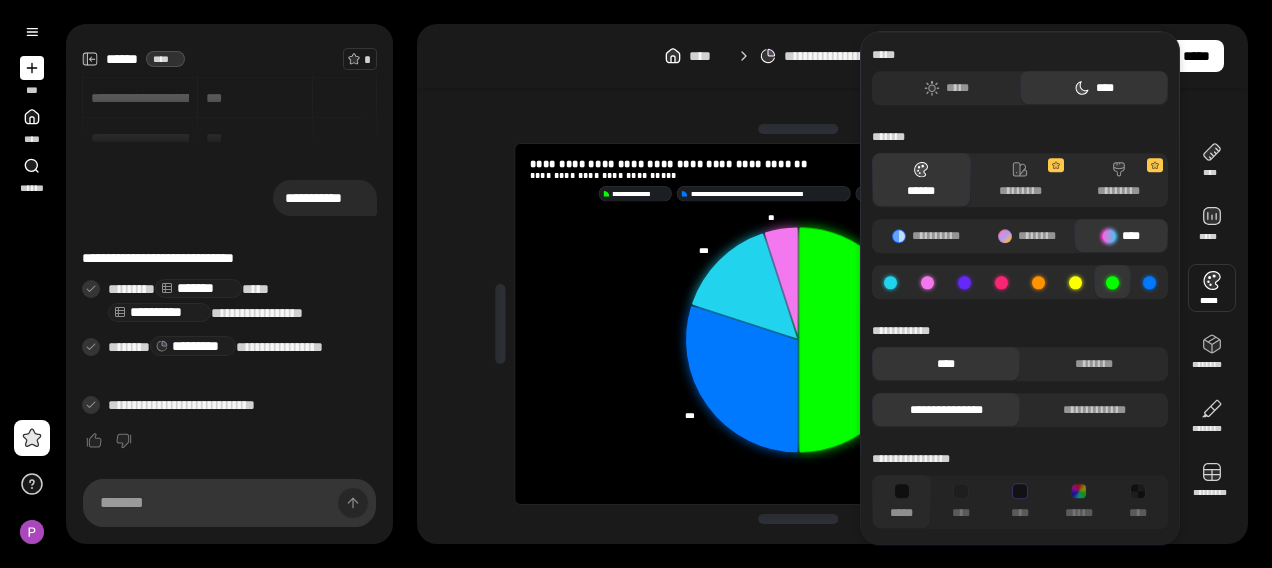 click at bounding box center [1075, 282] 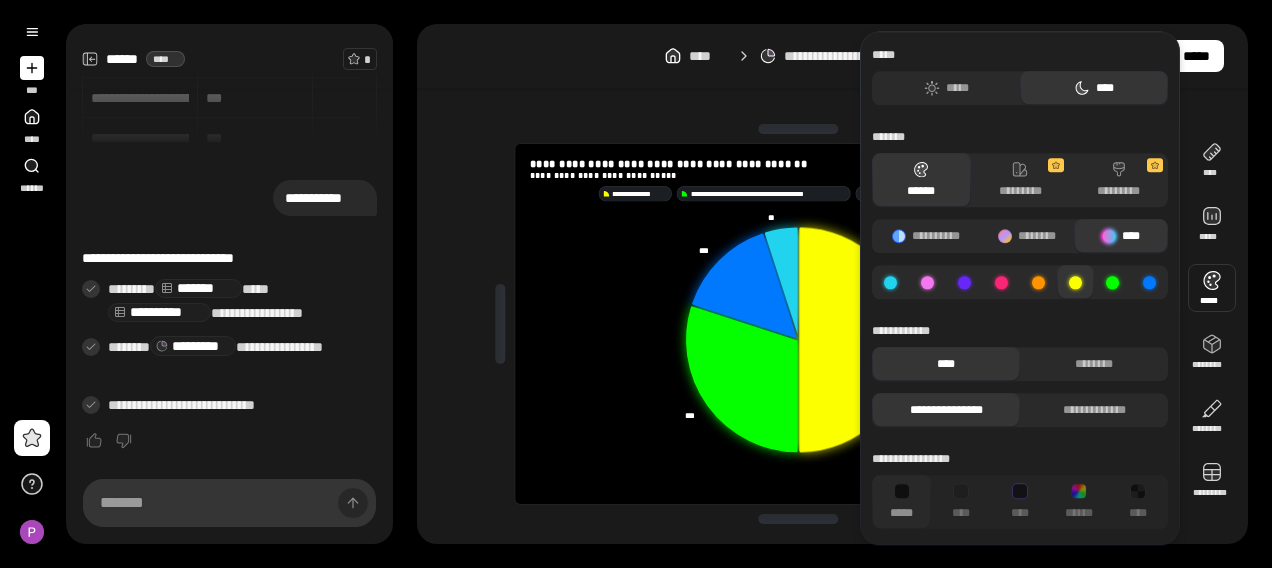 click at bounding box center [964, 282] 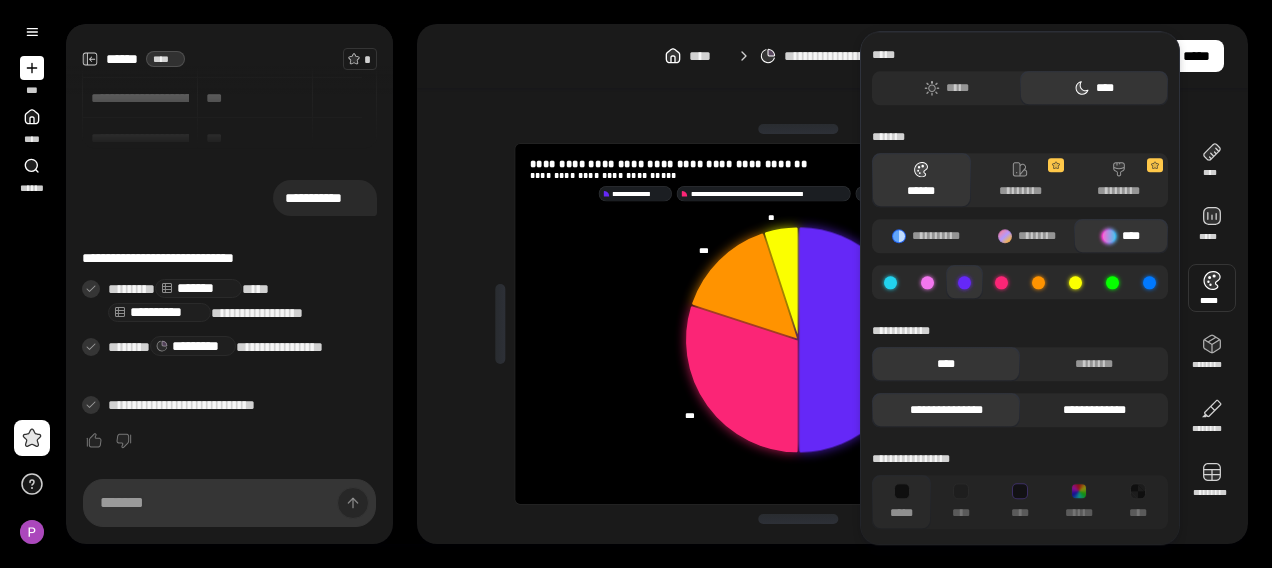 click on "**********" at bounding box center (1094, 410) 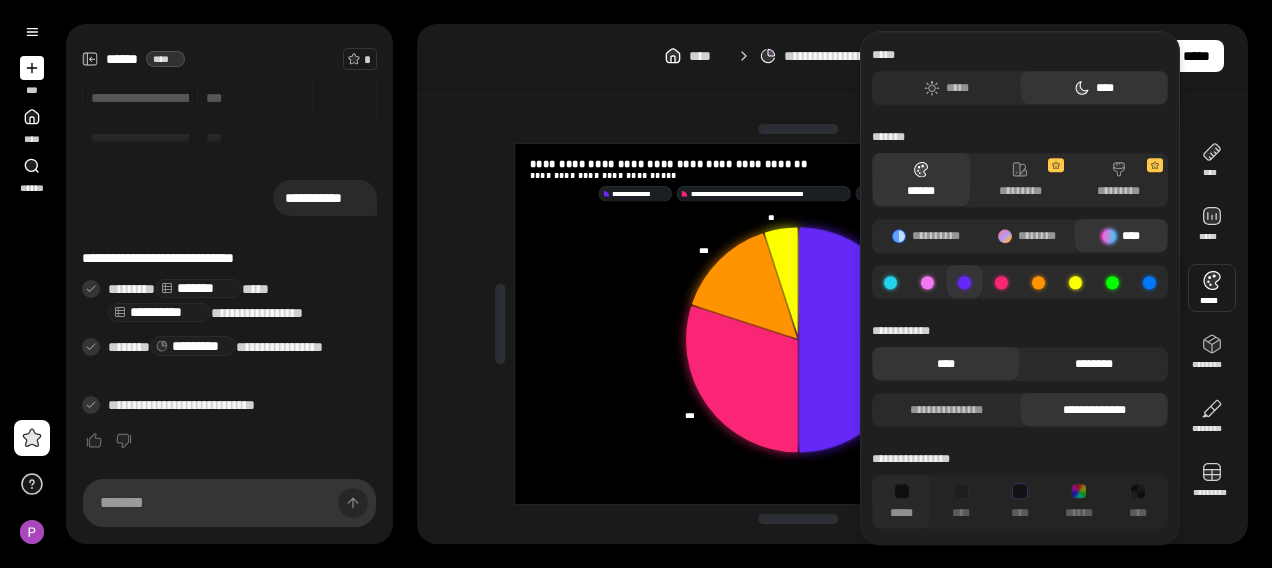 click on "********" at bounding box center (1094, 364) 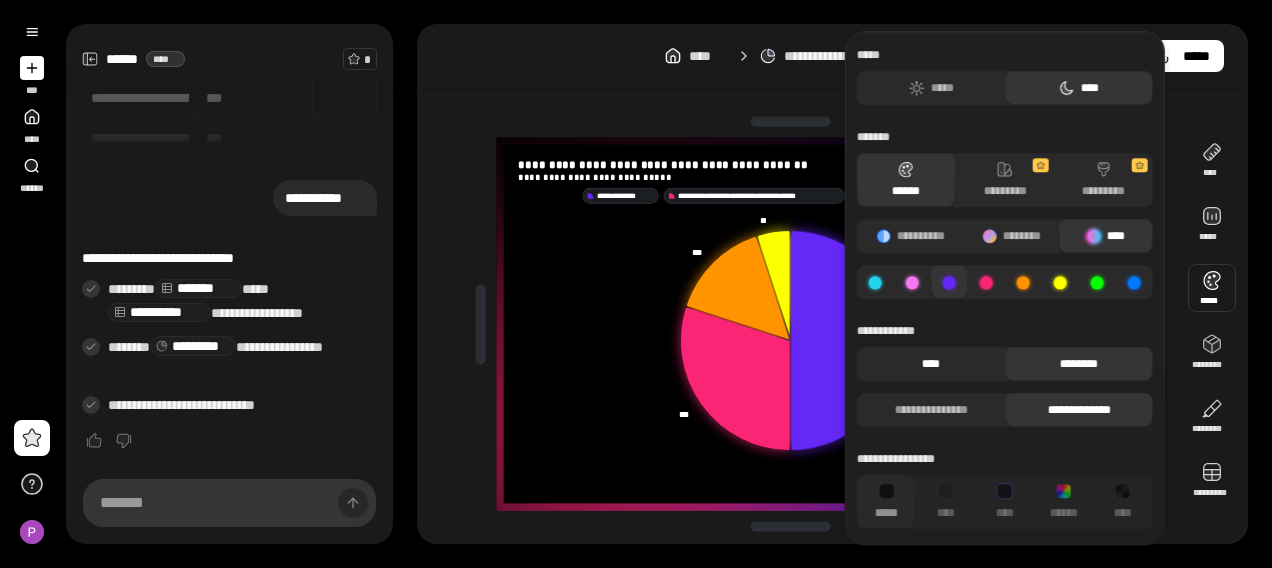 click on "****" at bounding box center (931, 364) 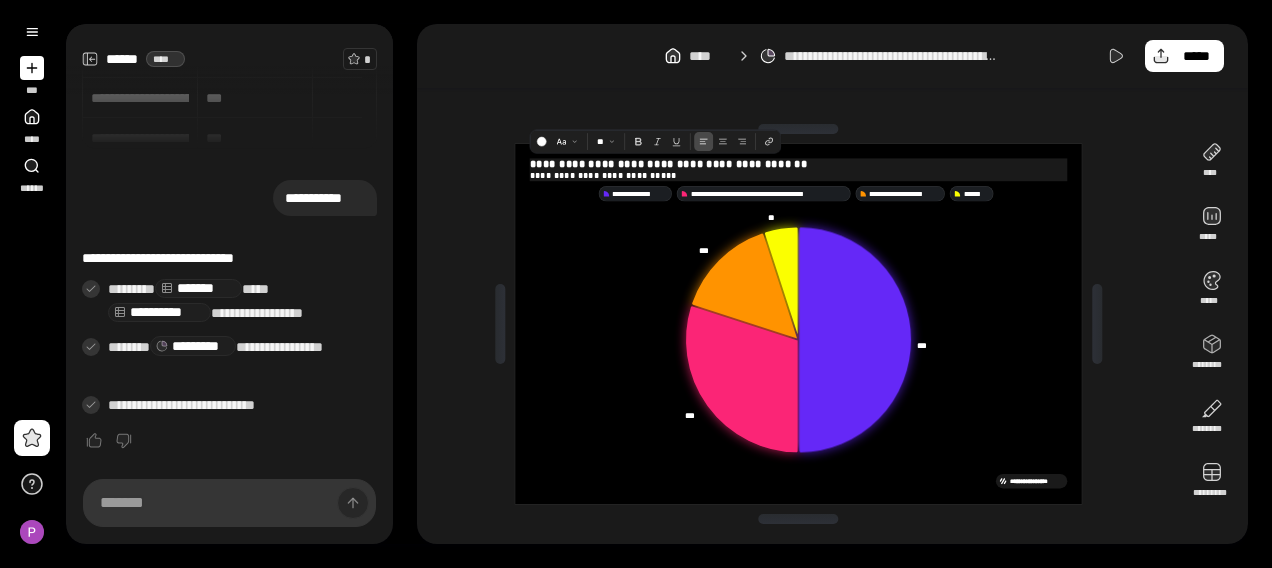 click on "**********" at bounding box center (799, 164) 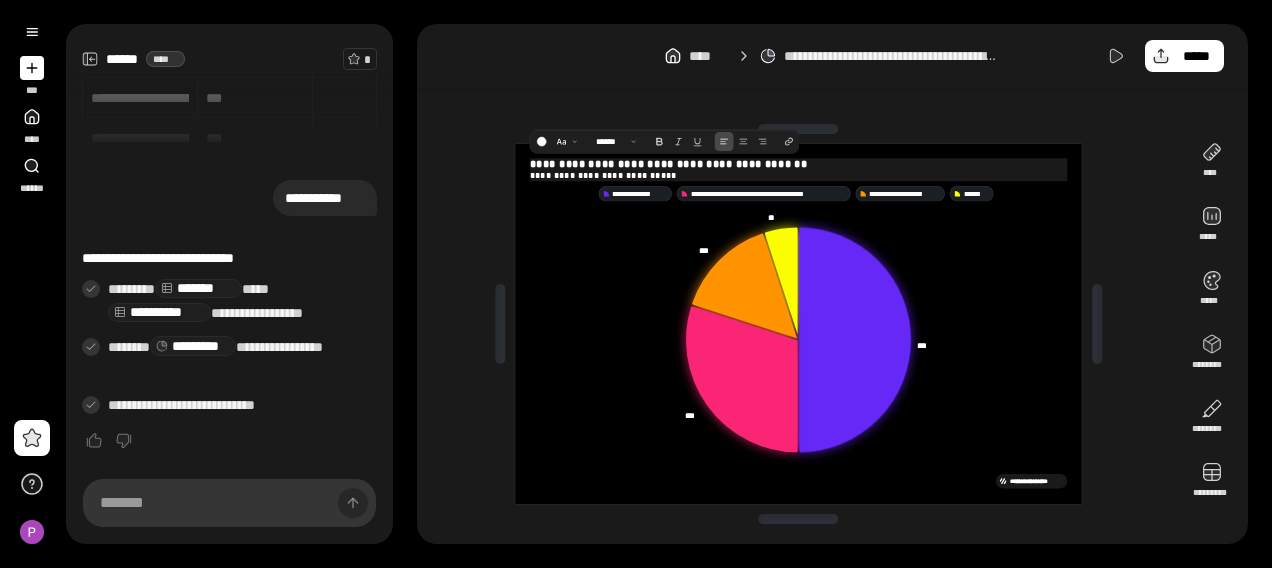 click on "**********" at bounding box center (799, 175) 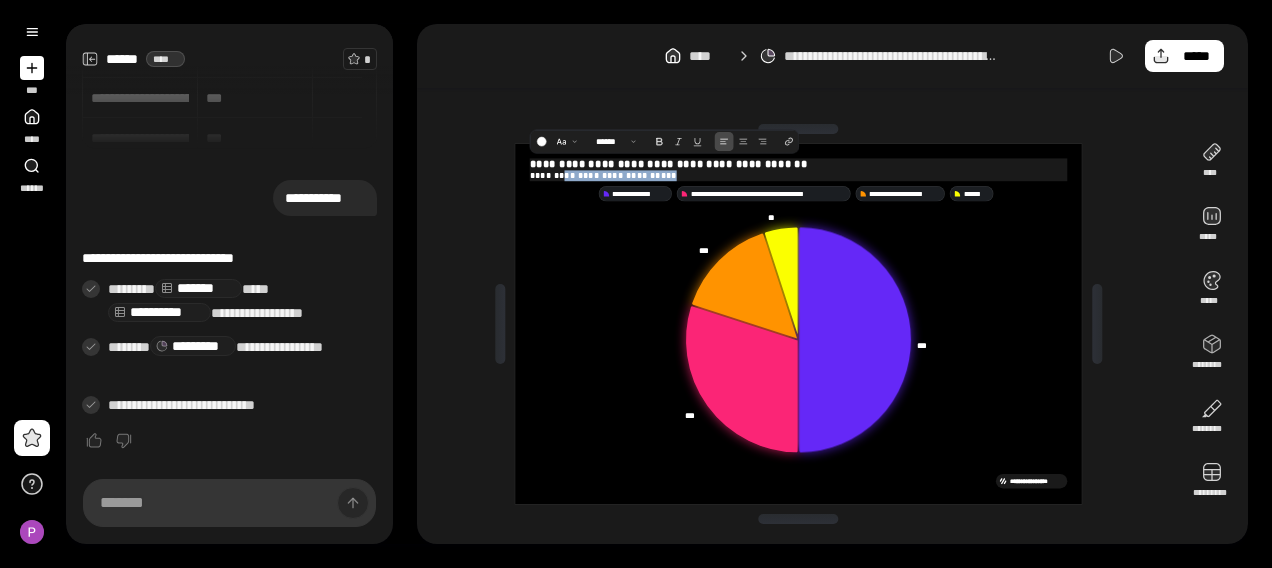 drag, startPoint x: 692, startPoint y: 174, endPoint x: 491, endPoint y: 148, distance: 202.67462 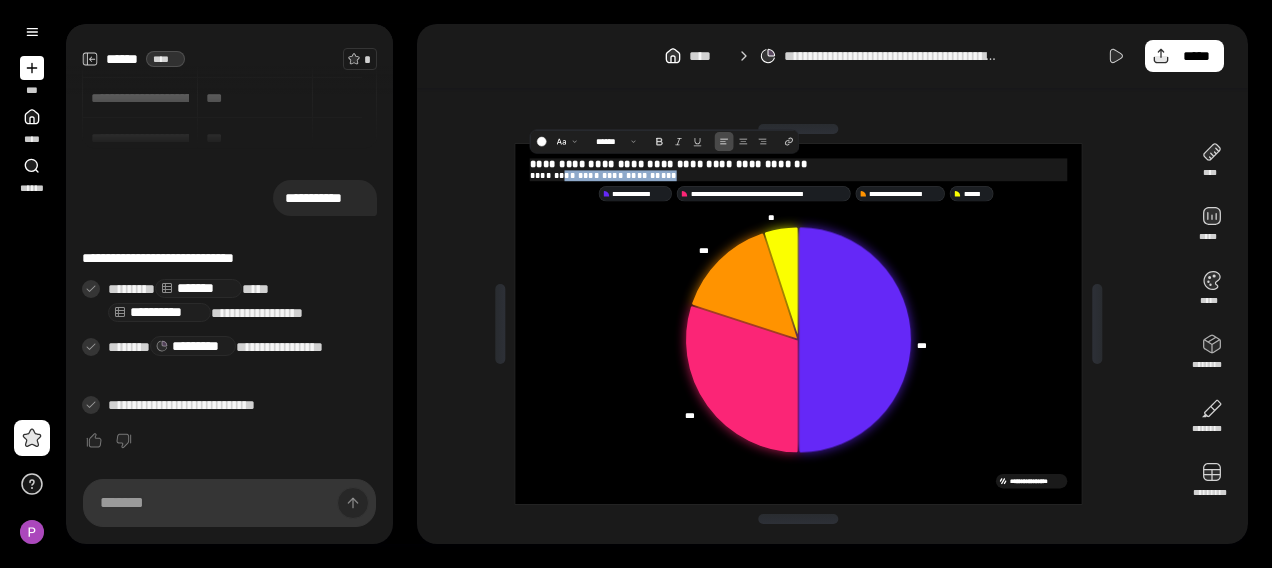 click on "**********" at bounding box center [798, 324] 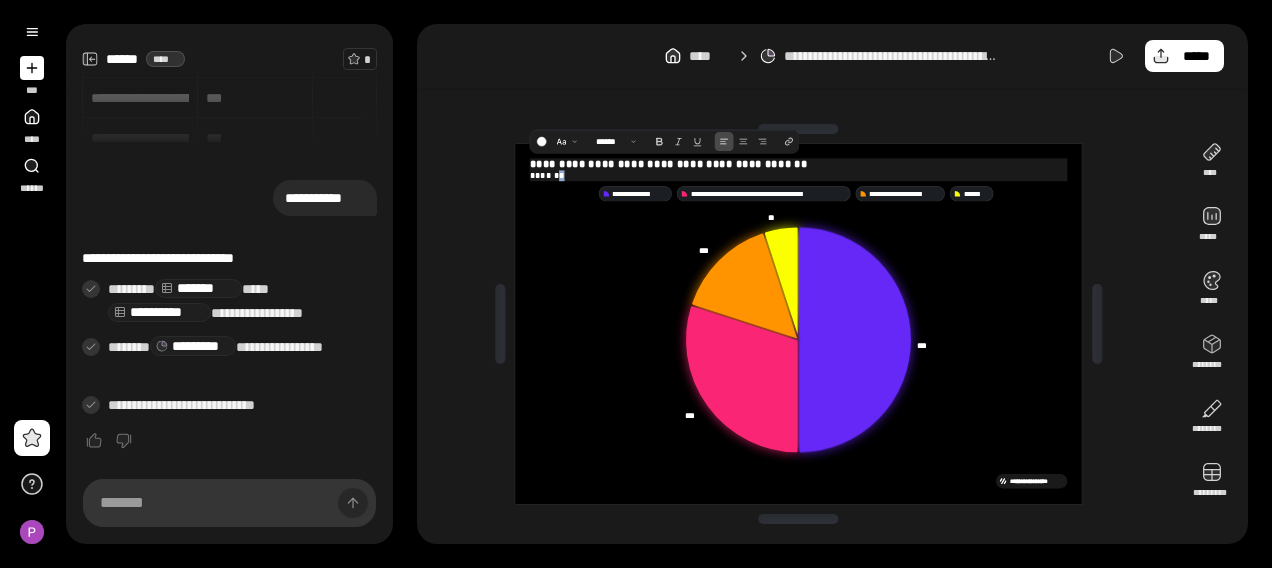 drag, startPoint x: 575, startPoint y: 180, endPoint x: 480, endPoint y: 149, distance: 99.92998 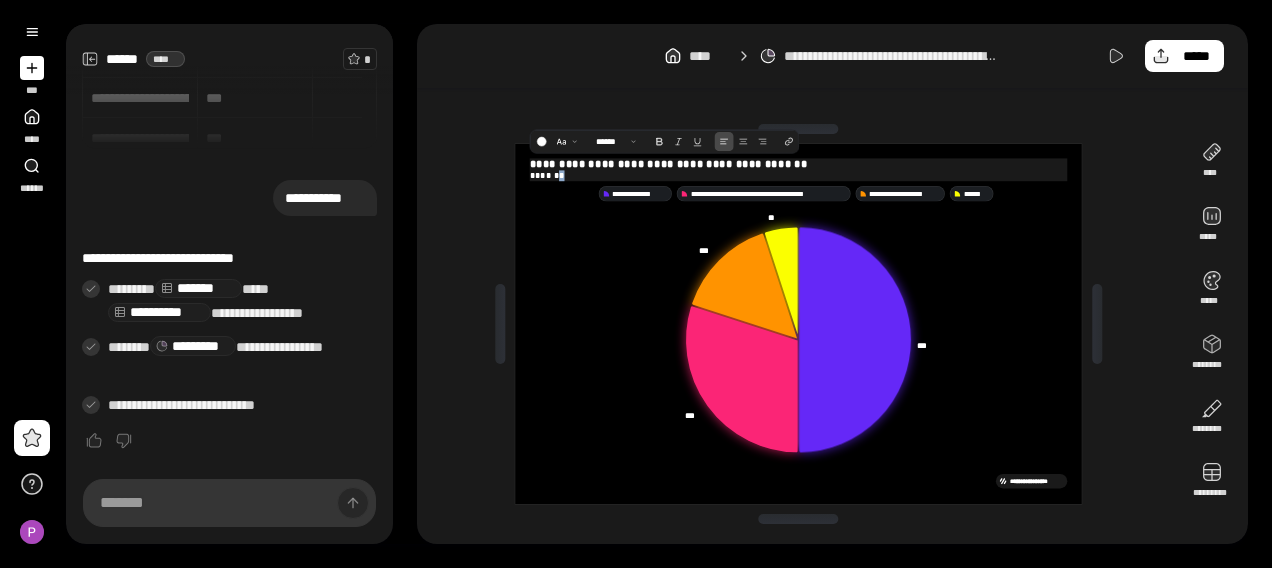 click on "**********" at bounding box center [798, 324] 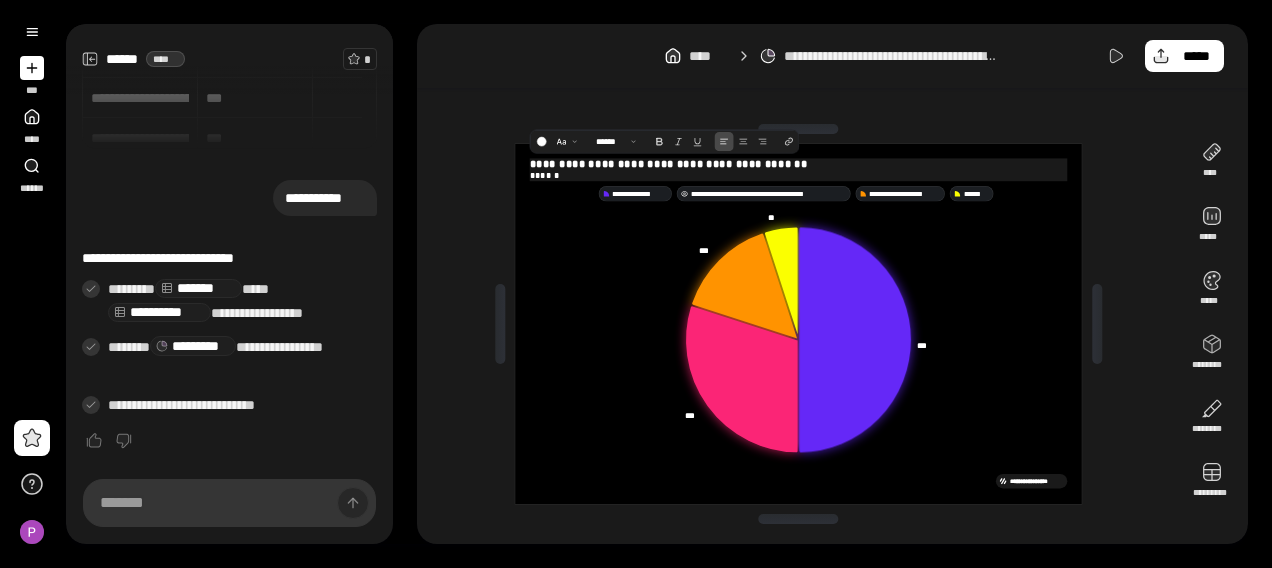 type 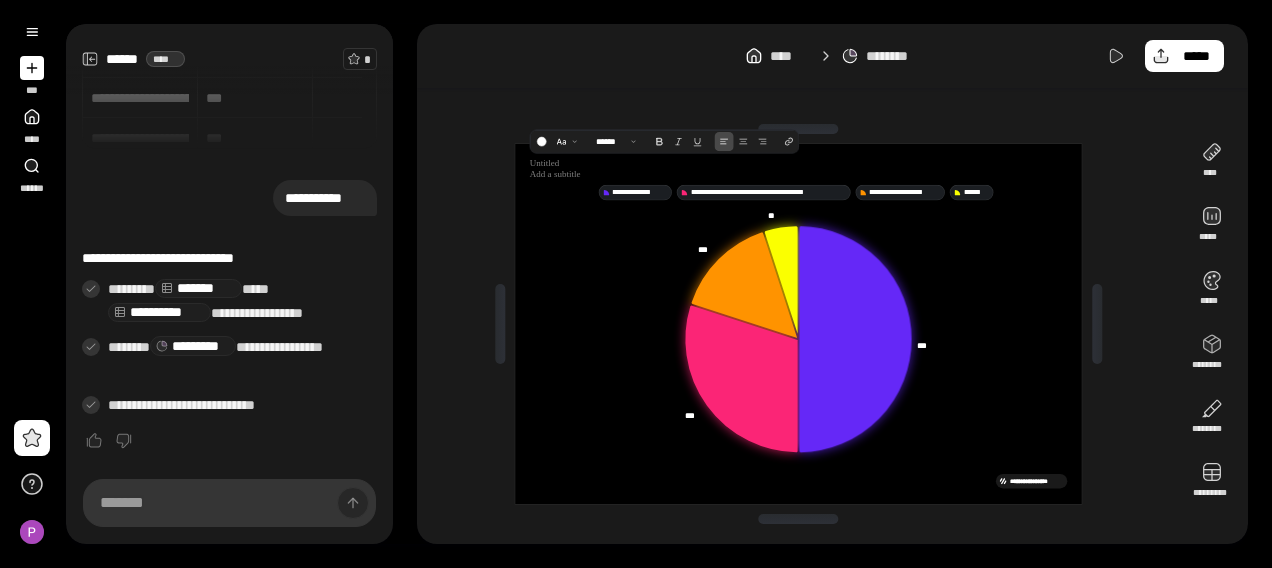 click 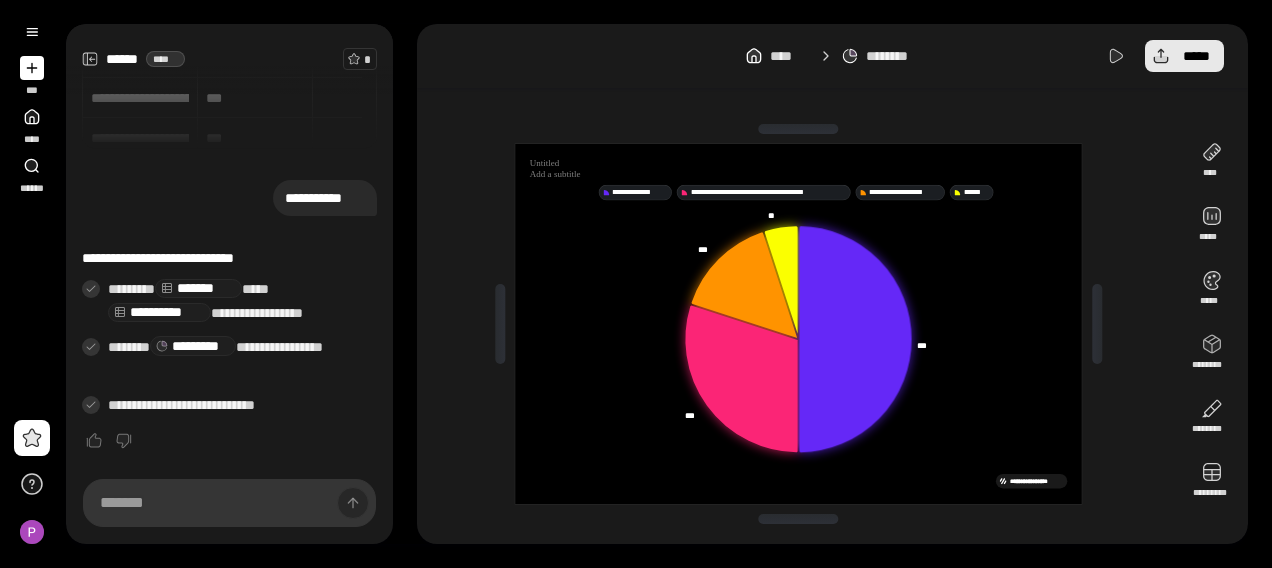 click on "*****" at bounding box center [1184, 56] 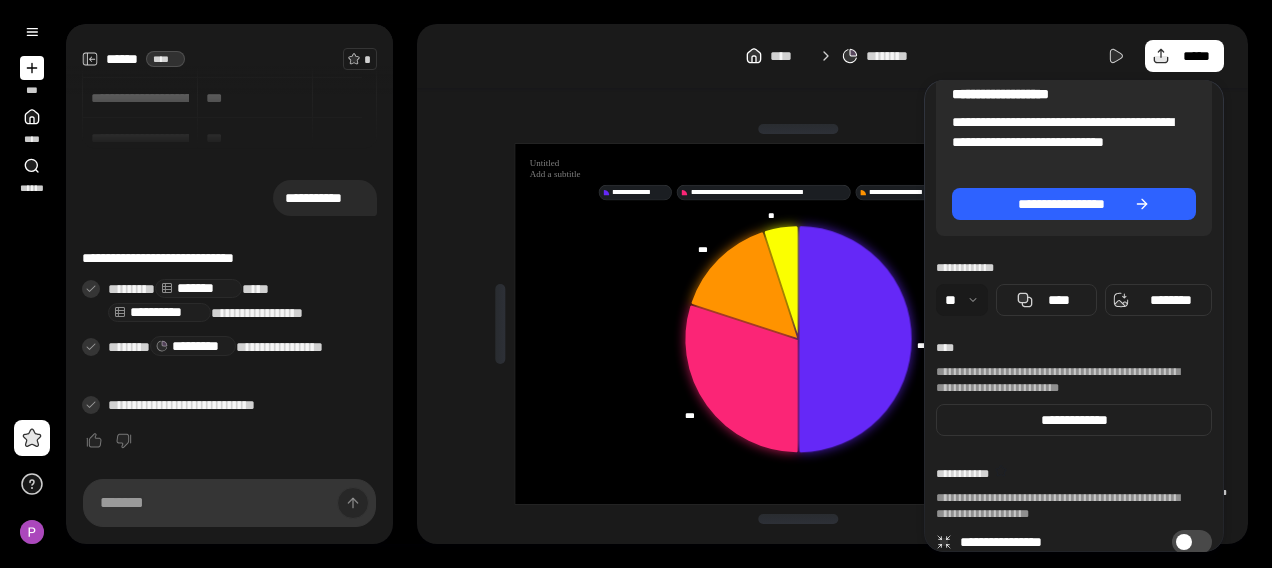 scroll, scrollTop: 215, scrollLeft: 0, axis: vertical 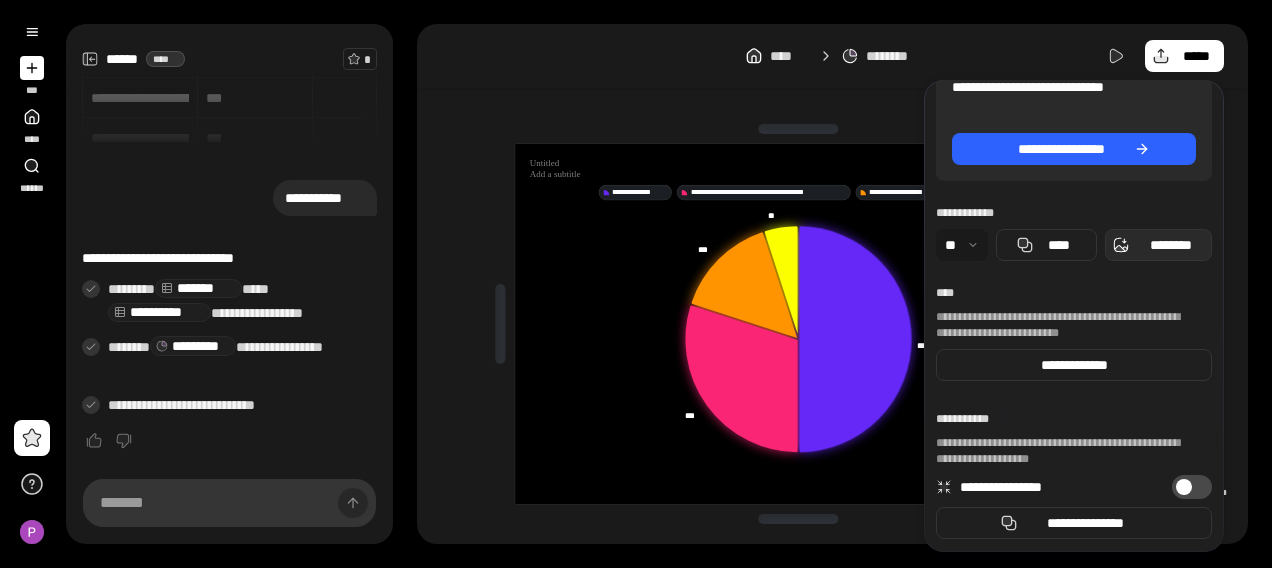 click on "********" at bounding box center [1170, 245] 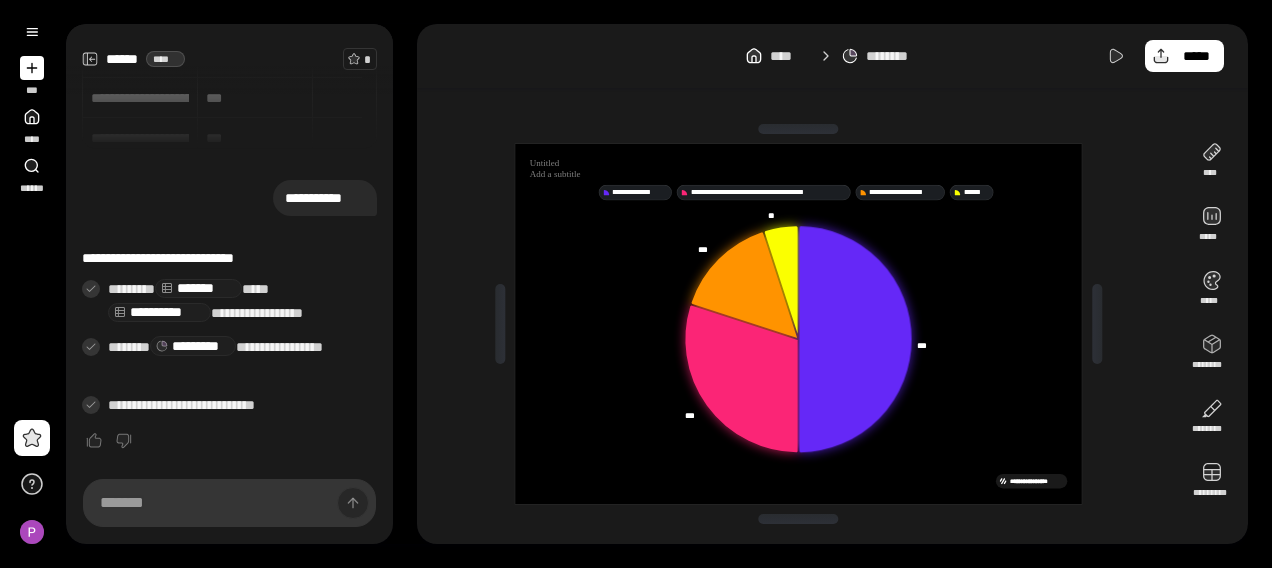 click 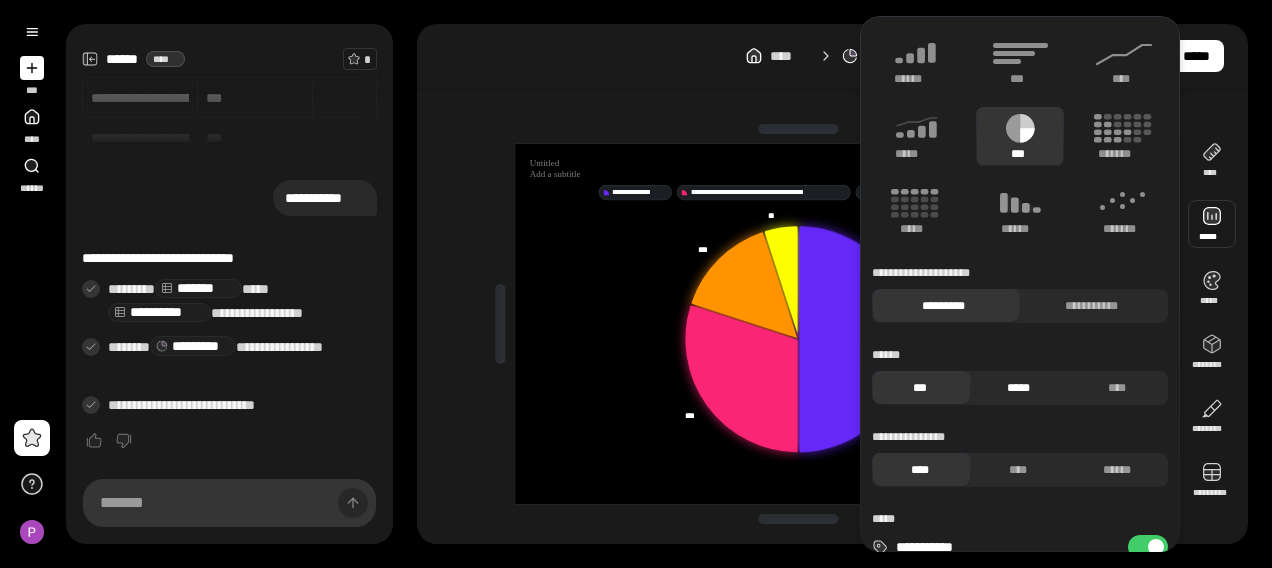 click on "*****" at bounding box center [1018, 388] 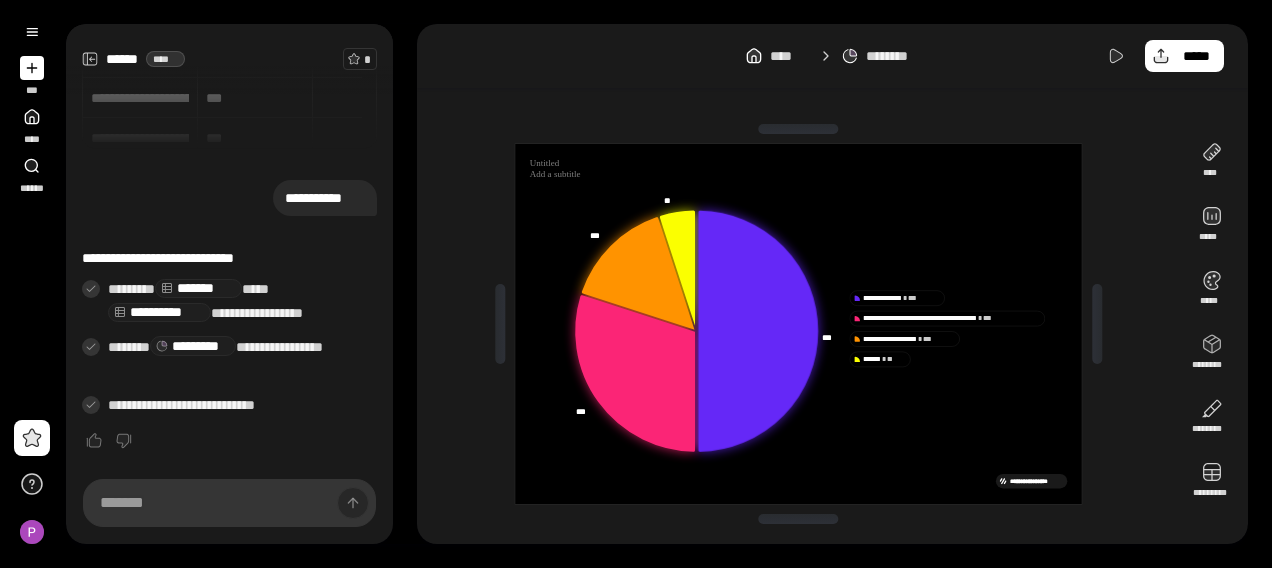 click 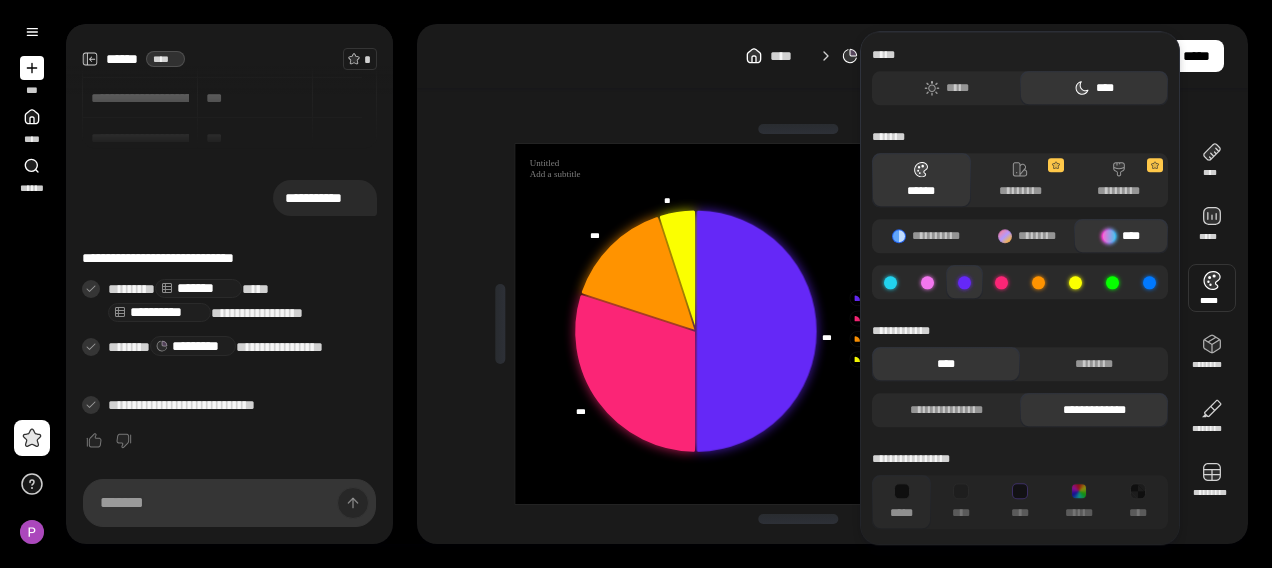 click at bounding box center (1212, 288) 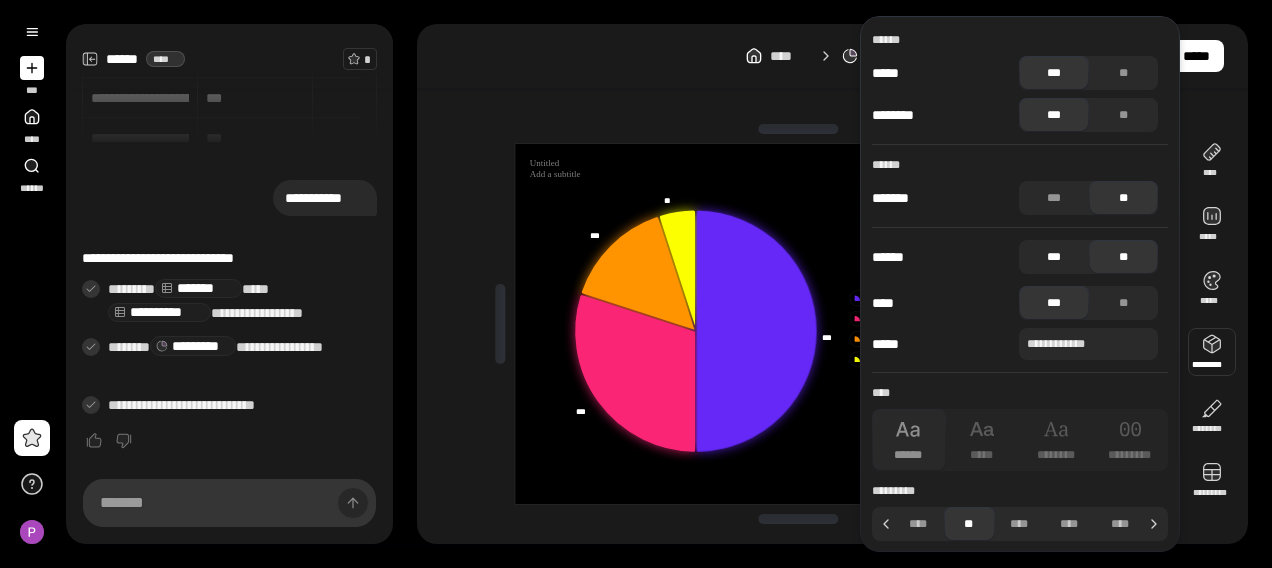 click on "***" at bounding box center (1054, 257) 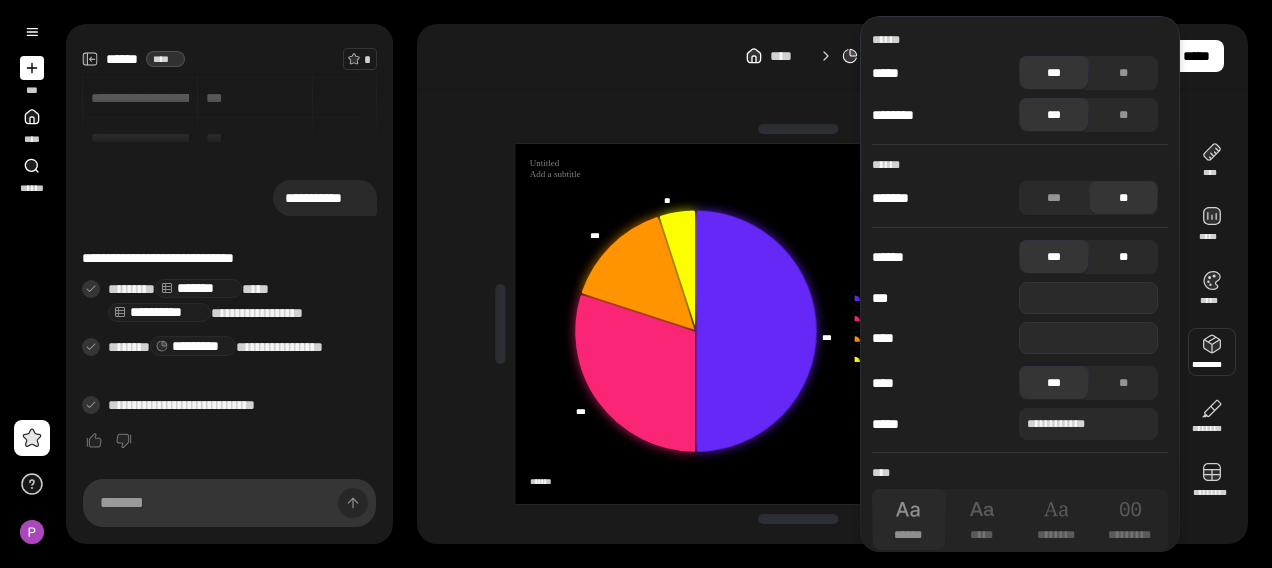 click on "**" at bounding box center [1124, 257] 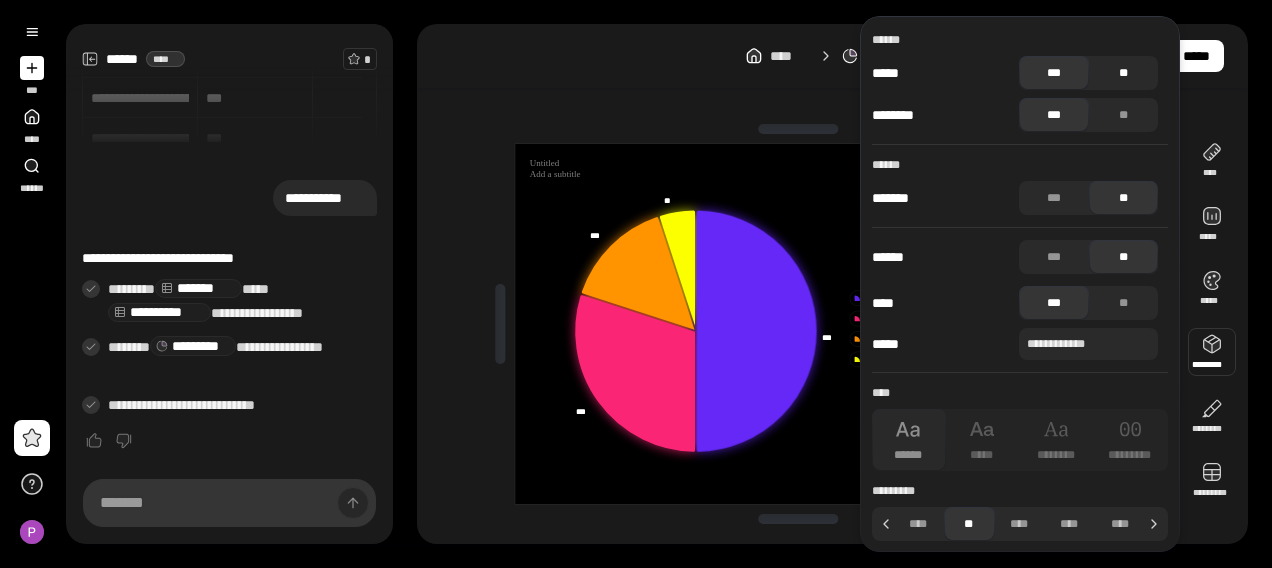 click on "**" at bounding box center [1124, 73] 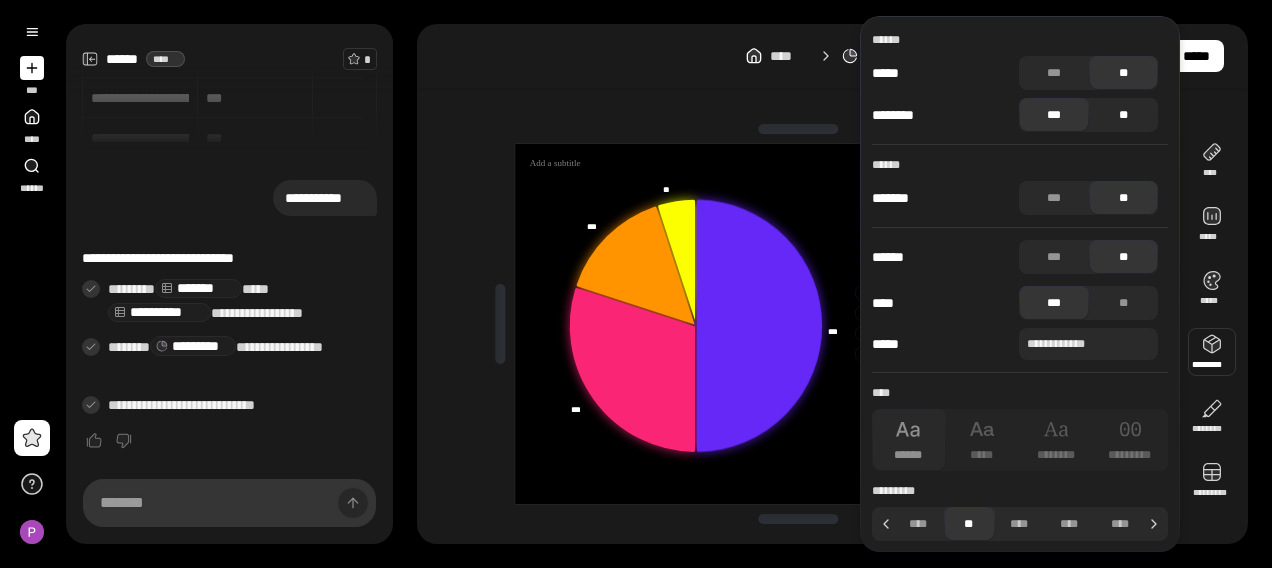click on "**" at bounding box center (1124, 115) 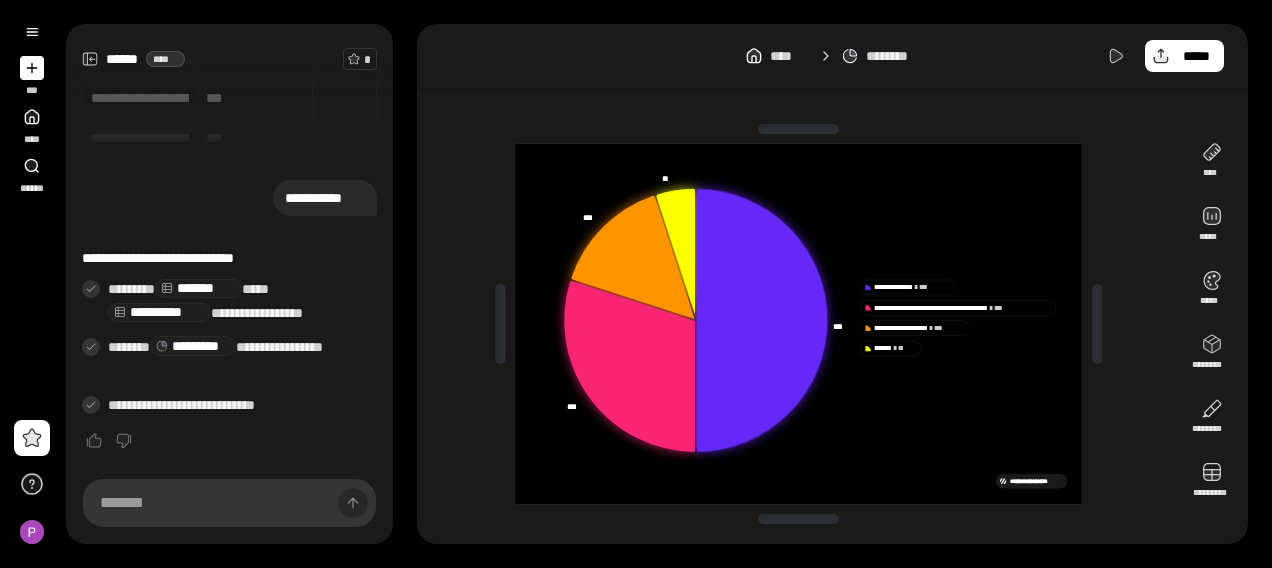 click on "**********" at bounding box center (832, 324) 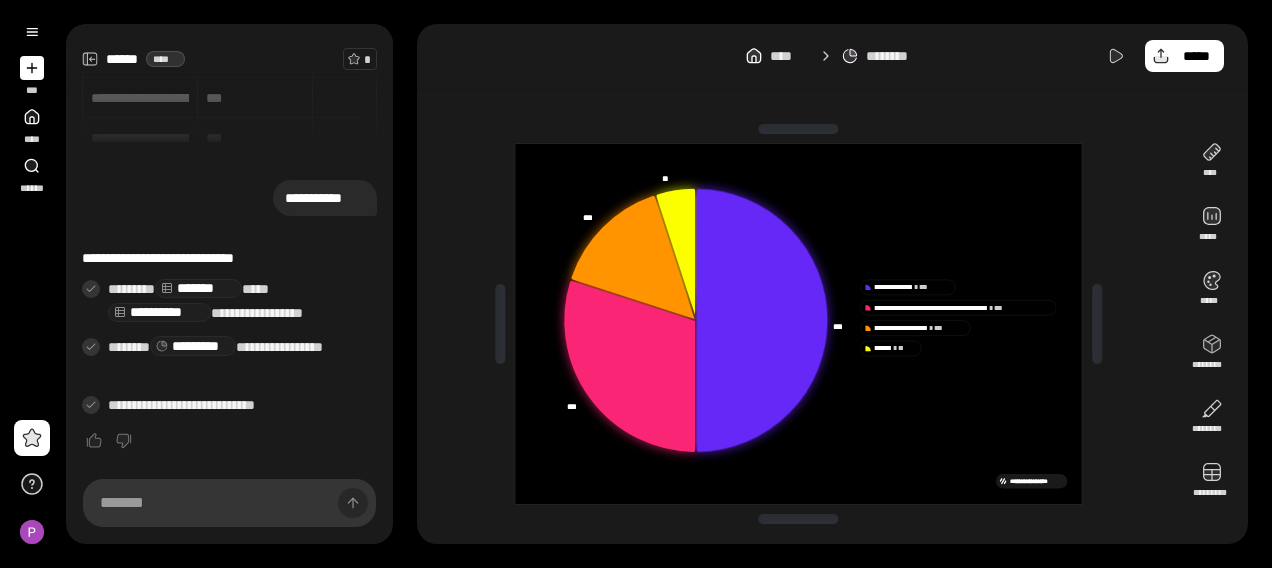 click 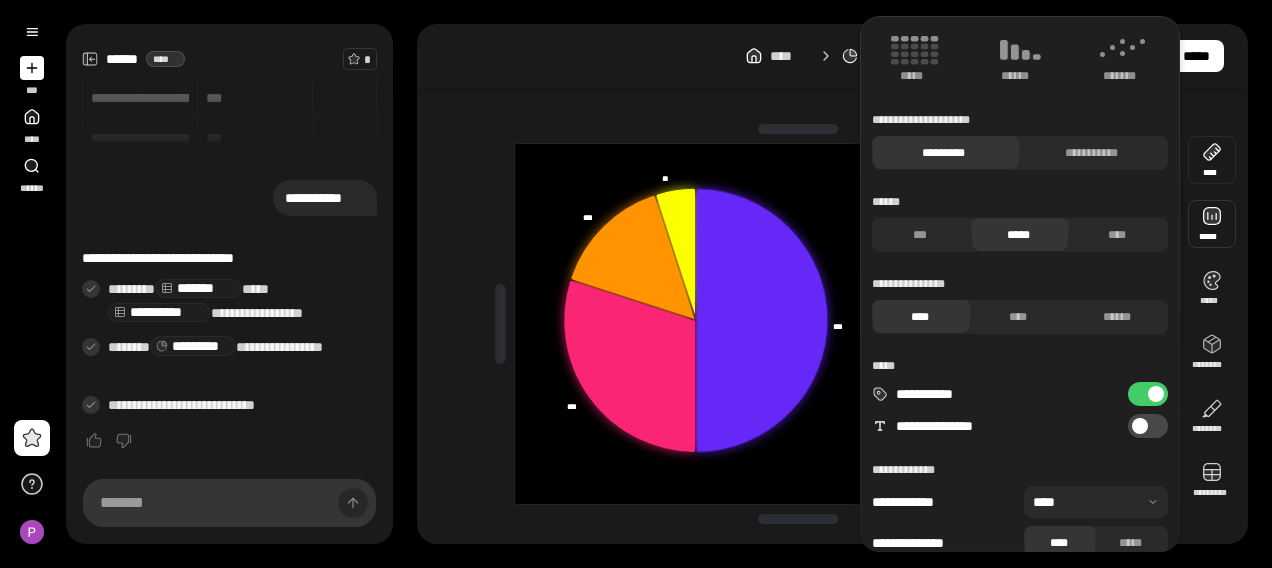 scroll, scrollTop: 177, scrollLeft: 0, axis: vertical 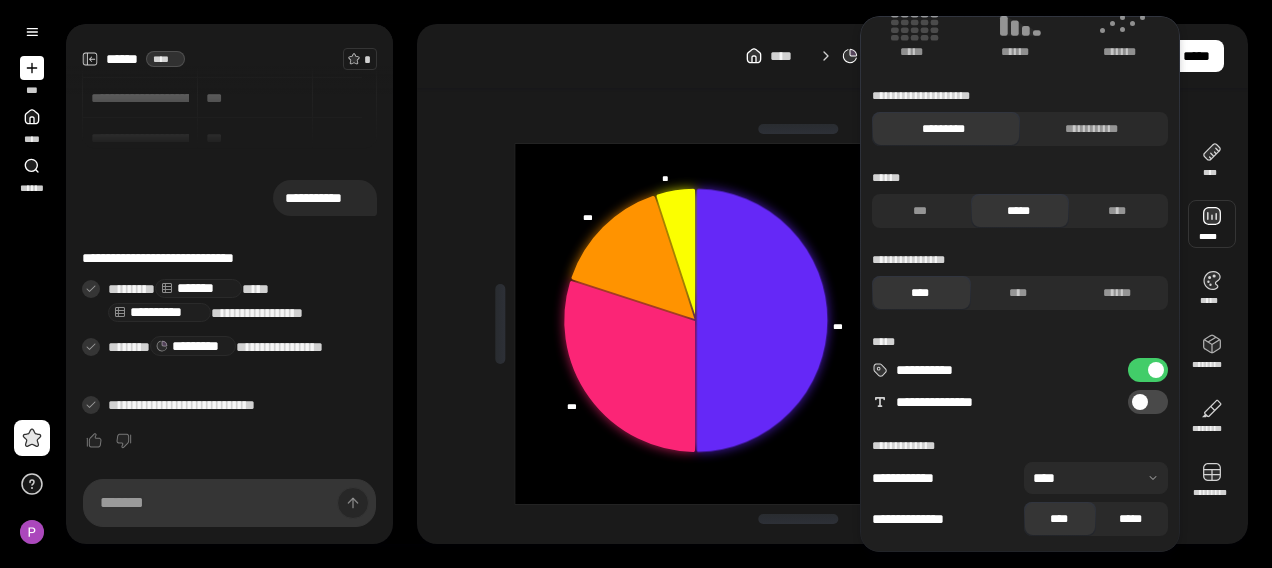 click on "*****" at bounding box center (1131, 519) 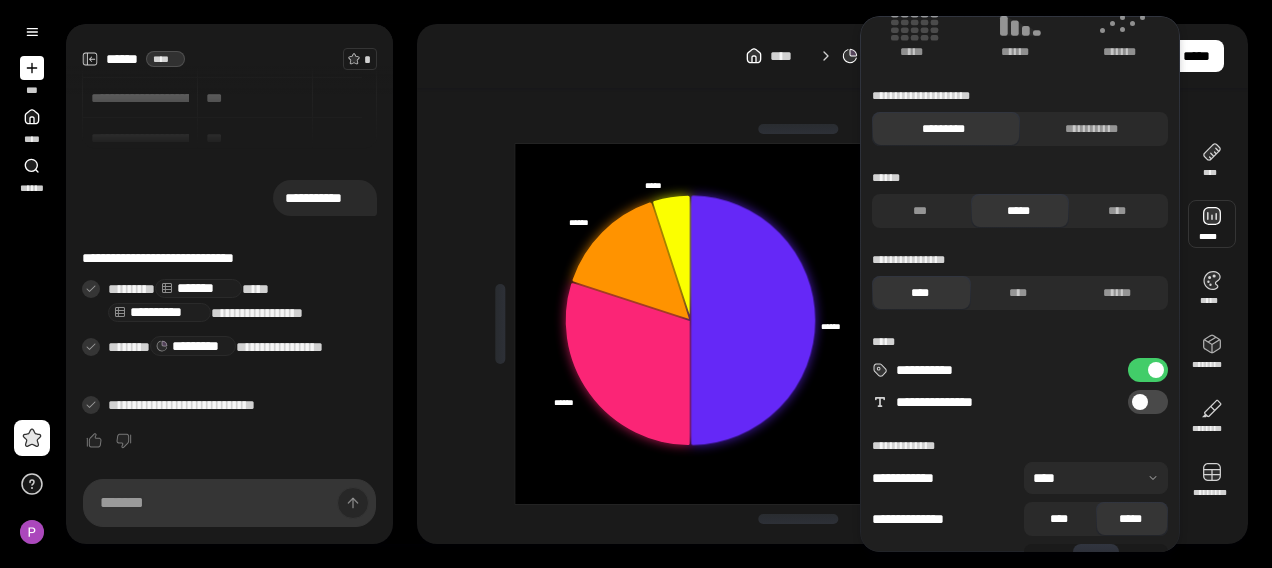 click on "****" at bounding box center [1059, 519] 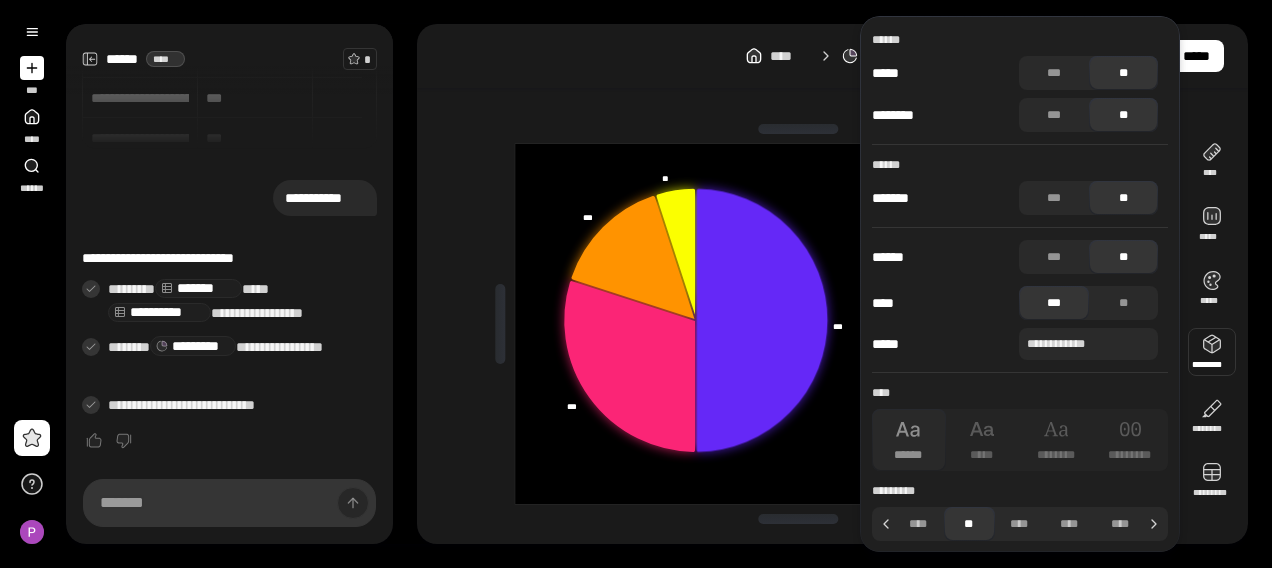 click at bounding box center [1212, 352] 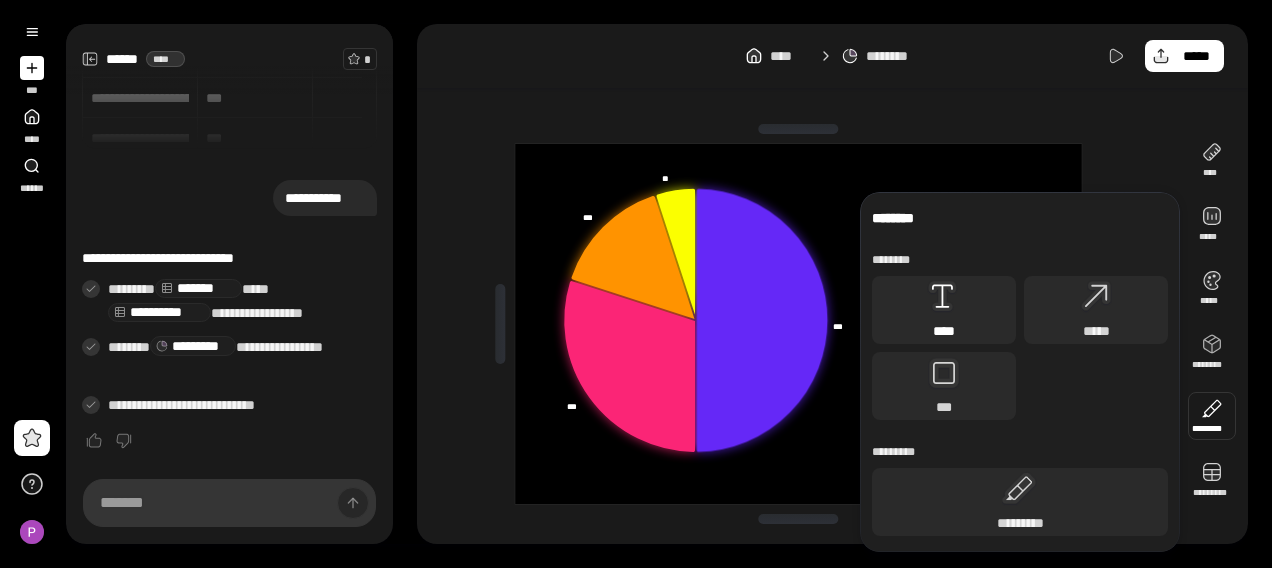 click 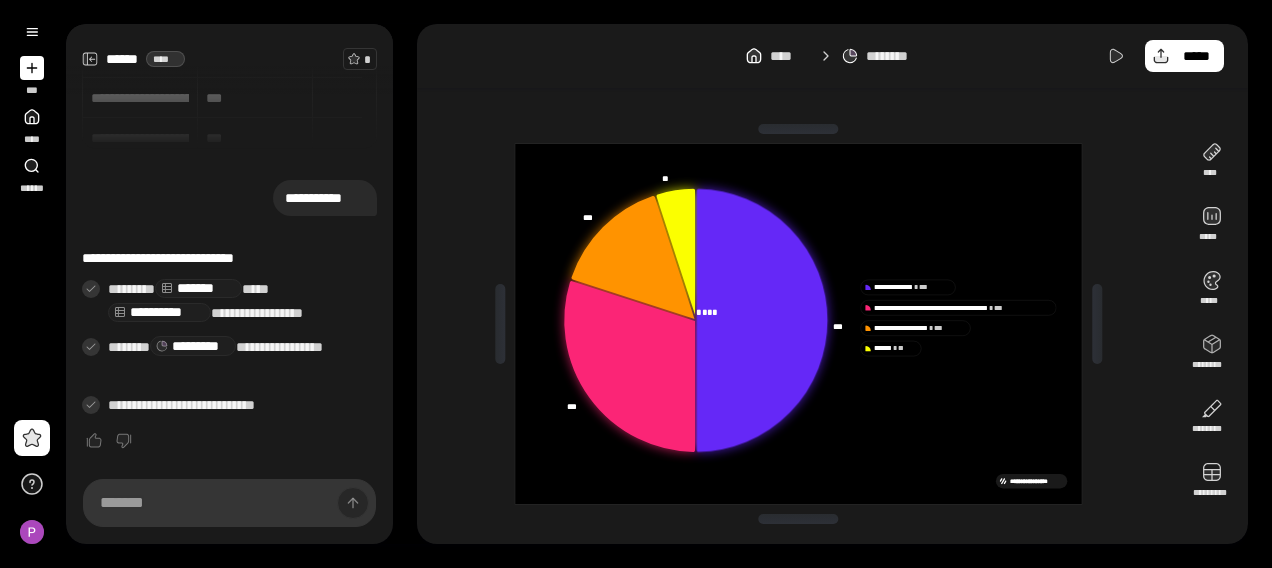 click 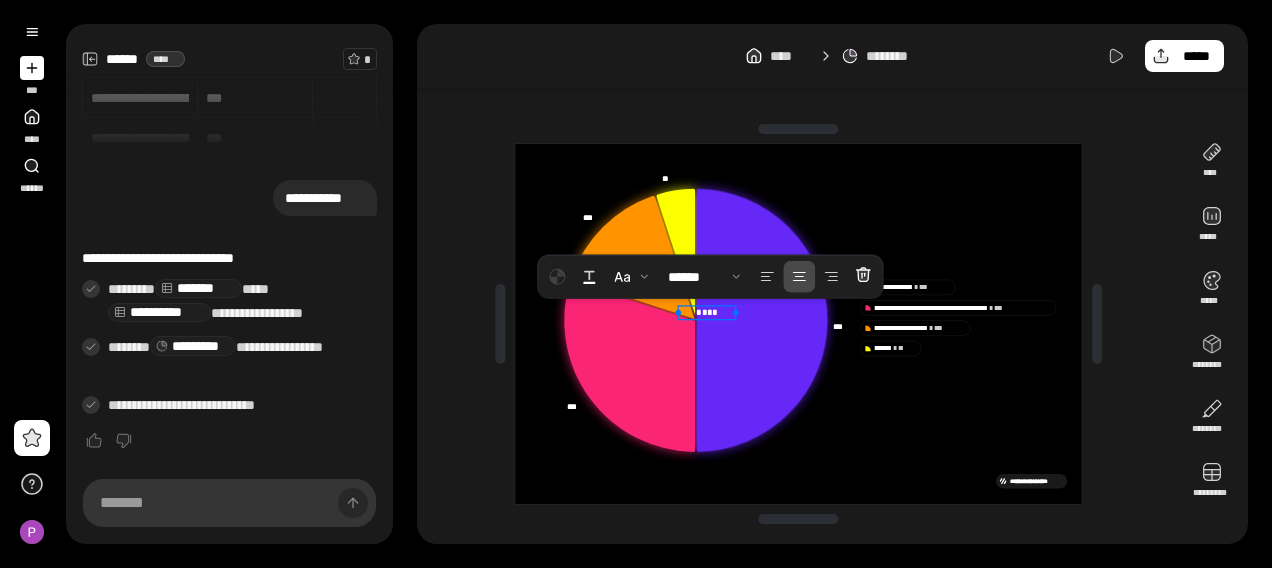 click on "****" at bounding box center [707, 313] 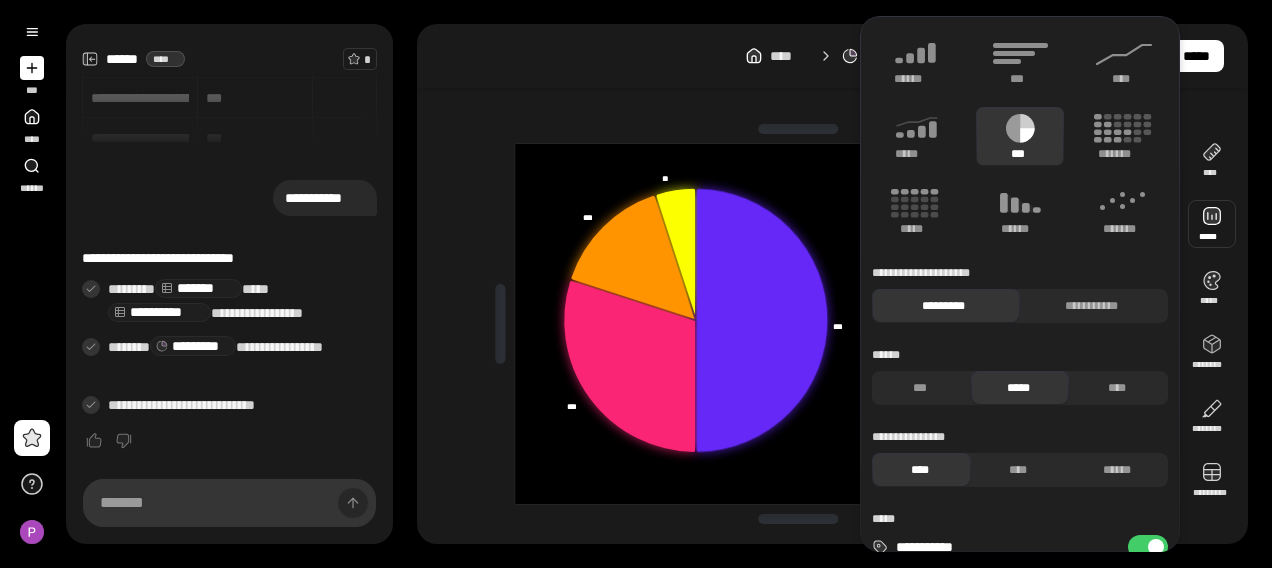 click at bounding box center [1212, 224] 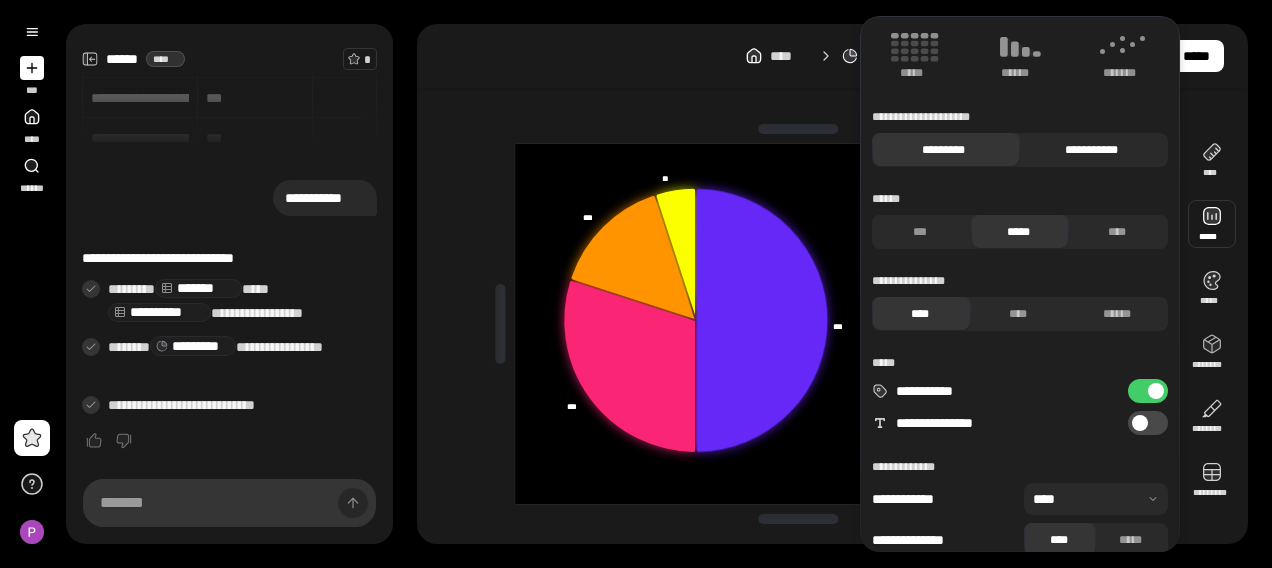 scroll, scrollTop: 177, scrollLeft: 0, axis: vertical 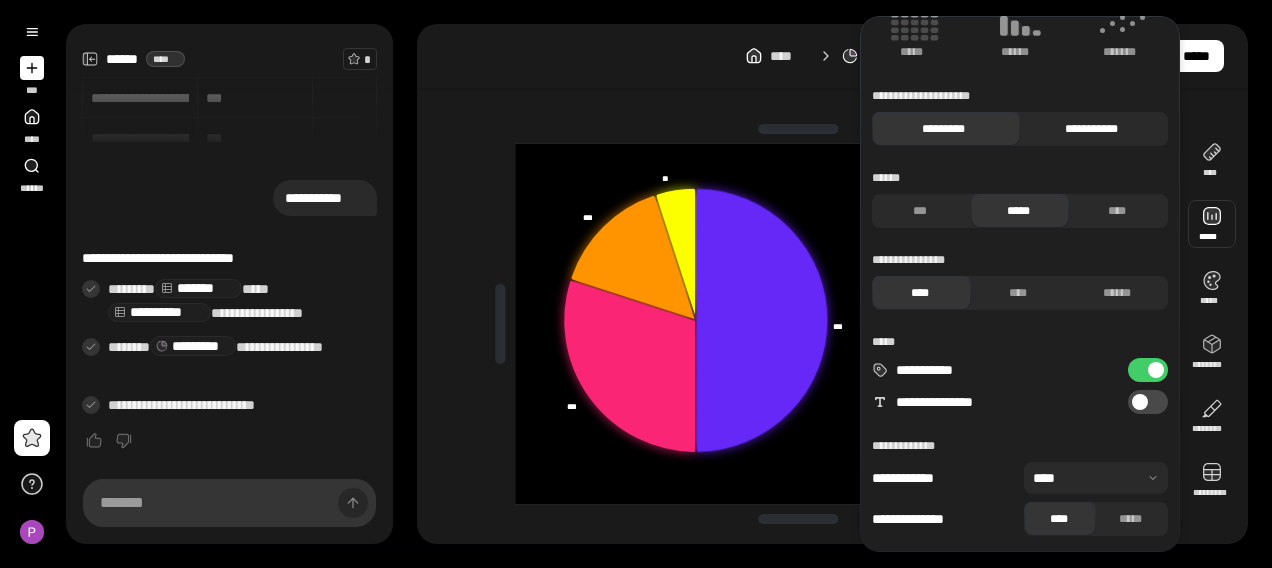 click on "**********" at bounding box center (1091, 129) 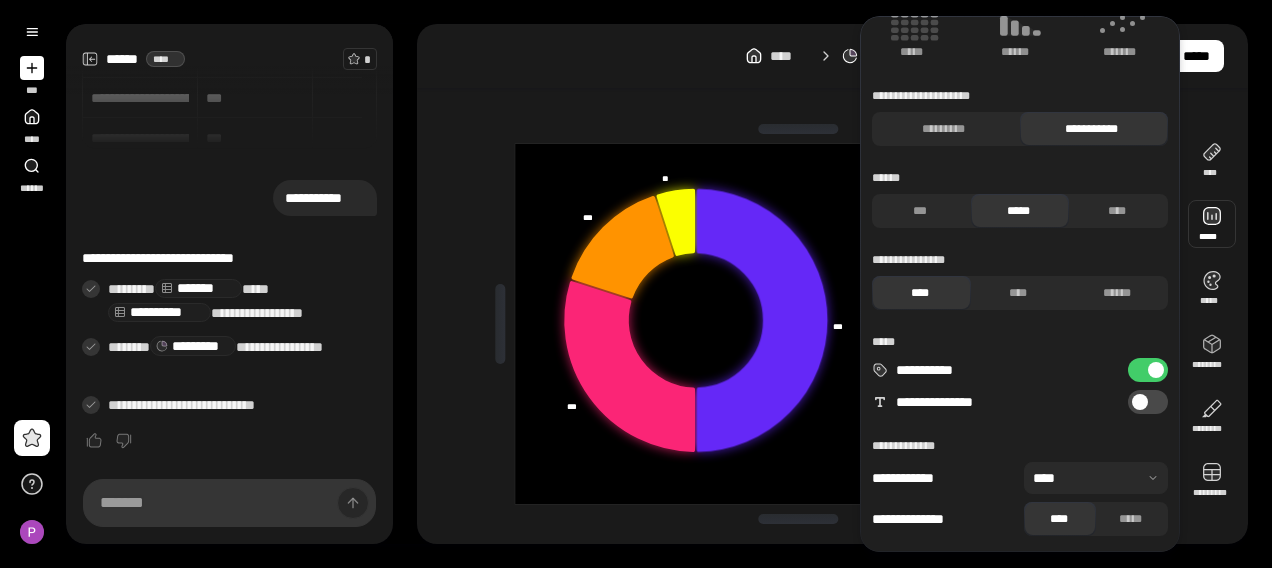 click on "**********" at bounding box center (1148, 402) 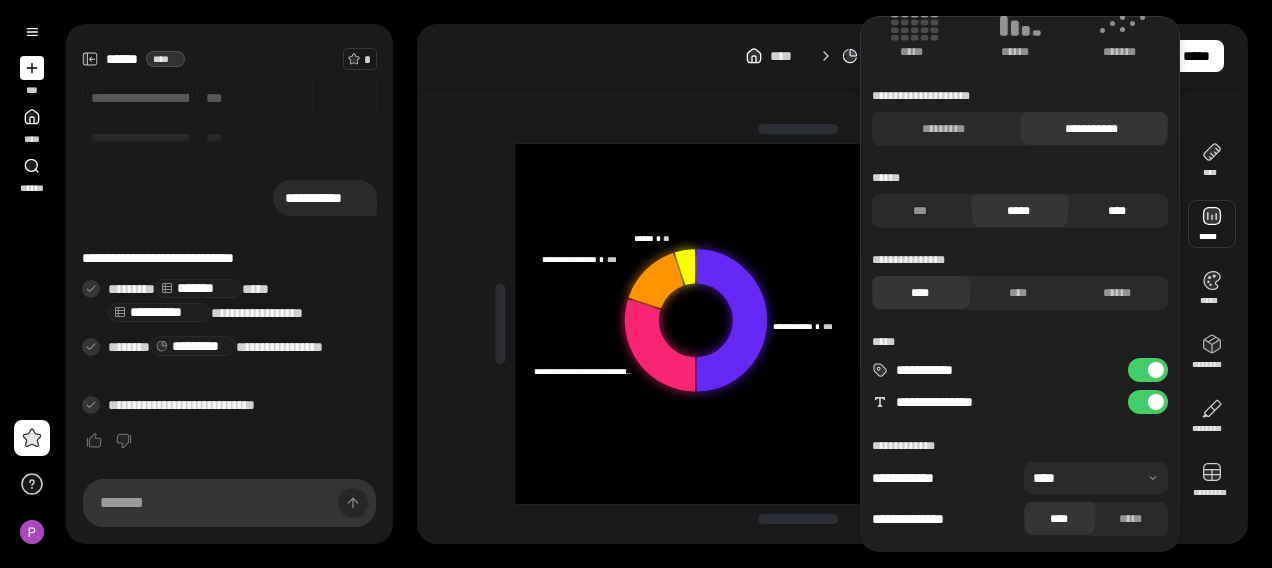 click on "****" at bounding box center [1116, 211] 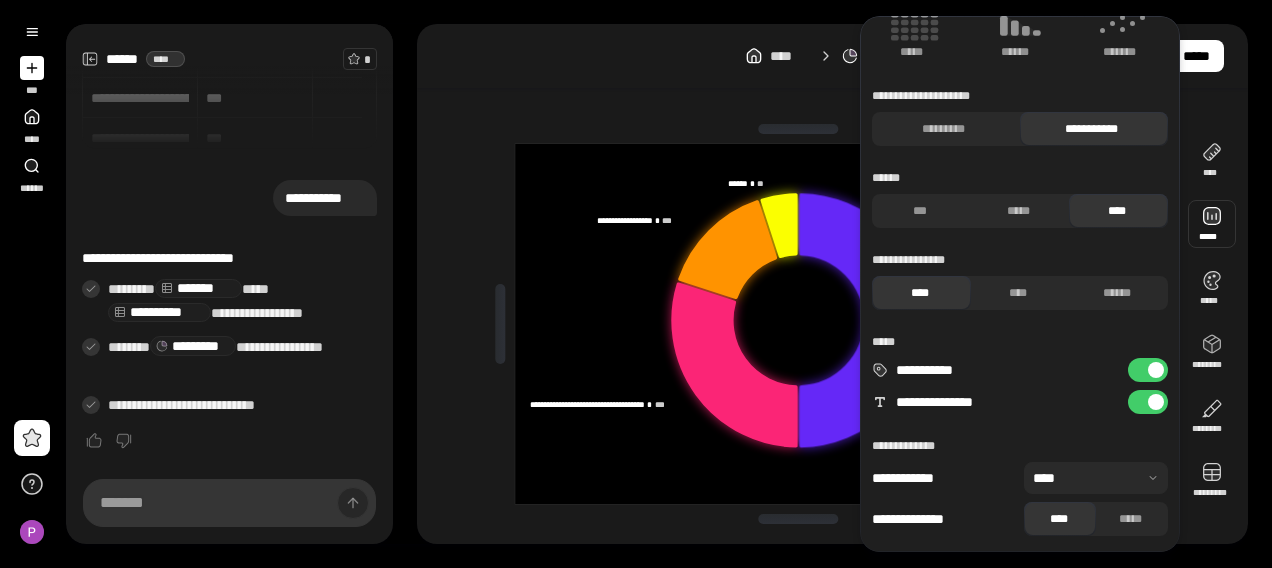 click 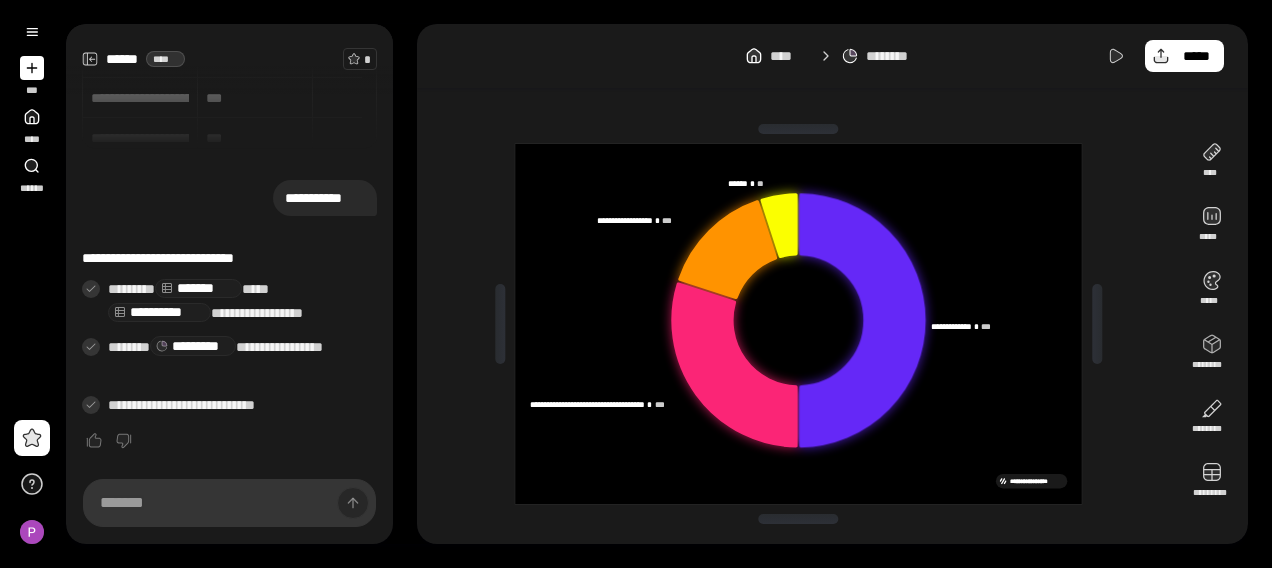 click 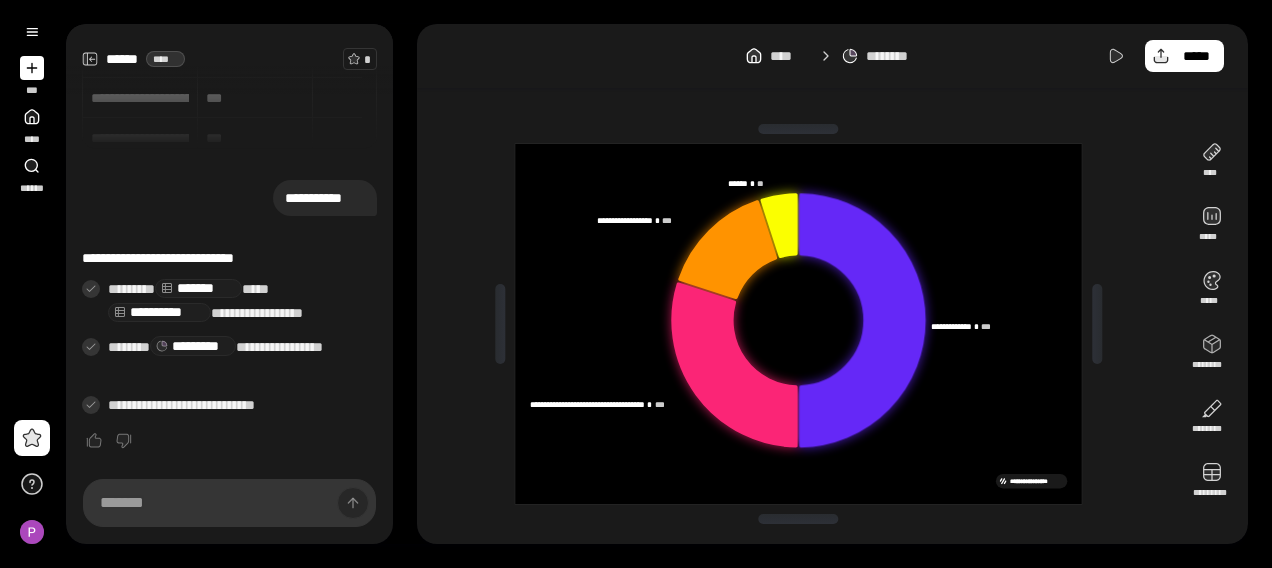 click 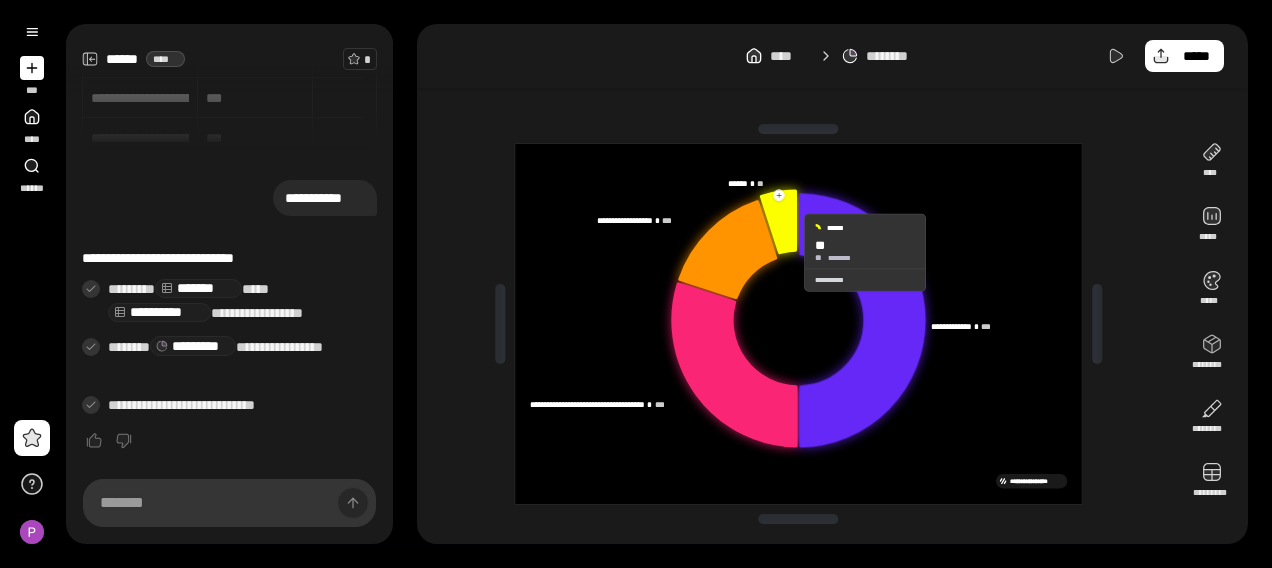 drag, startPoint x: 790, startPoint y: 252, endPoint x: 752, endPoint y: 260, distance: 38.832977 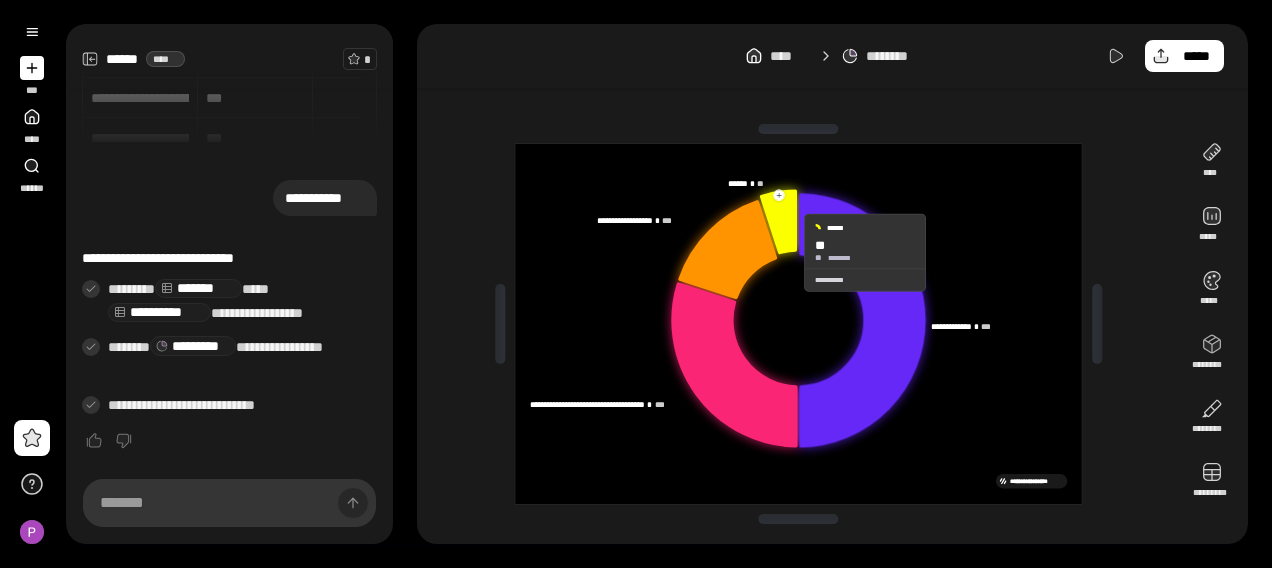 click 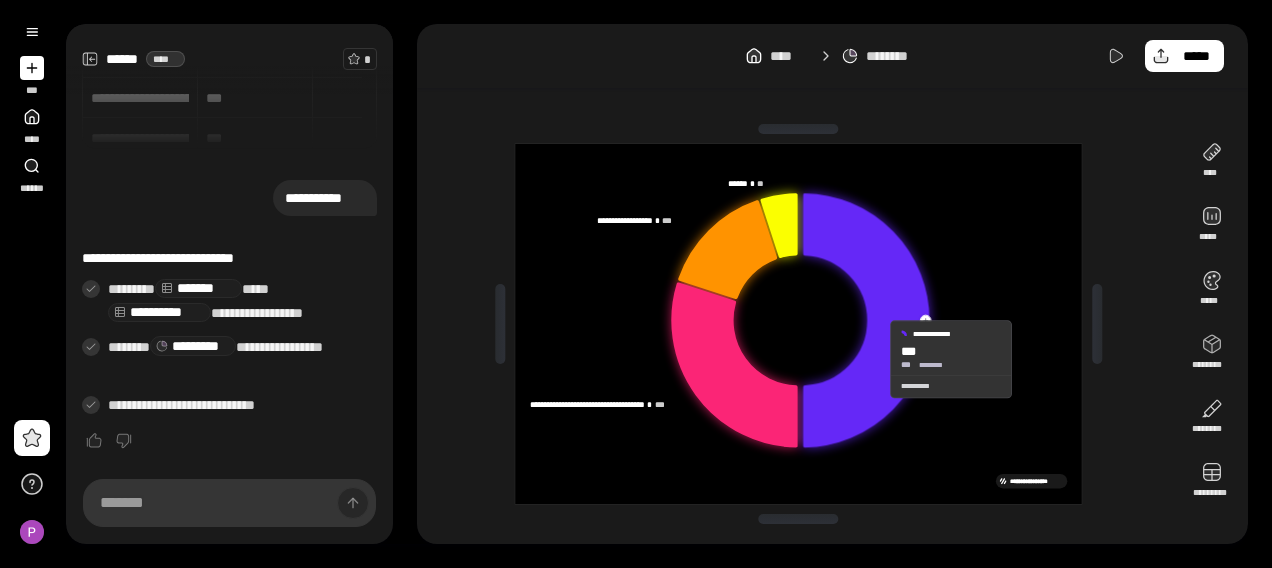 click 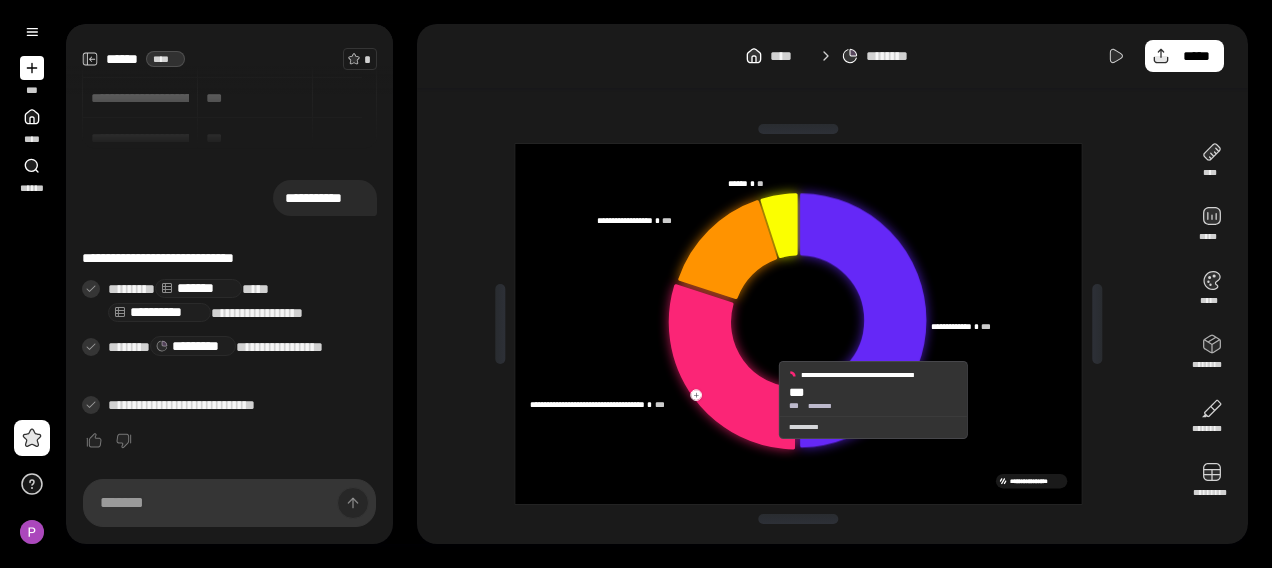 click 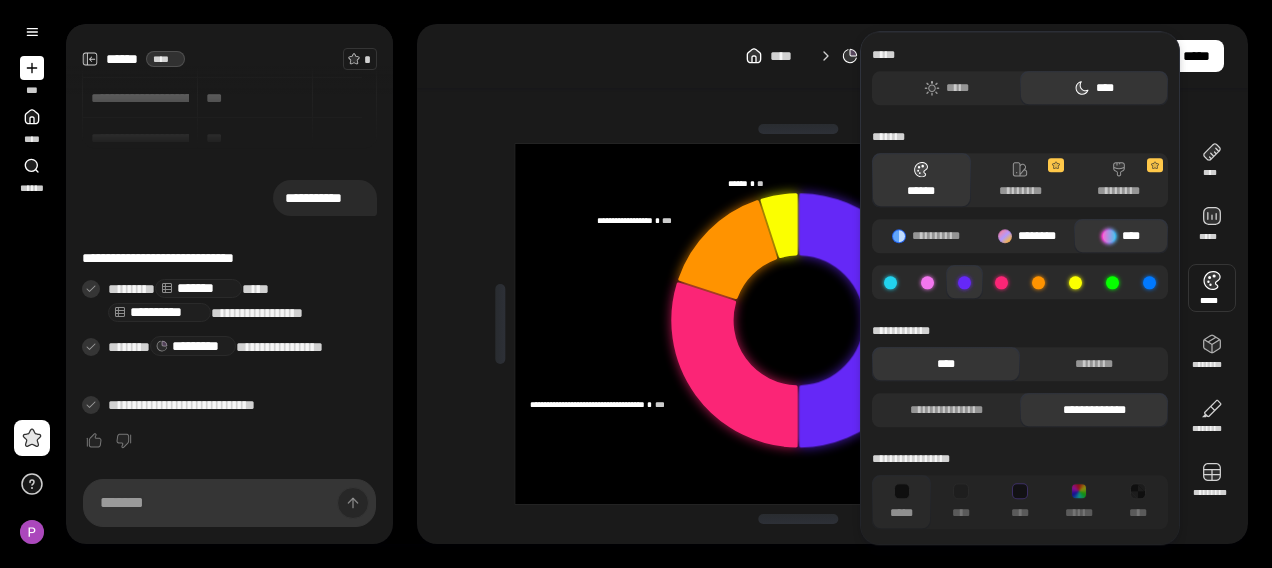 click on "********" at bounding box center (1027, 236) 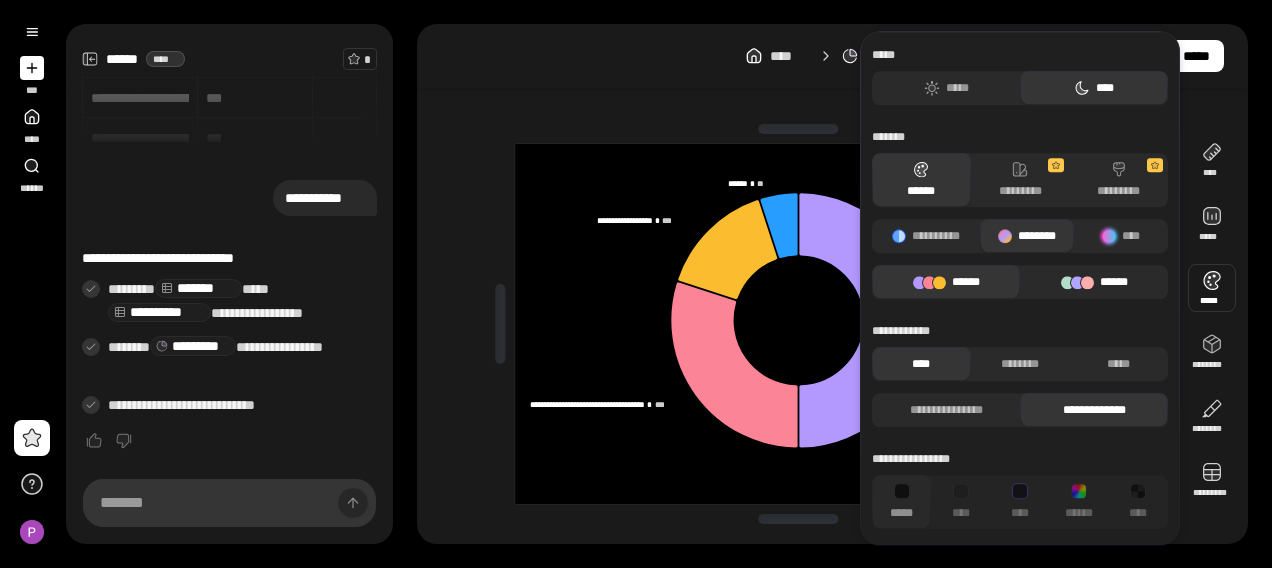 click 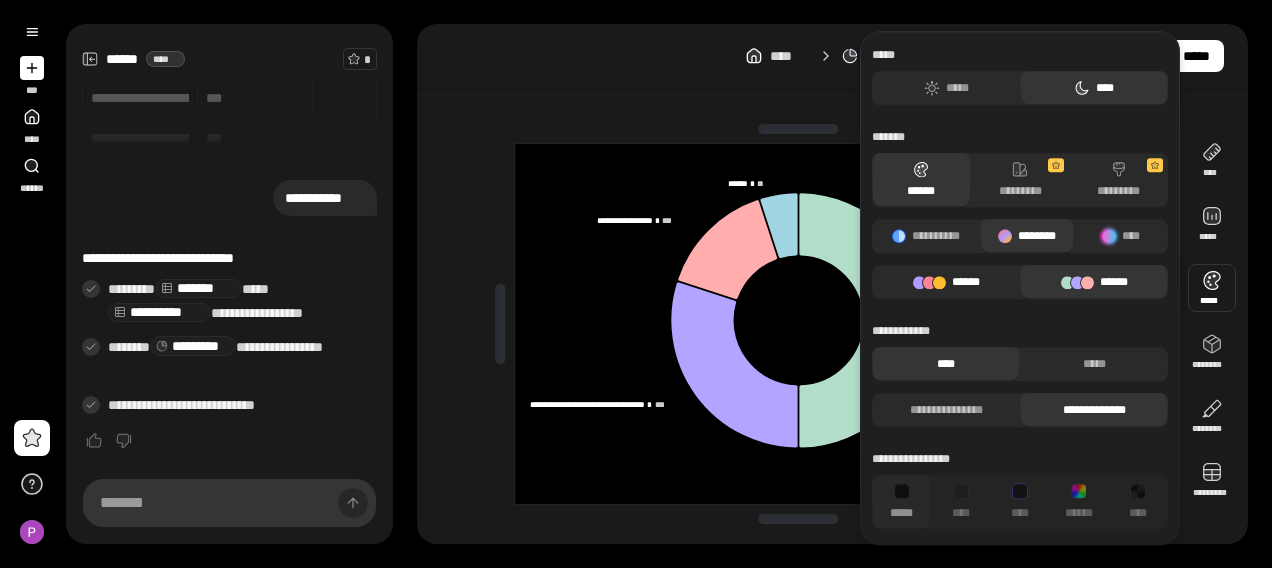 click on "******" at bounding box center (946, 282) 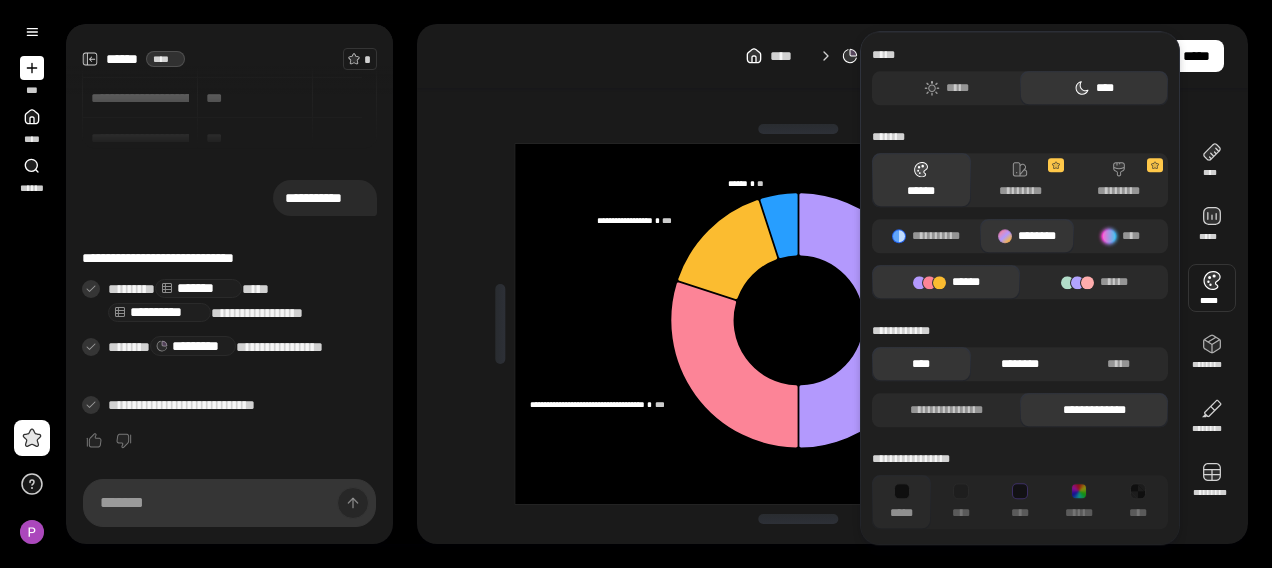 click on "********" at bounding box center (1020, 364) 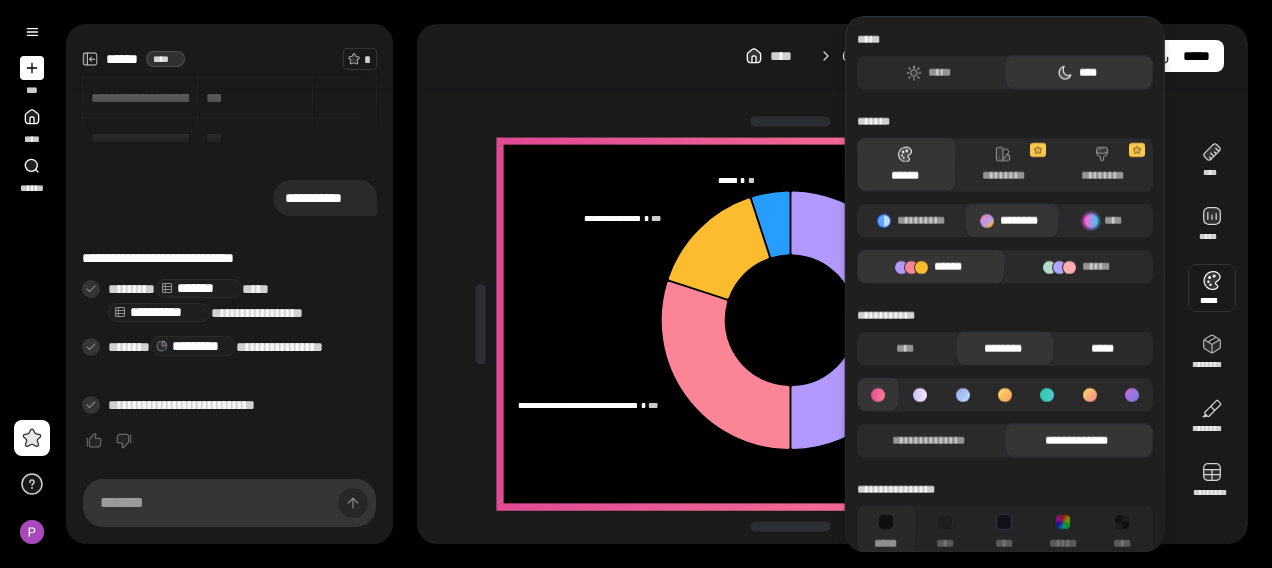 click on "*****" at bounding box center [1101, 349] 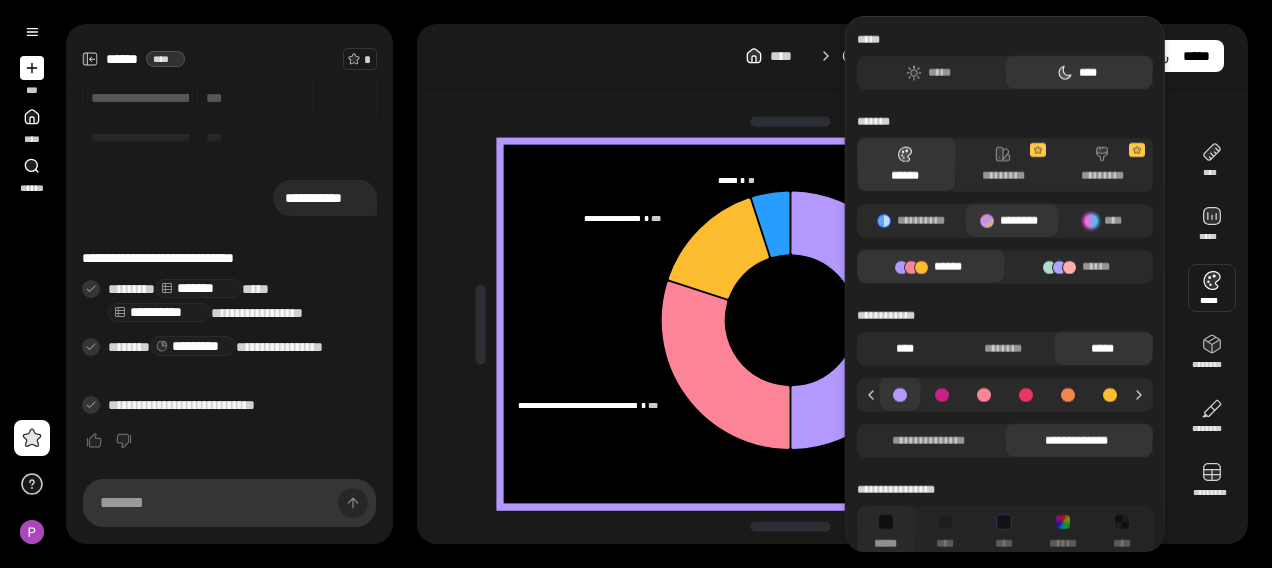 click on "****" at bounding box center [904, 349] 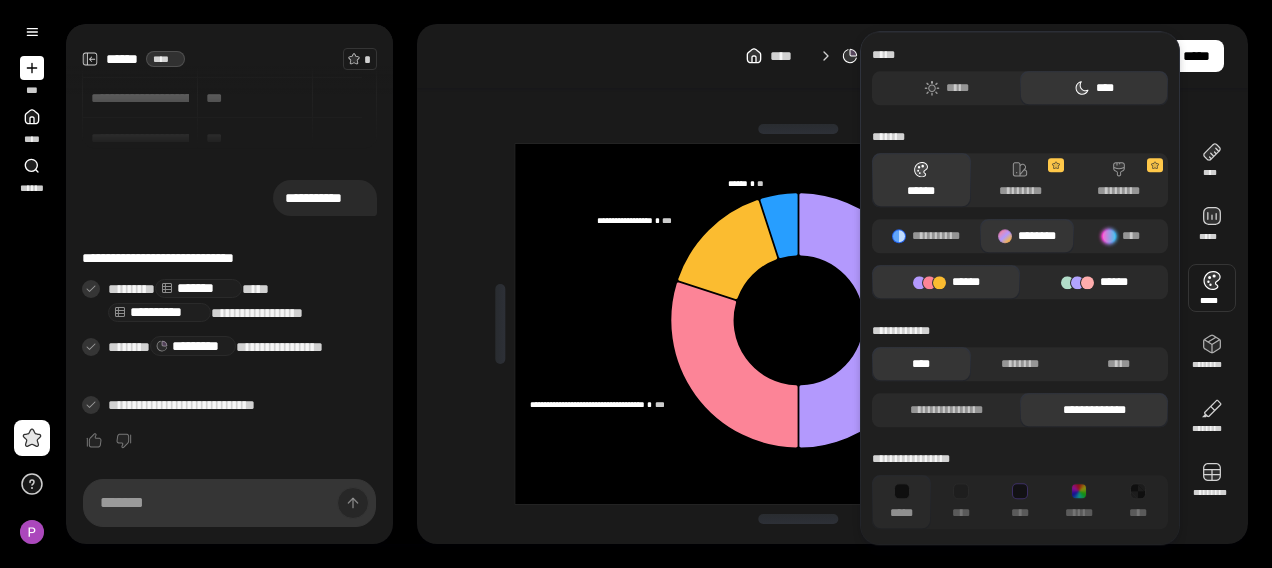drag, startPoint x: 1048, startPoint y: 265, endPoint x: 1108, endPoint y: 277, distance: 61.188232 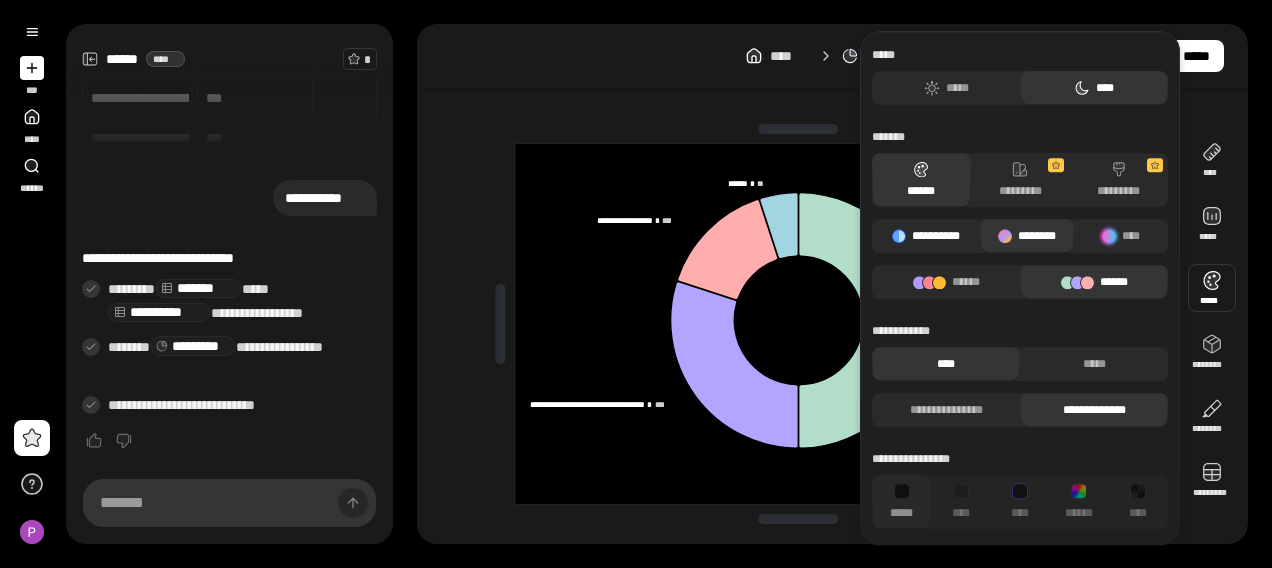 click on "**********" at bounding box center [926, 236] 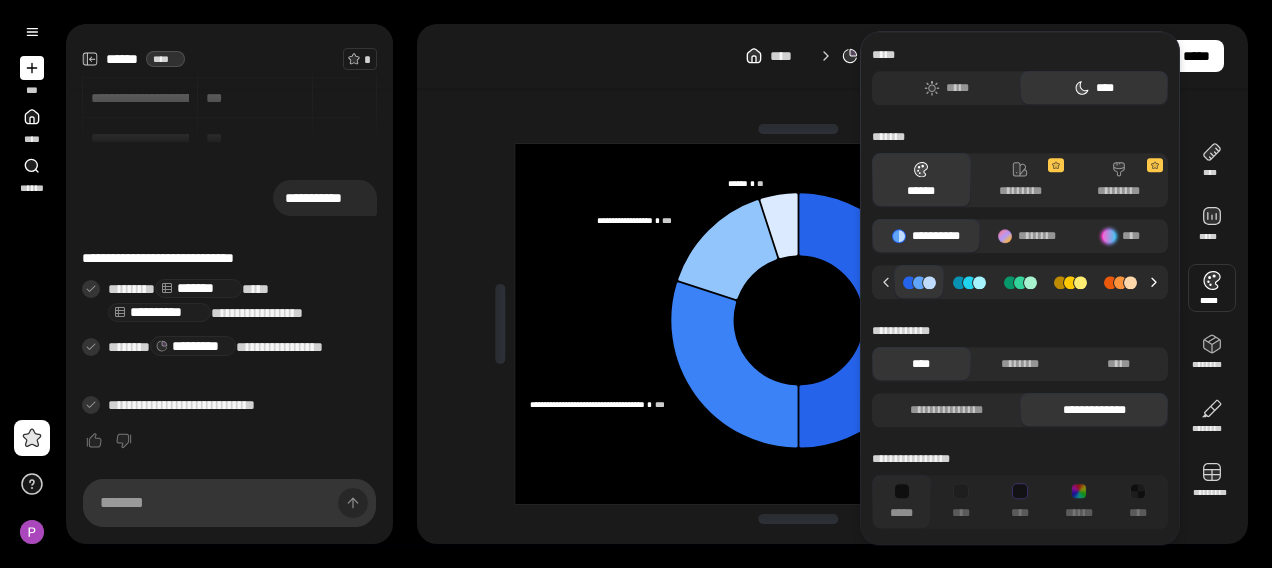click 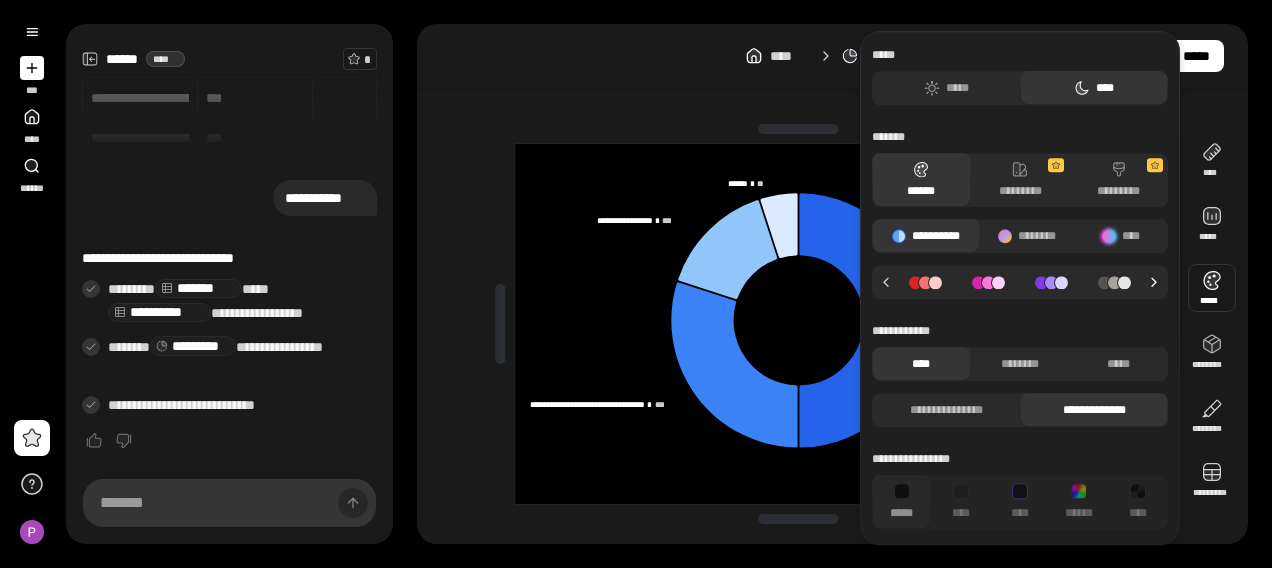 click 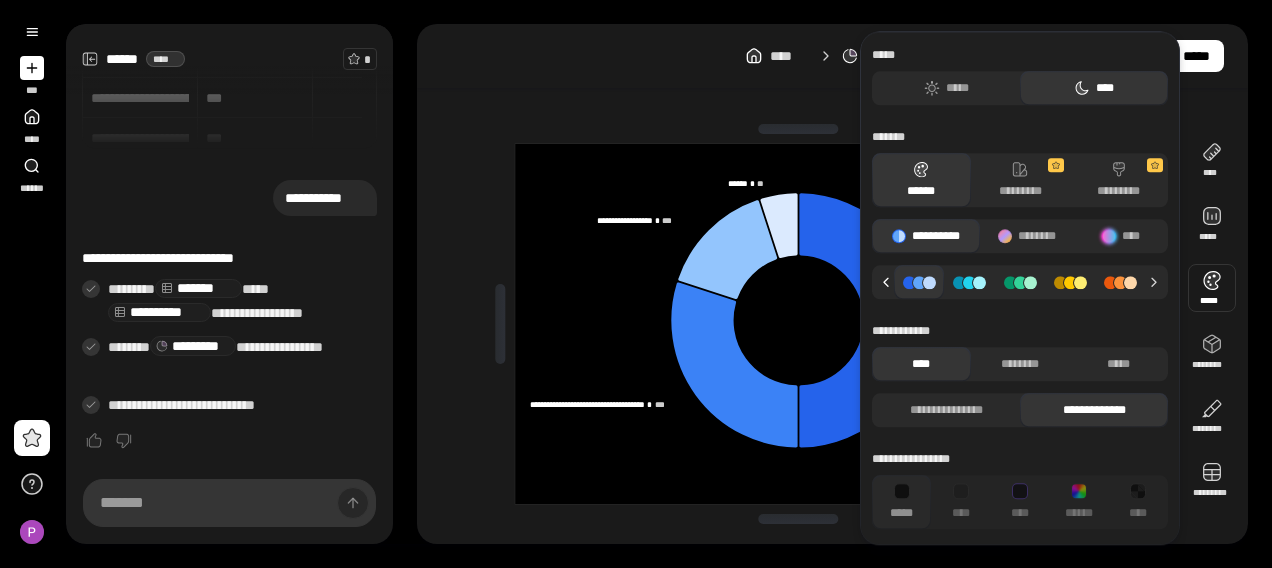 click 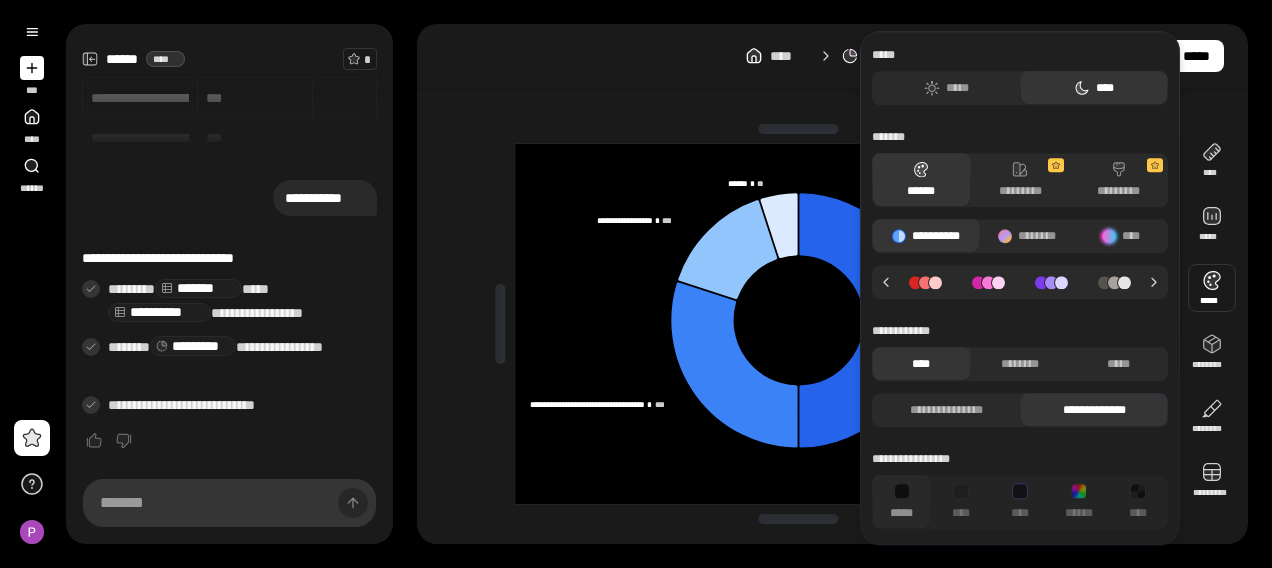 click at bounding box center (988, 282) 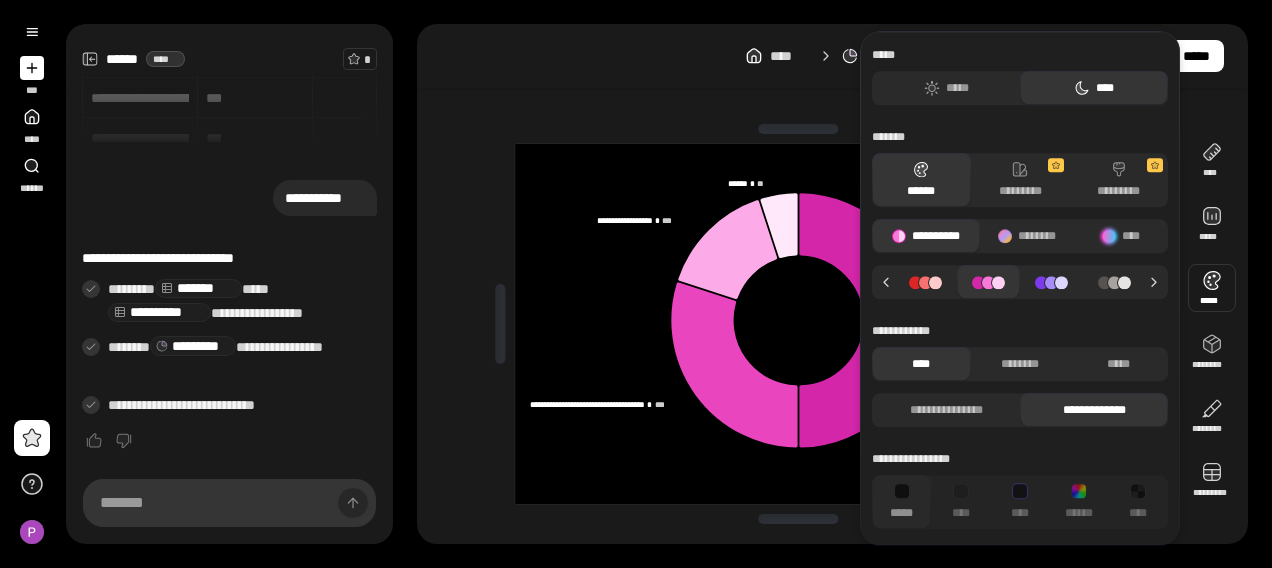 click at bounding box center [1051, 282] 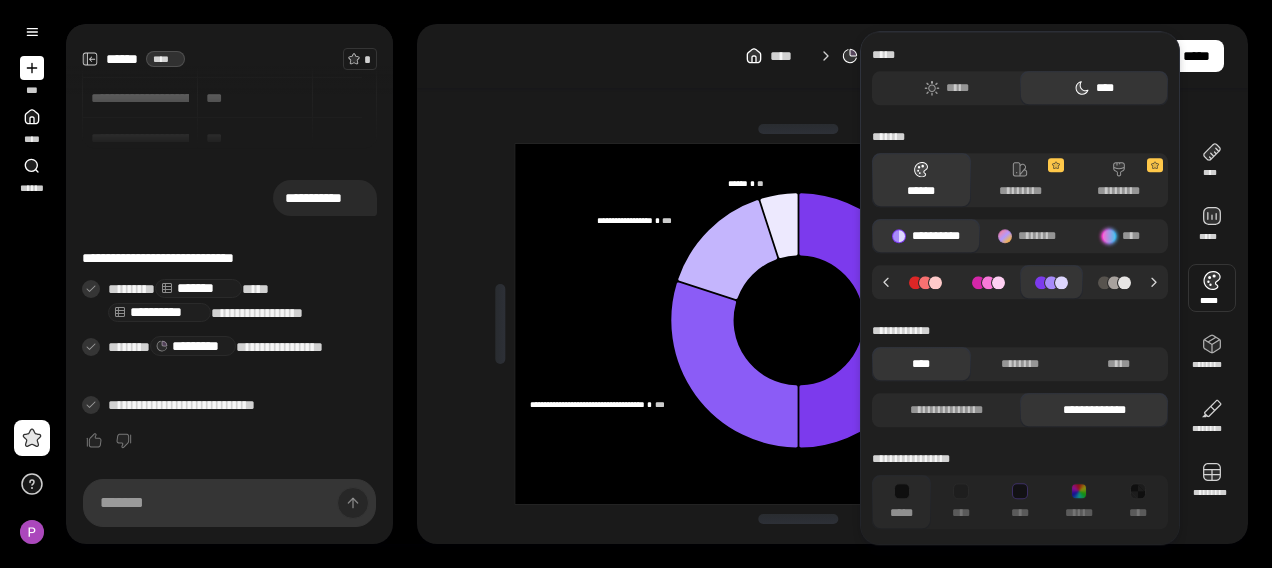 click 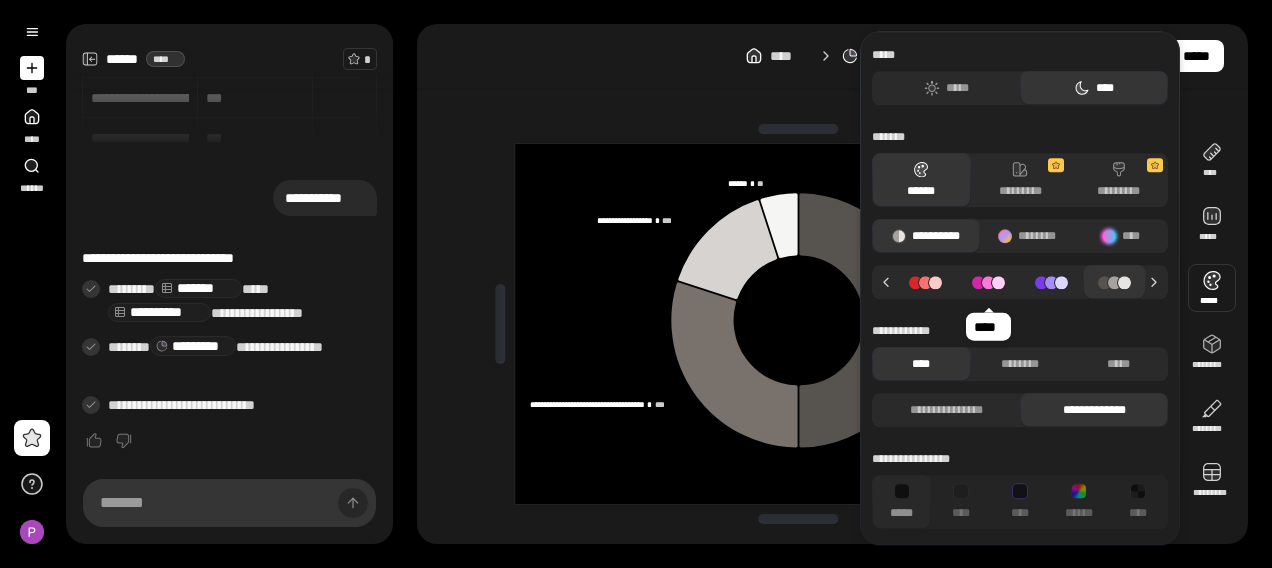 click 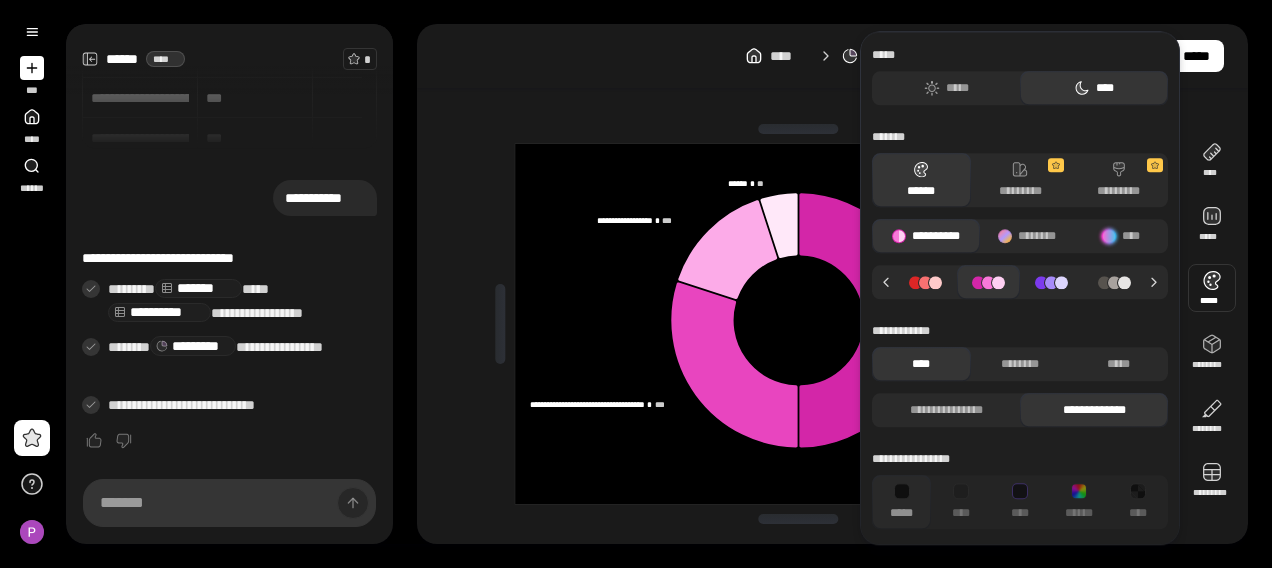 click at bounding box center [925, 282] 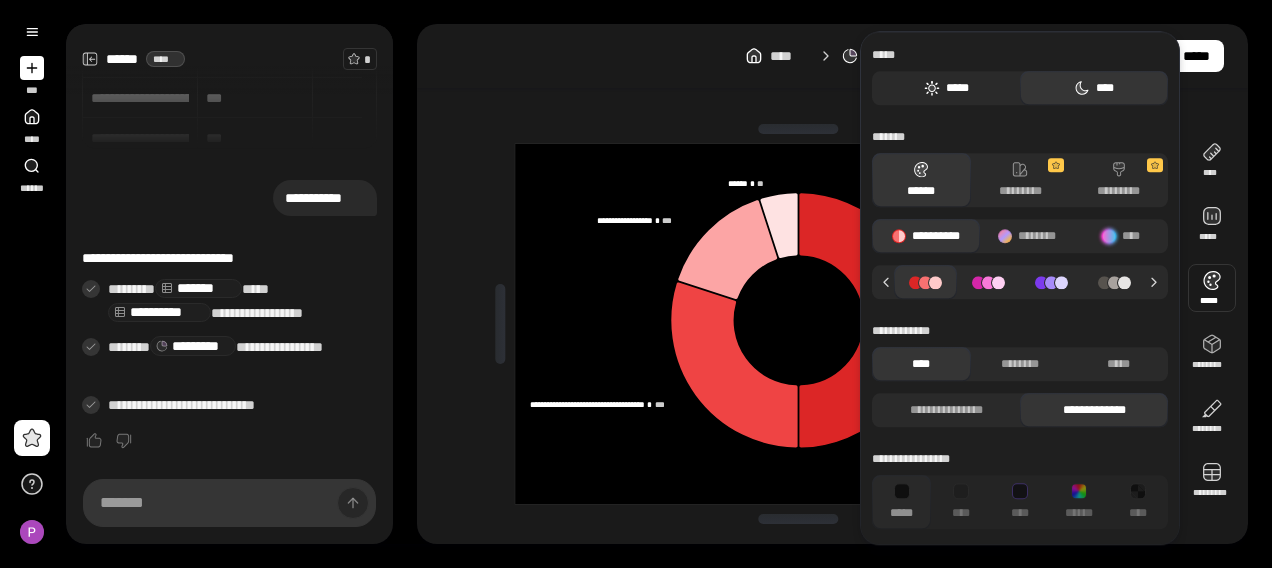 click on "*****" at bounding box center [946, 88] 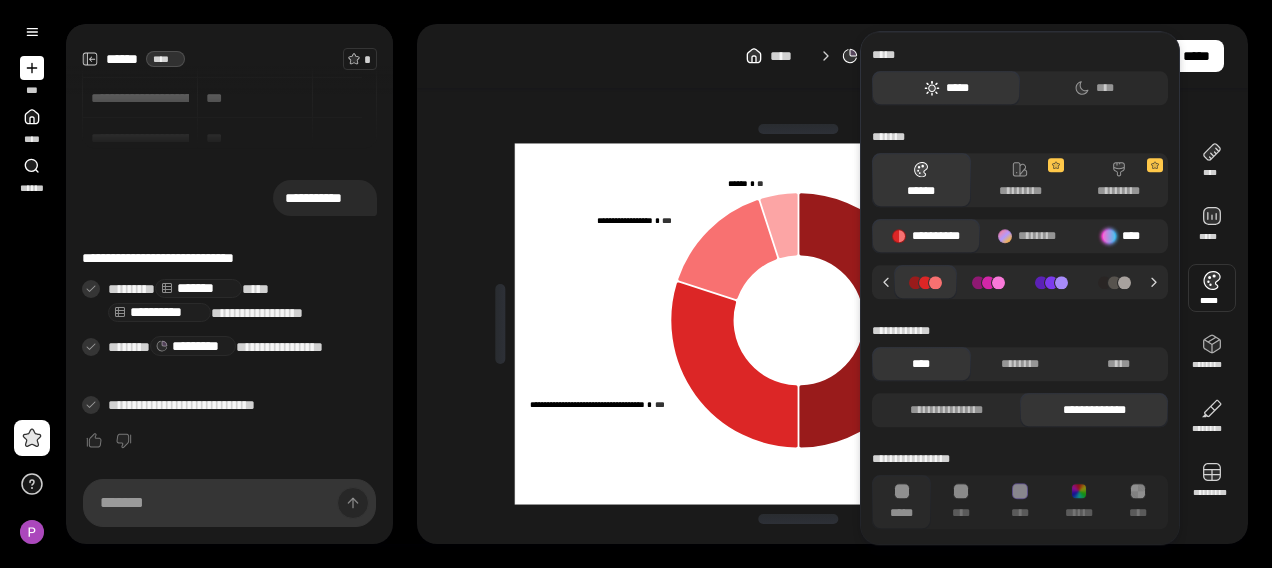 click at bounding box center (1109, 236) 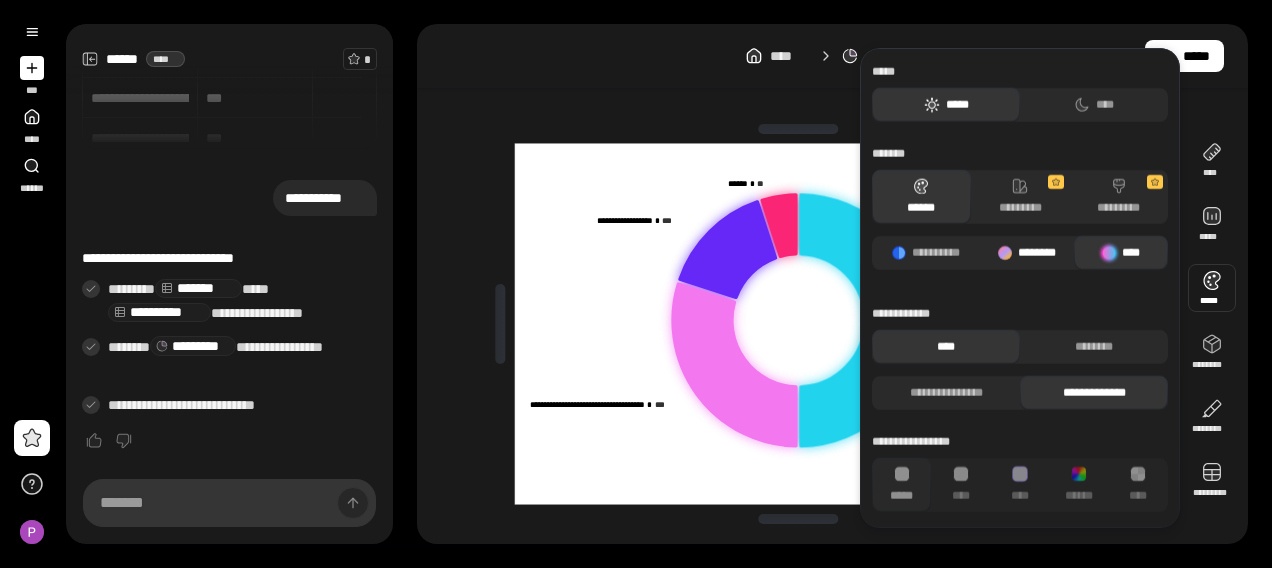 click on "********" at bounding box center [1027, 253] 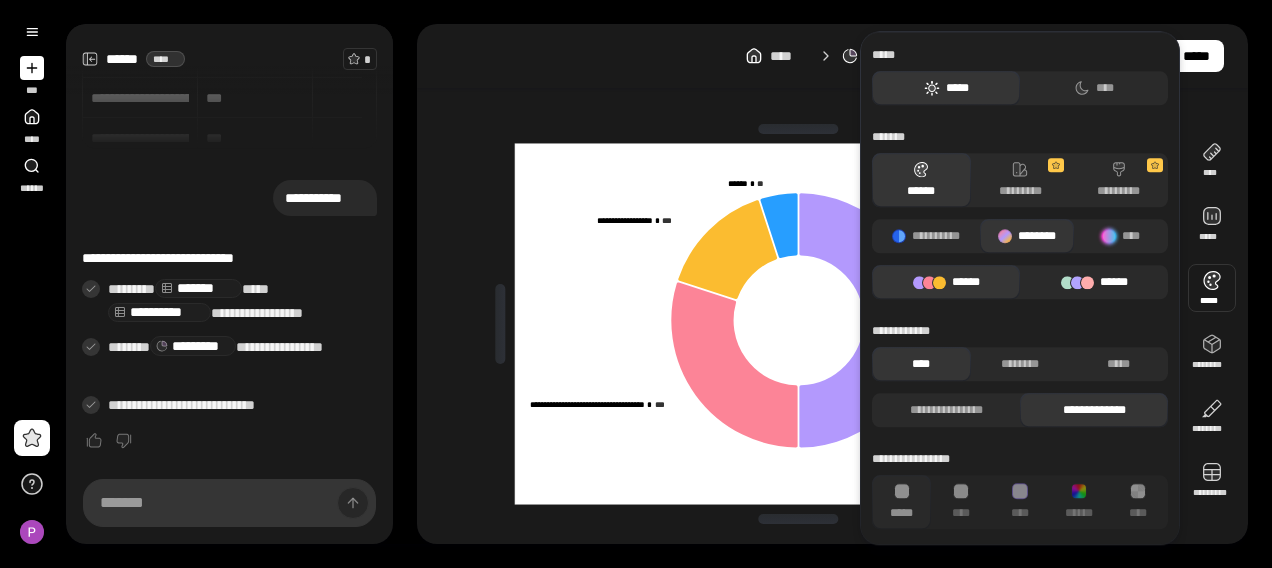 click 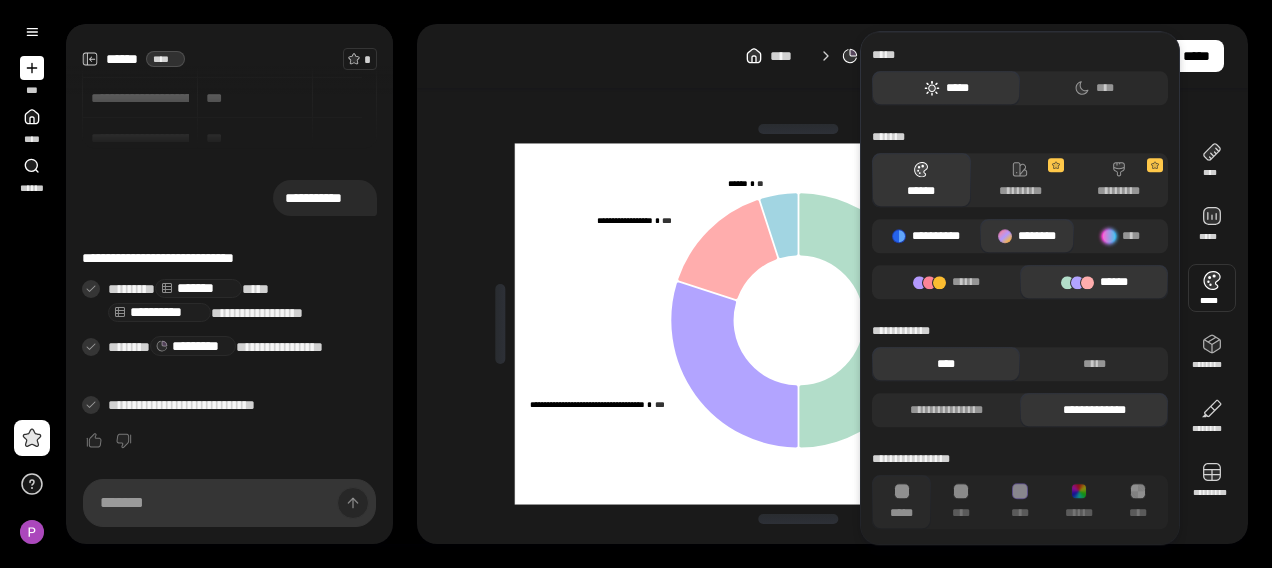 click on "**********" at bounding box center [926, 236] 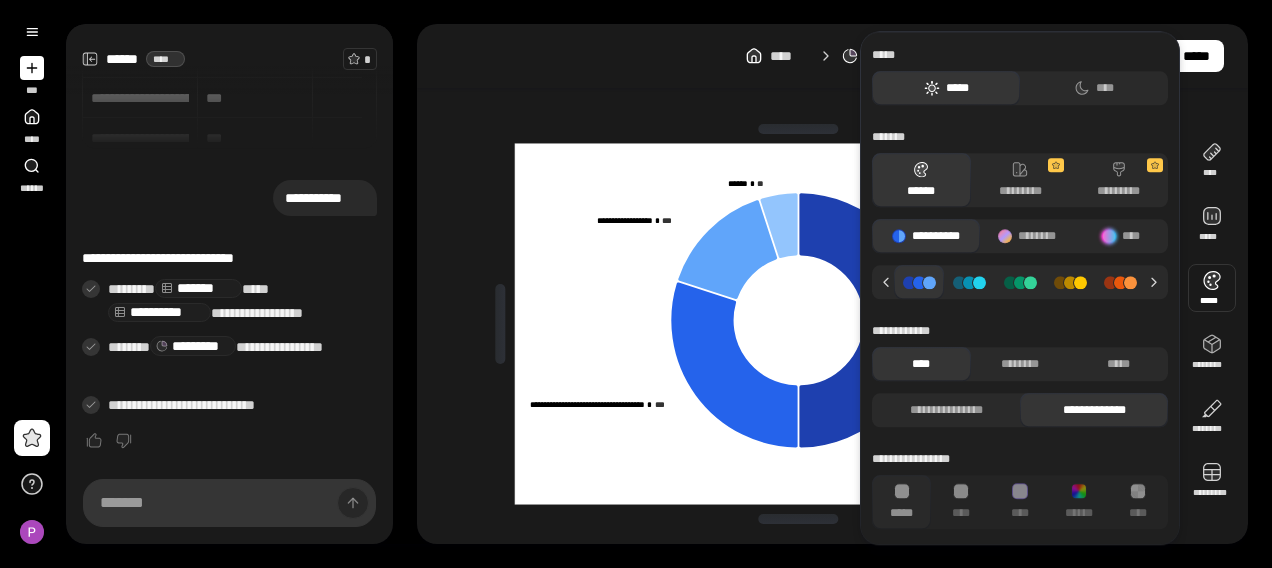 click at bounding box center [1020, 282] 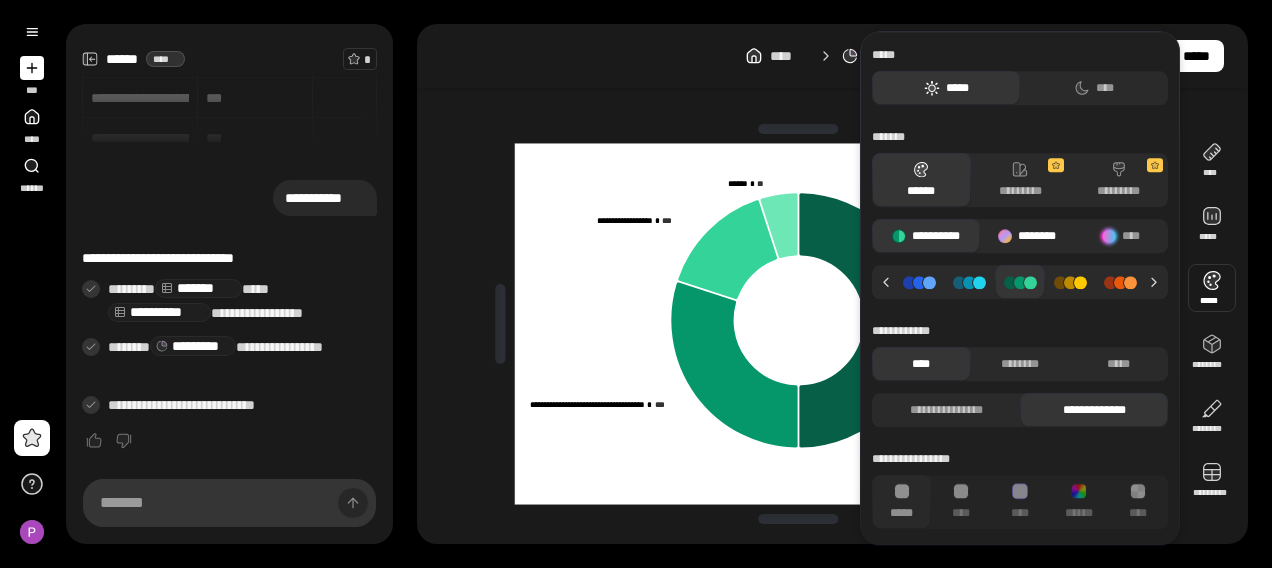 click on "********" at bounding box center (1027, 236) 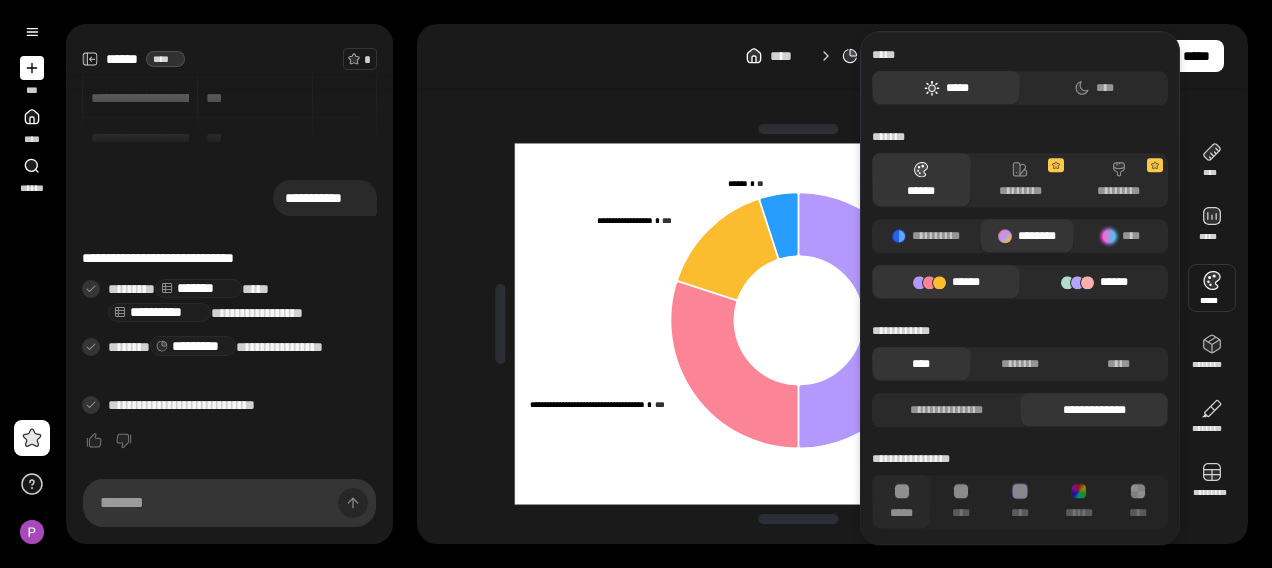 click on "******" at bounding box center (1094, 282) 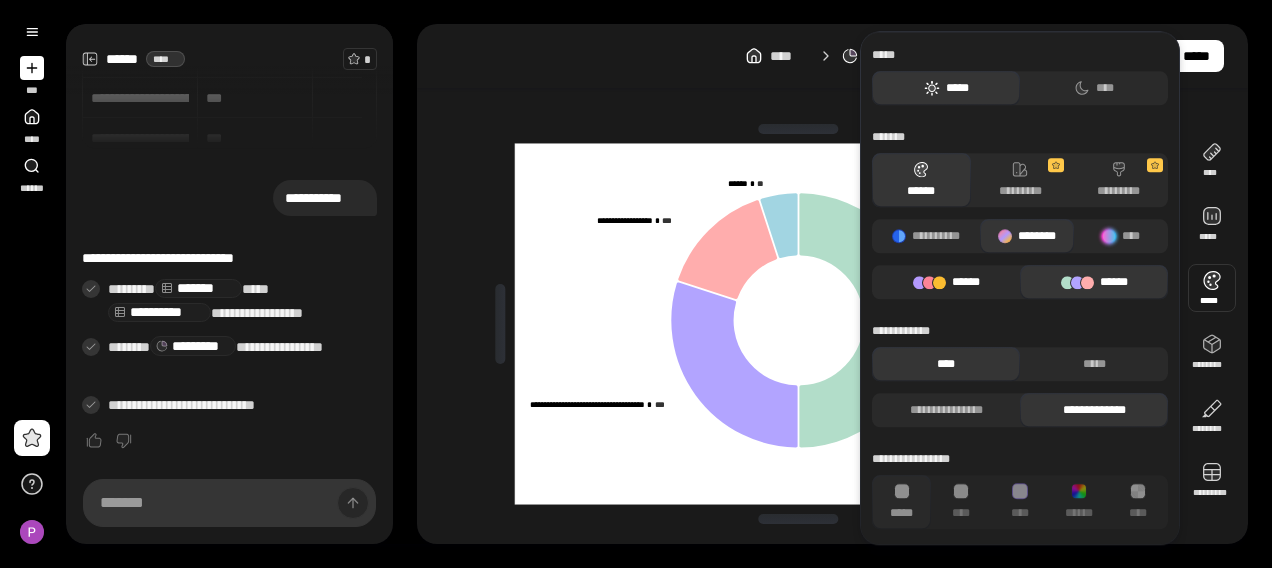 click on "******" at bounding box center (946, 282) 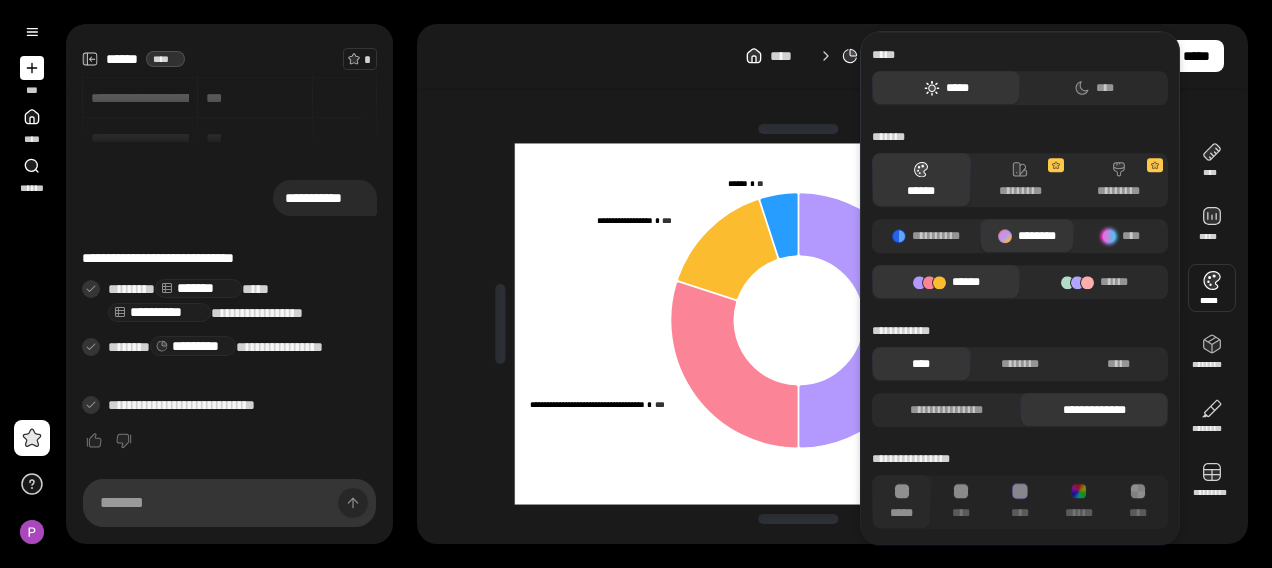 click 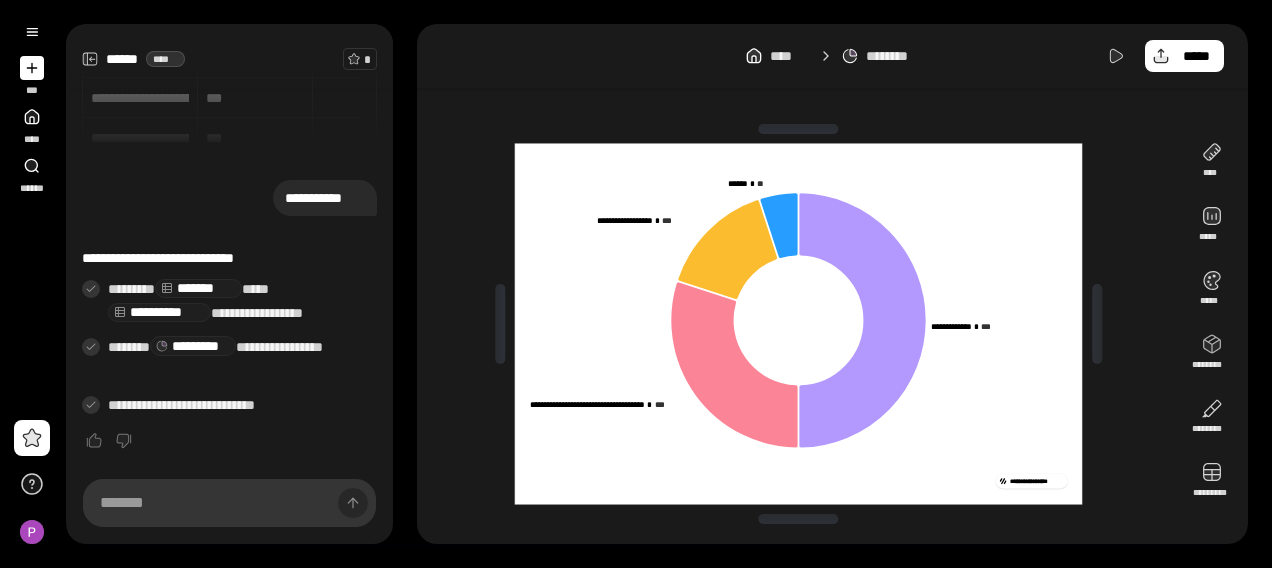 click 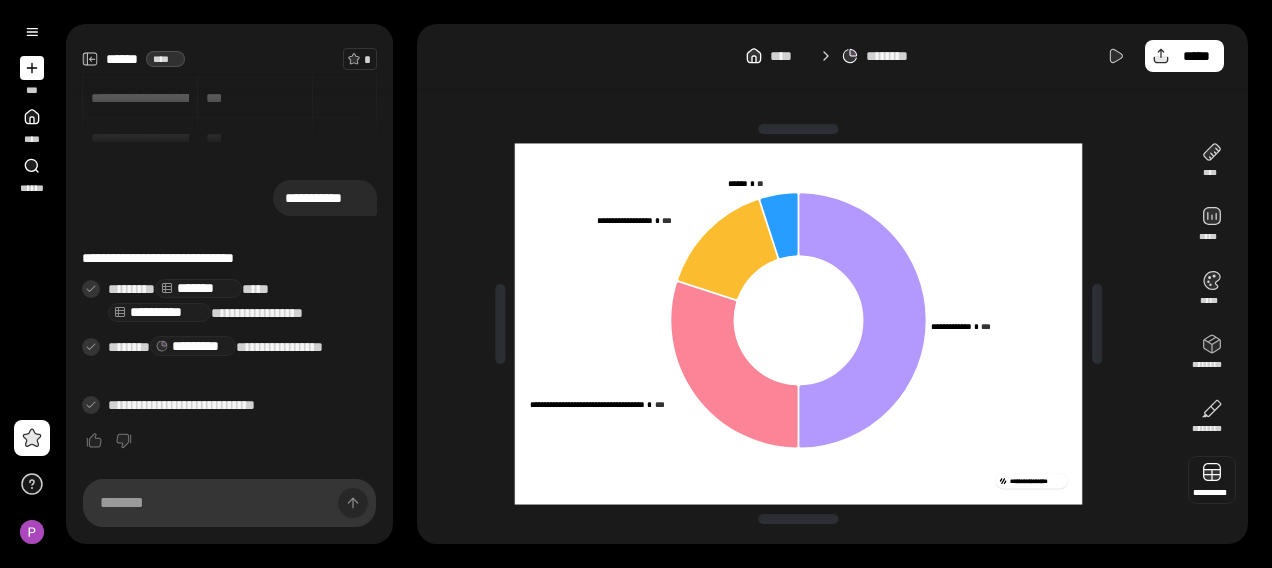 click at bounding box center [1212, 480] 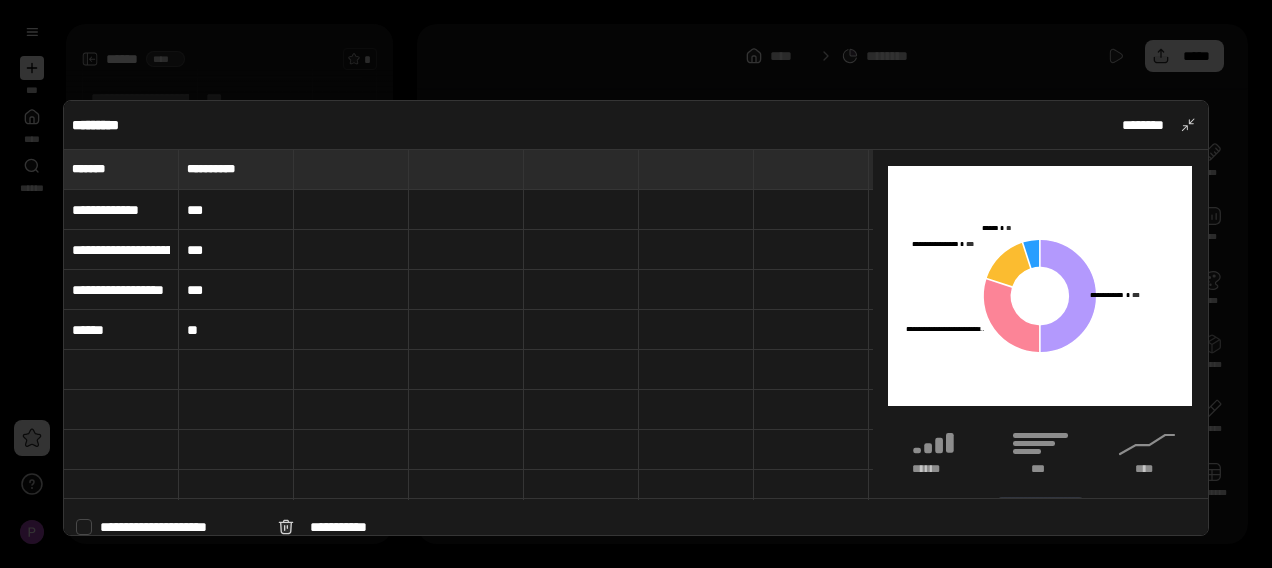 click on "**********" at bounding box center [121, 210] 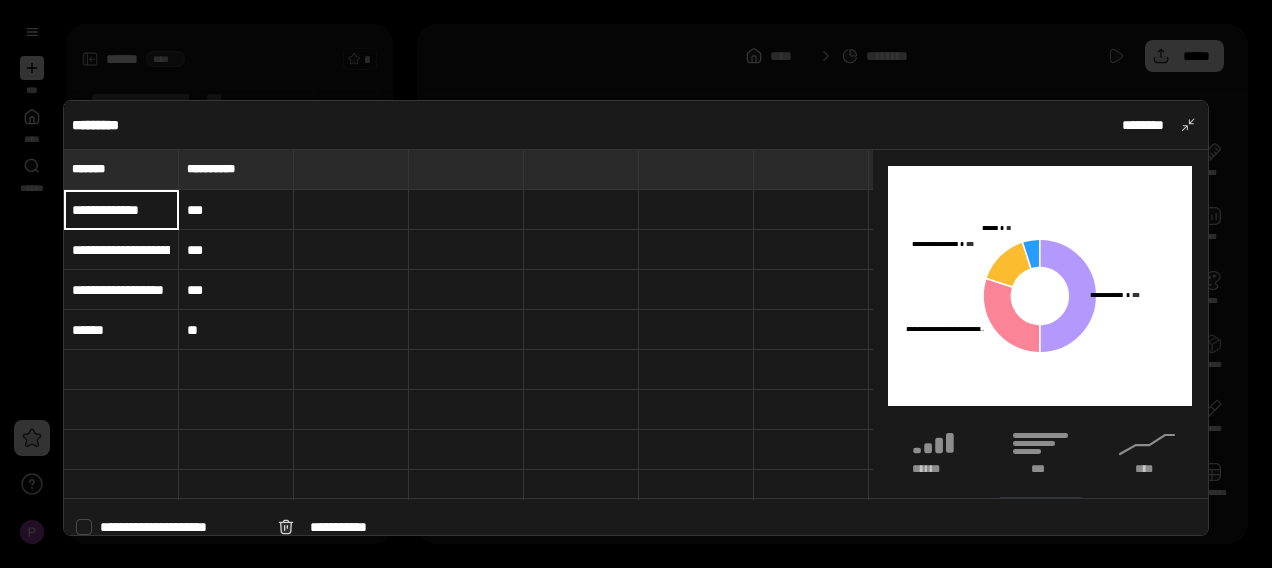 click on "**********" at bounding box center [121, 210] 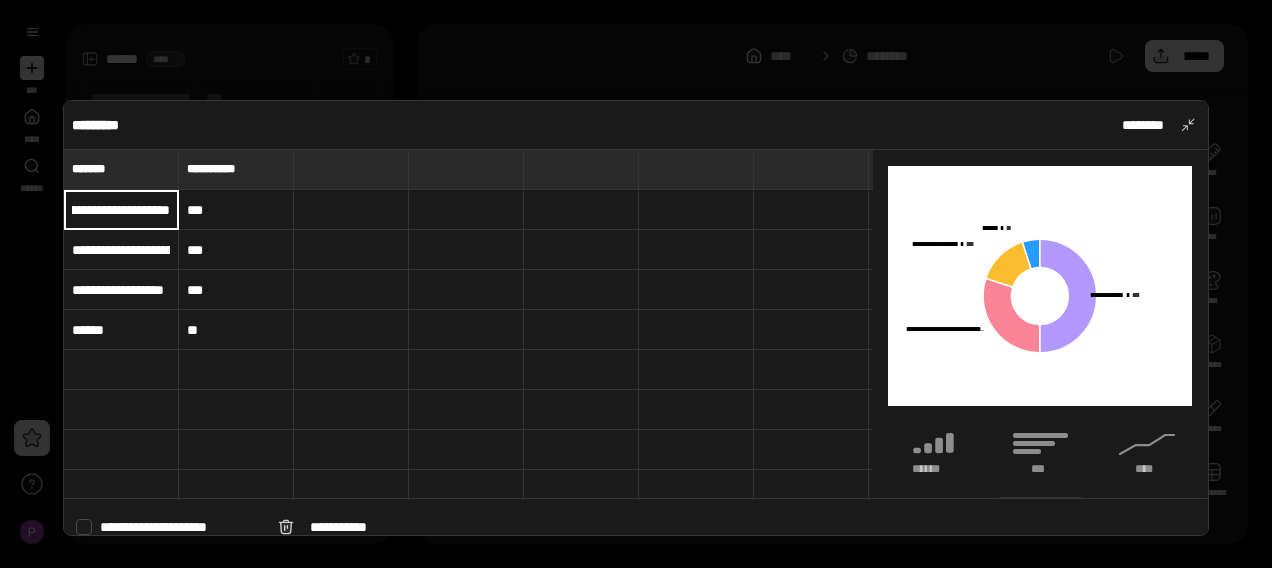 scroll, scrollTop: 0, scrollLeft: 75, axis: horizontal 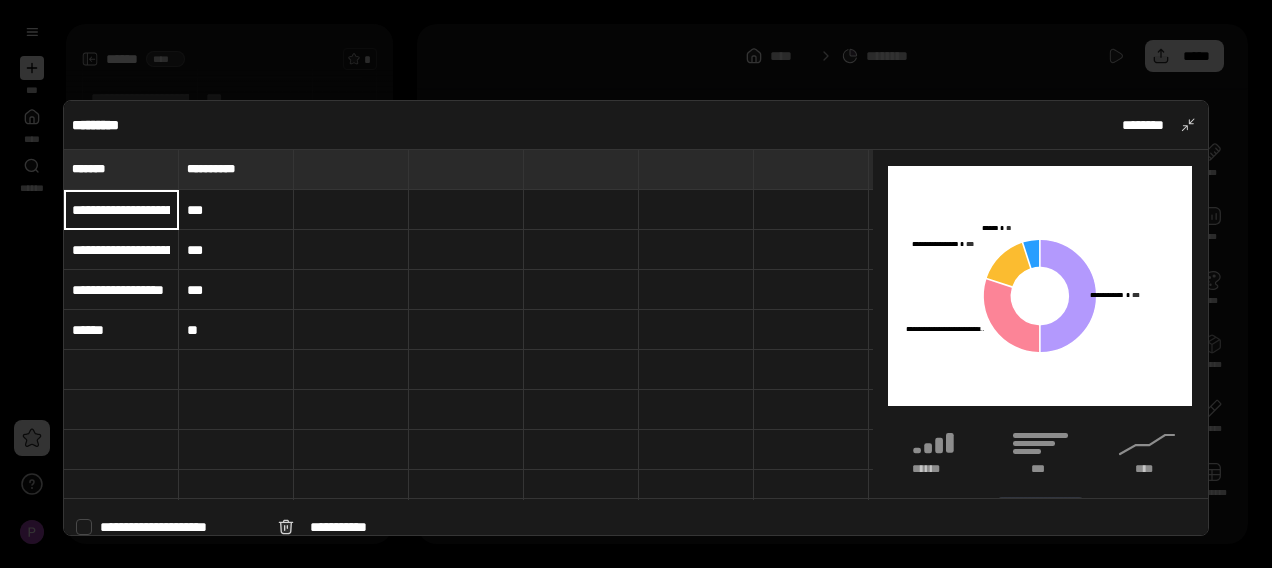click on "**********" at bounding box center [121, 250] 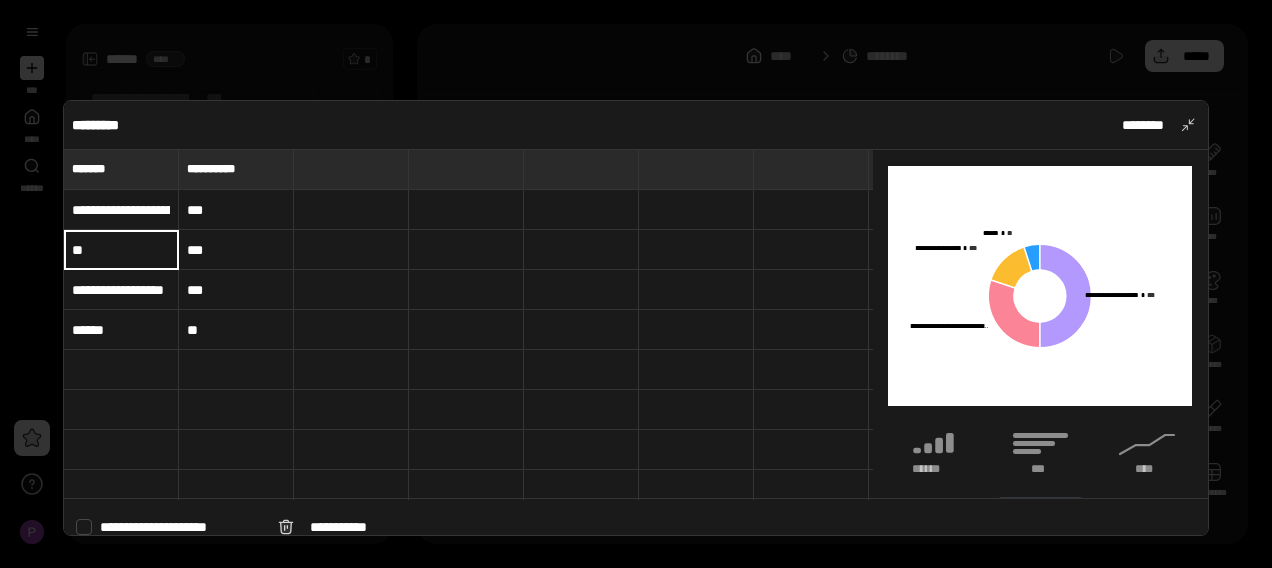 scroll, scrollTop: 0, scrollLeft: 0, axis: both 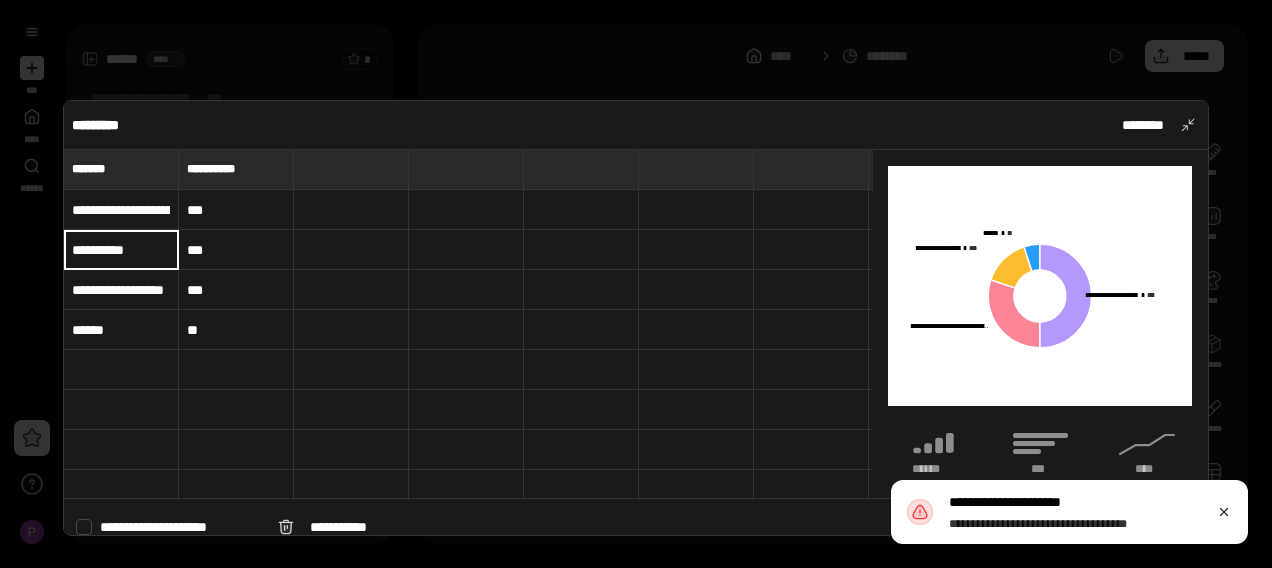 type on "**********" 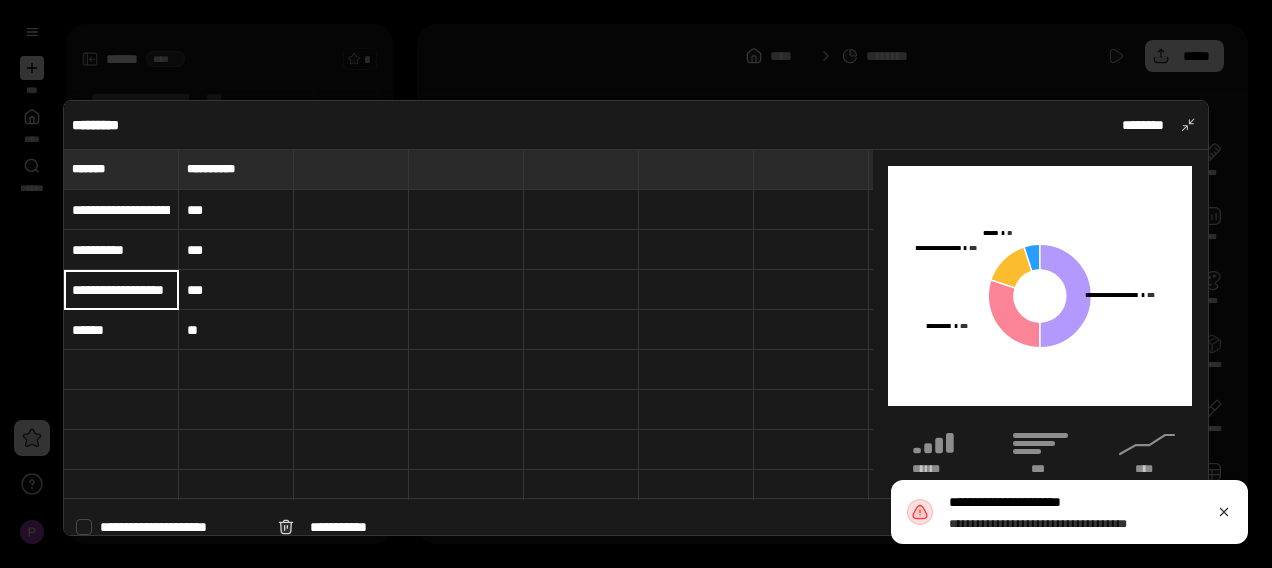 click on "**********" at bounding box center [121, 290] 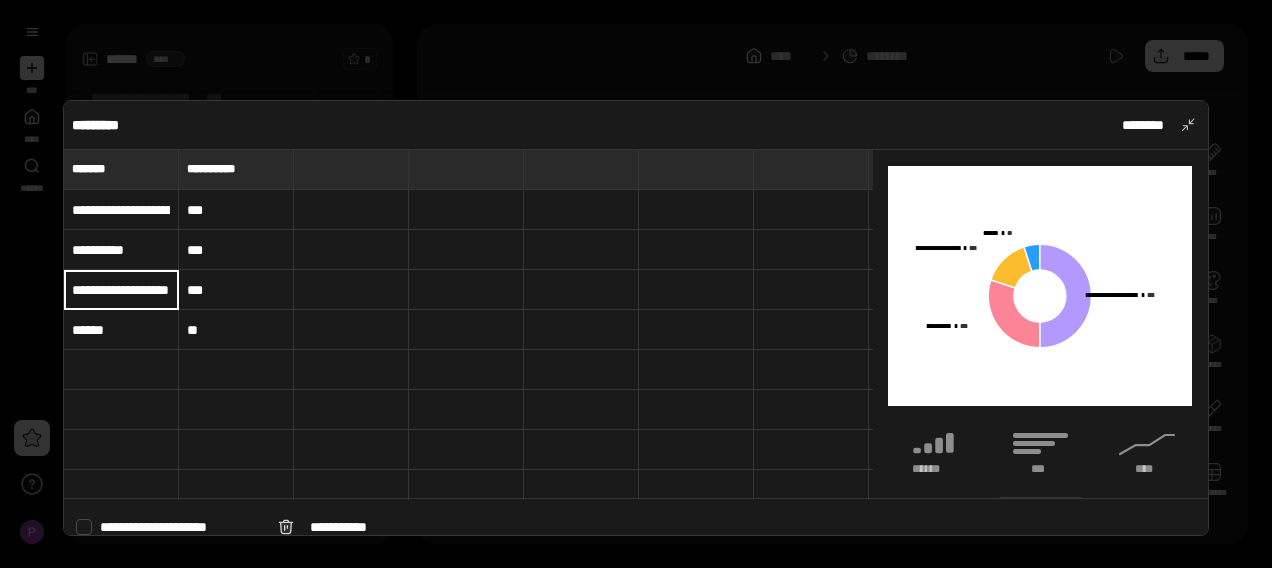 scroll, scrollTop: 0, scrollLeft: 55, axis: horizontal 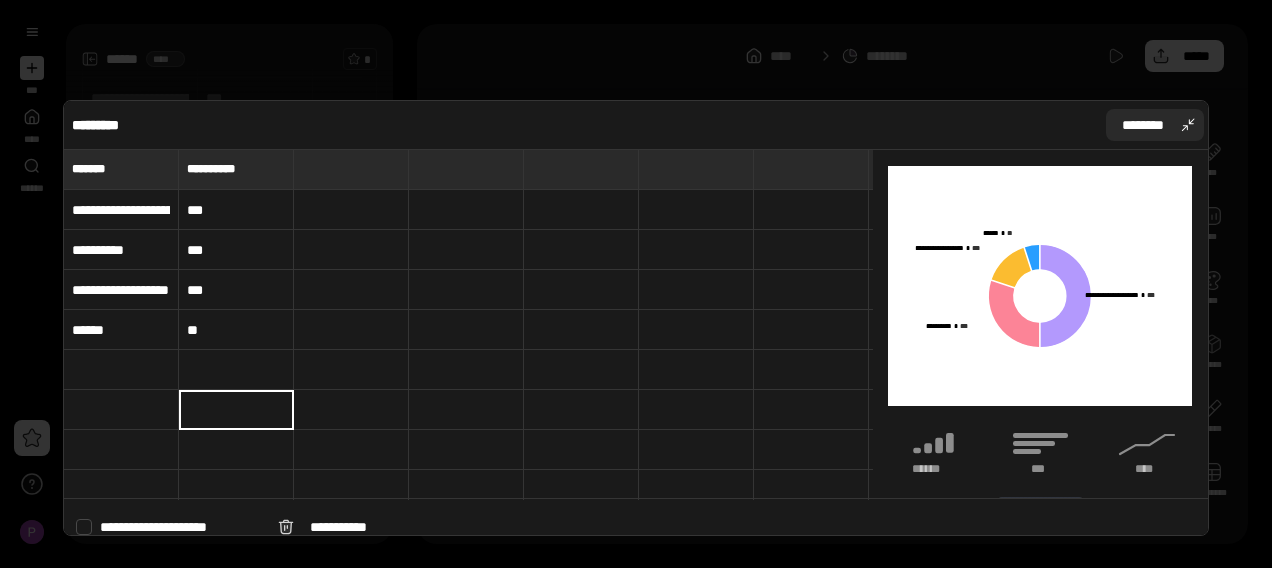 click on "********" at bounding box center [1155, 125] 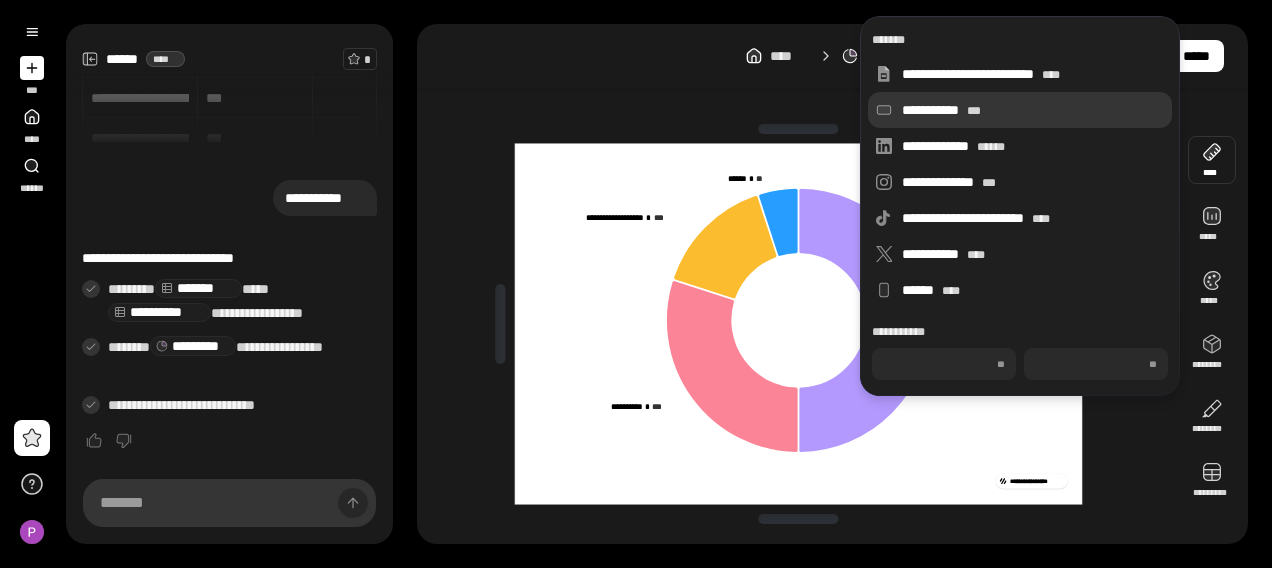 click on "**********" at bounding box center [1033, 110] 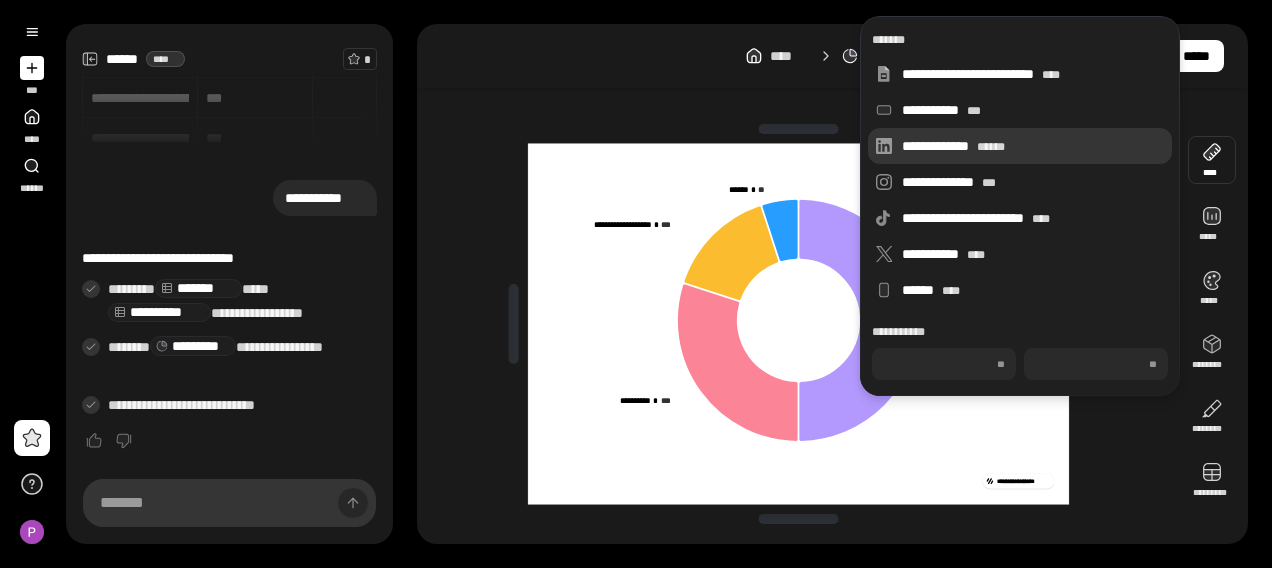 click on "**********" at bounding box center [1020, 146] 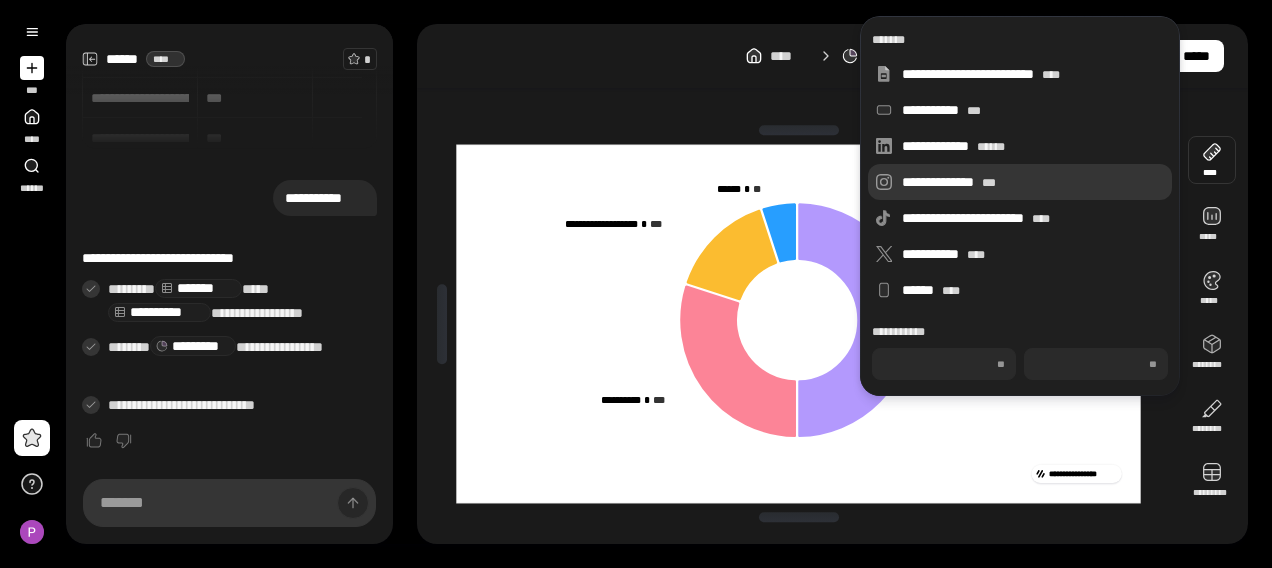 click on "**********" at bounding box center [1033, 182] 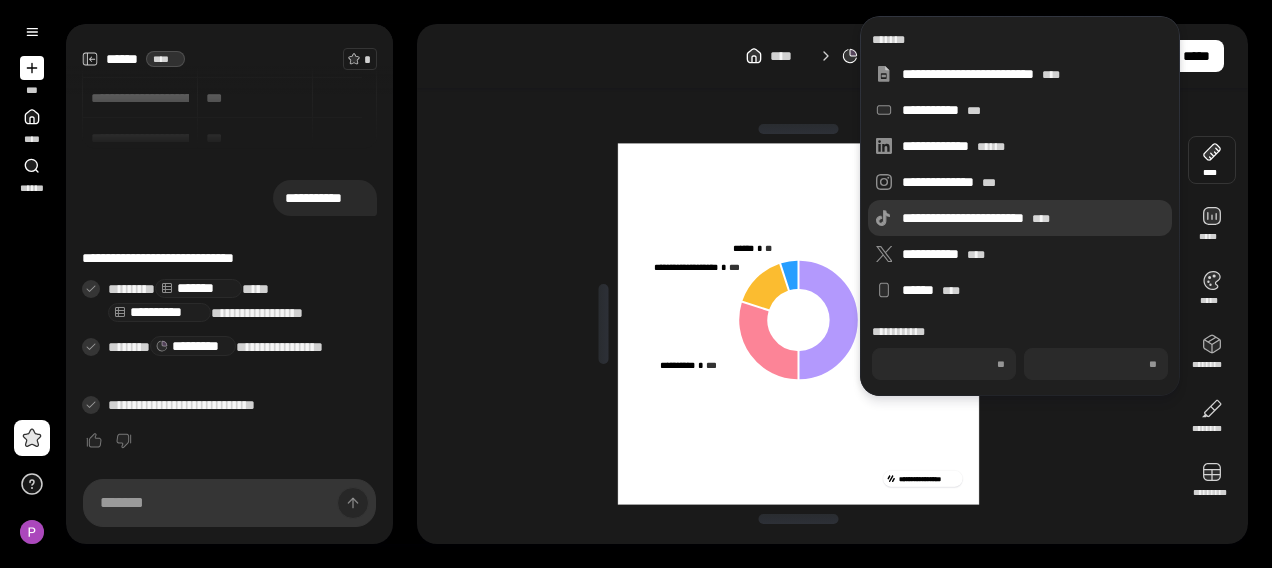 click on "**********" at bounding box center (1033, 218) 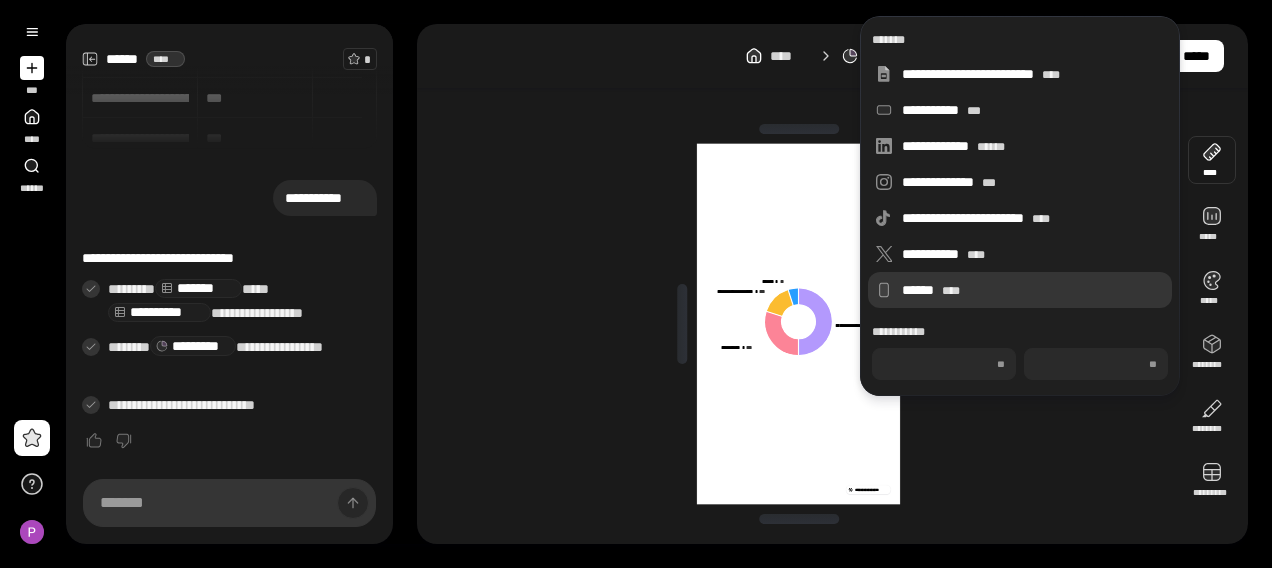 click on "****** ****" at bounding box center [1033, 290] 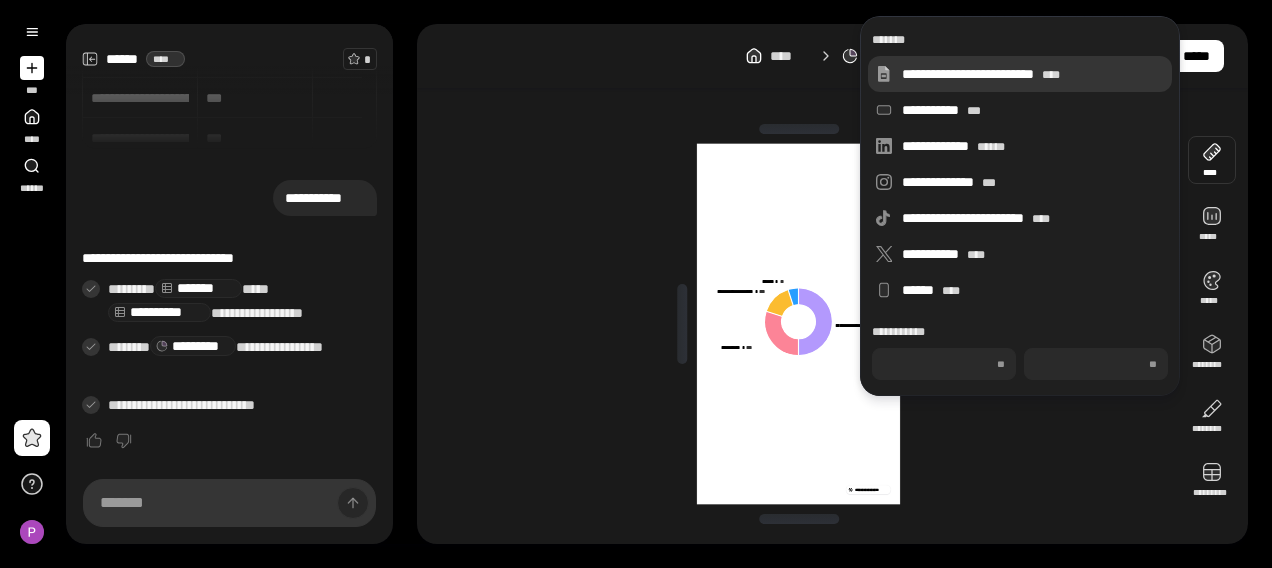 click on "**********" at bounding box center (1033, 74) 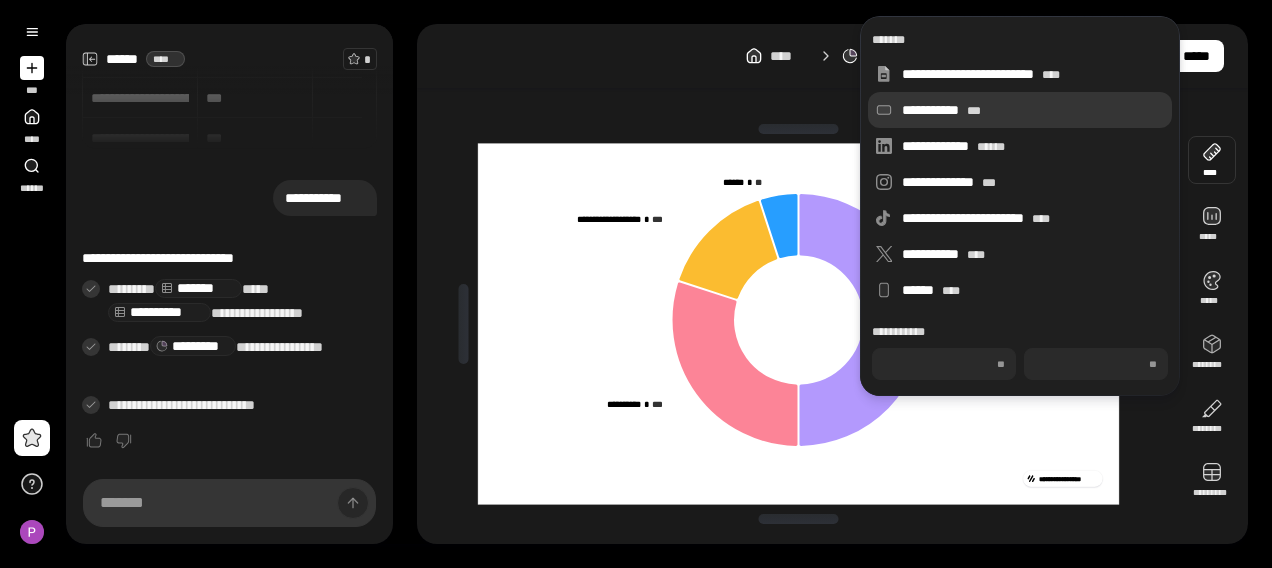 click on "**********" at bounding box center (1020, 110) 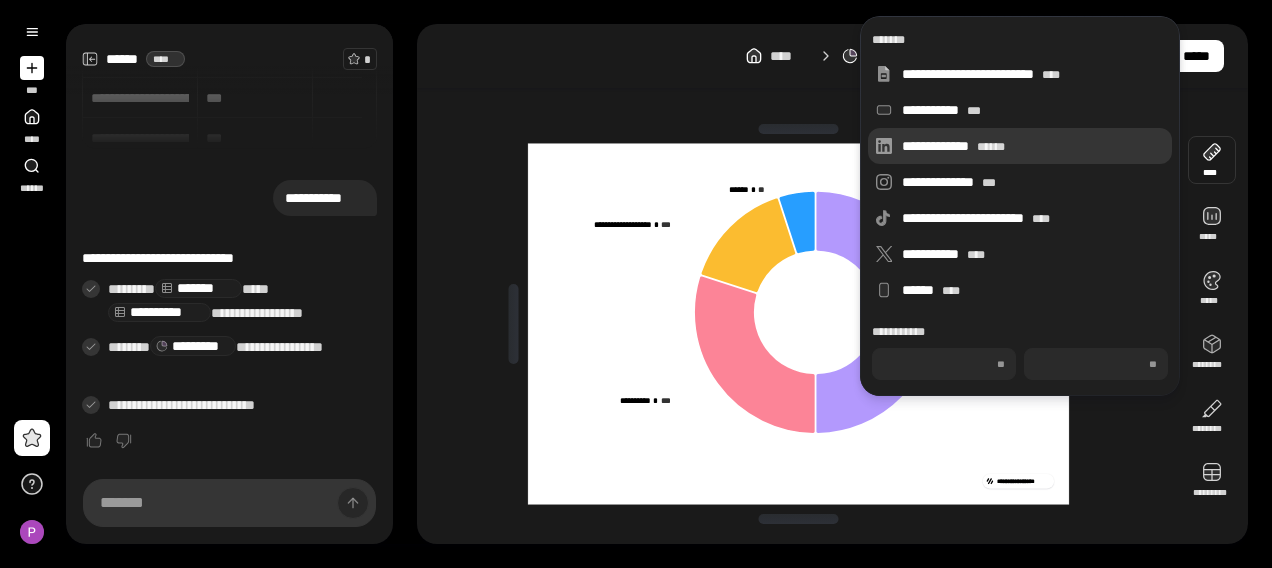 type on "***" 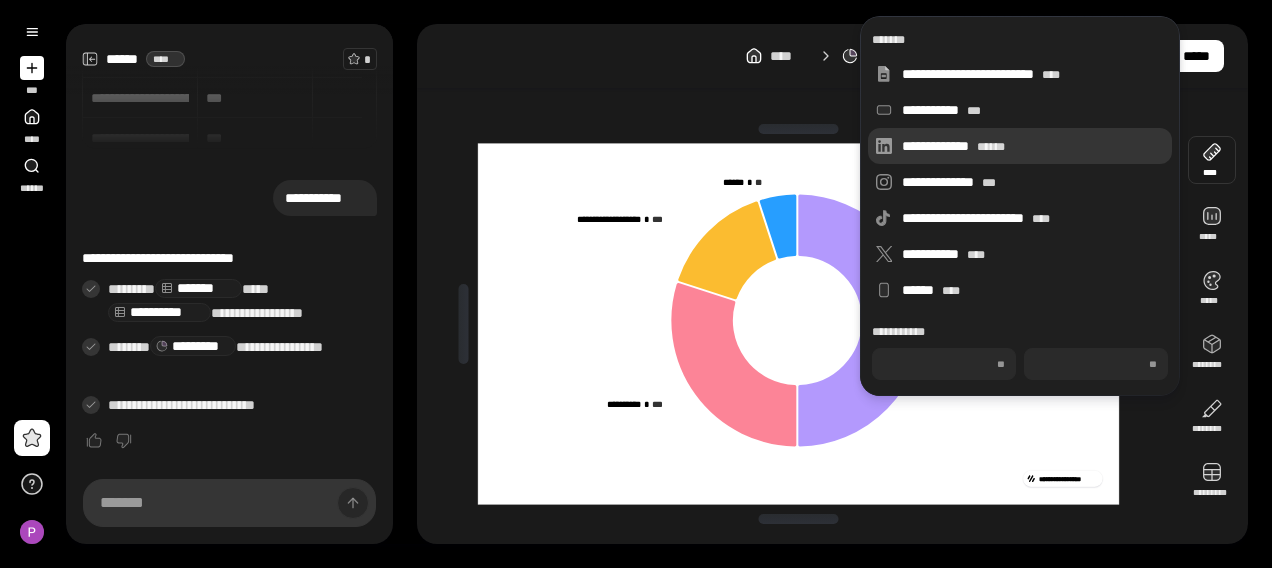 click on "**********" at bounding box center [1033, 146] 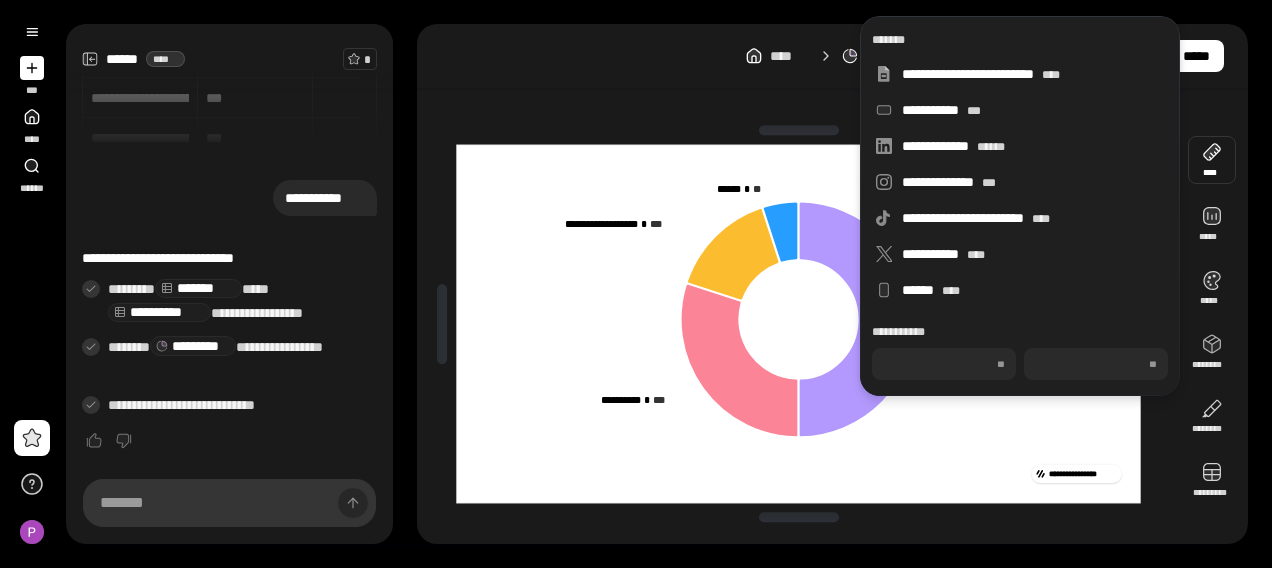 drag, startPoint x: 1076, startPoint y: 352, endPoint x: 976, endPoint y: 338, distance: 100.97524 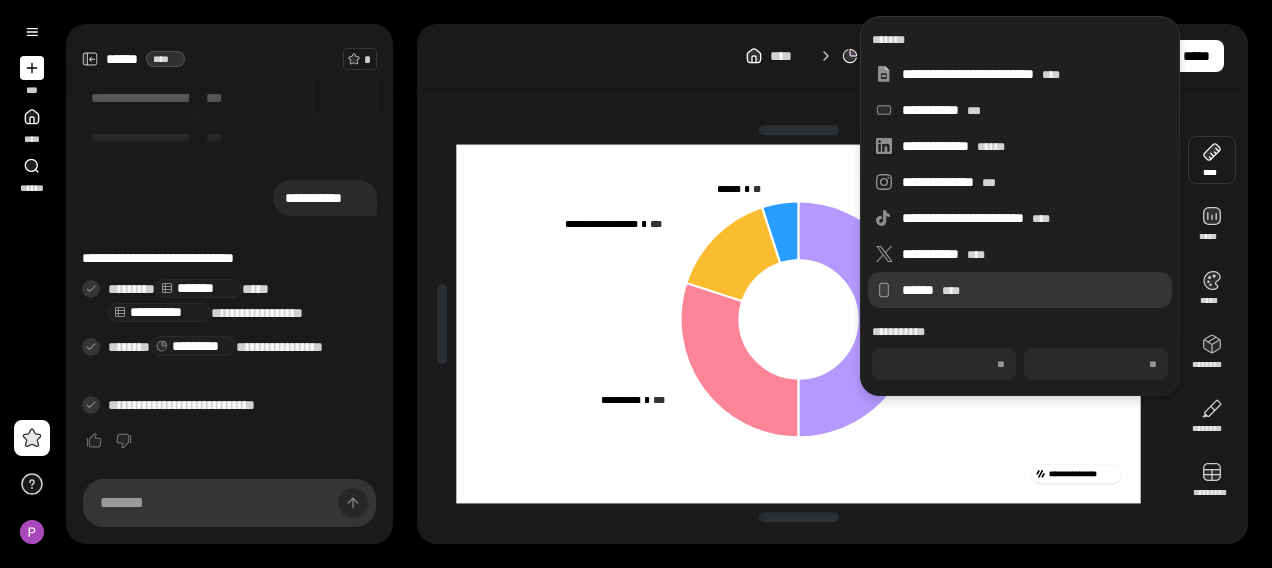 type on "***" 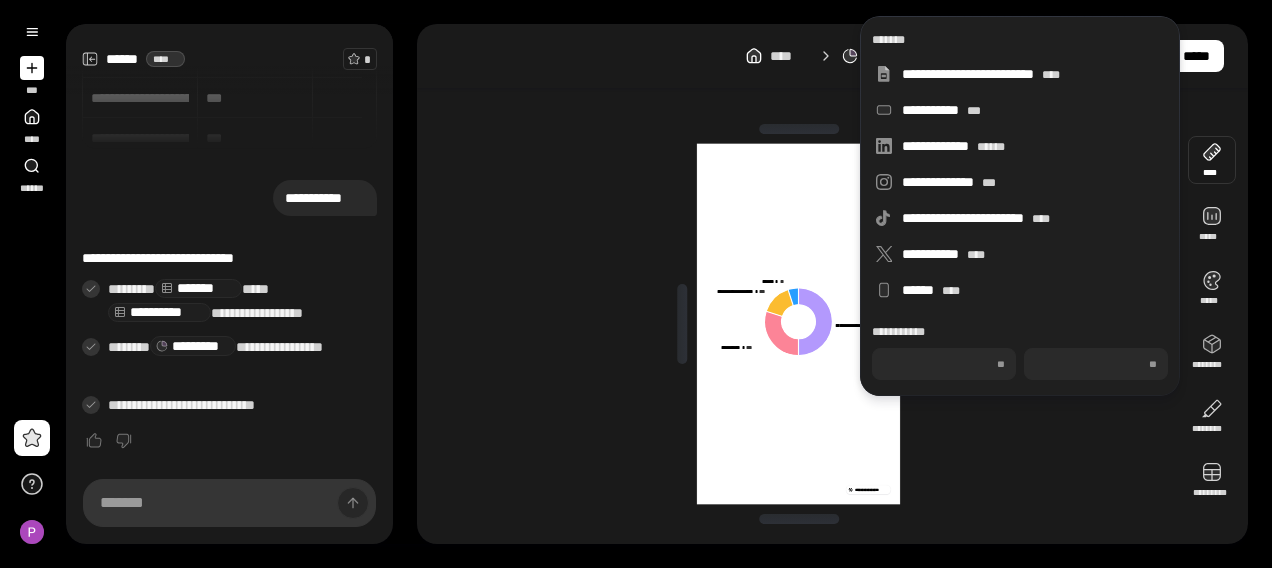 click on "***" at bounding box center [1096, 364] 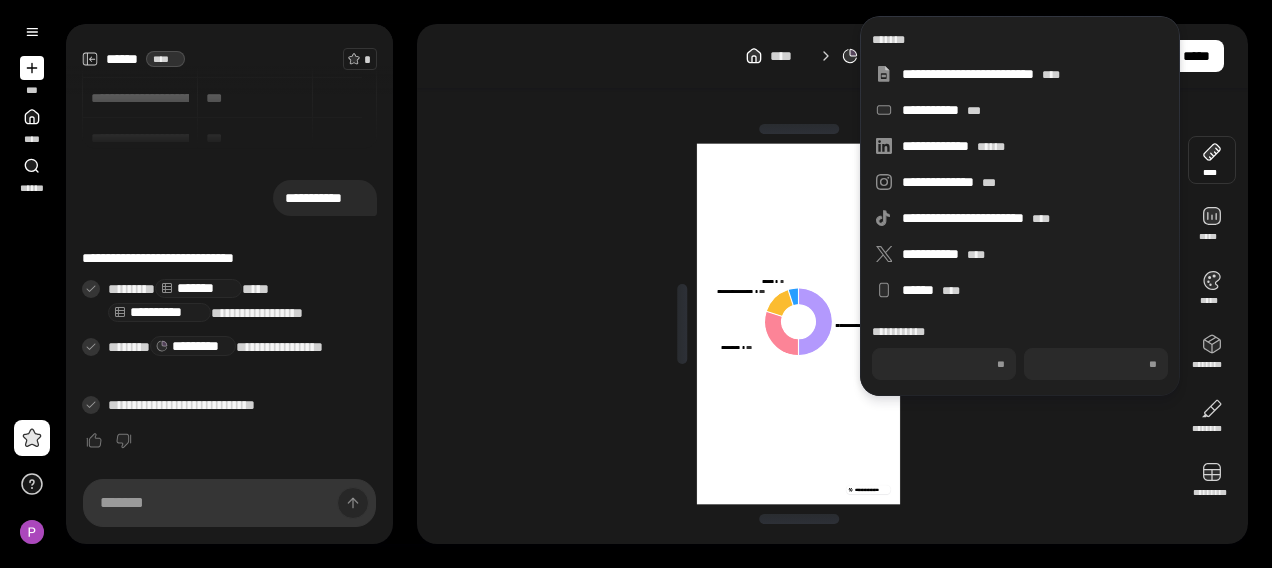 type on "***" 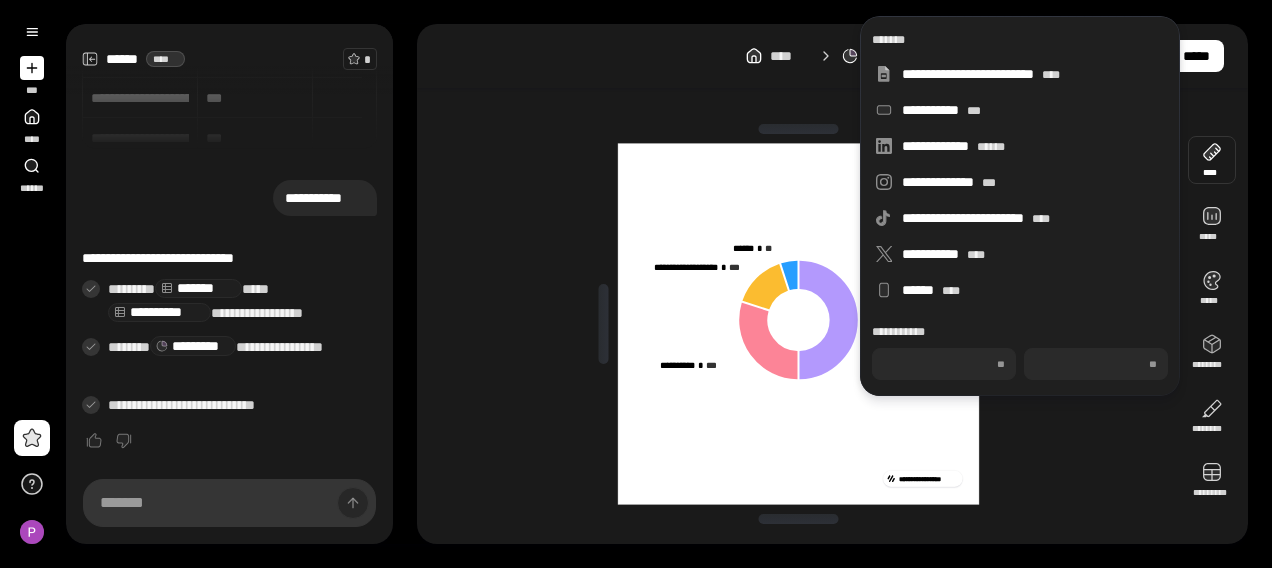 click on "**********" at bounding box center [798, 324] 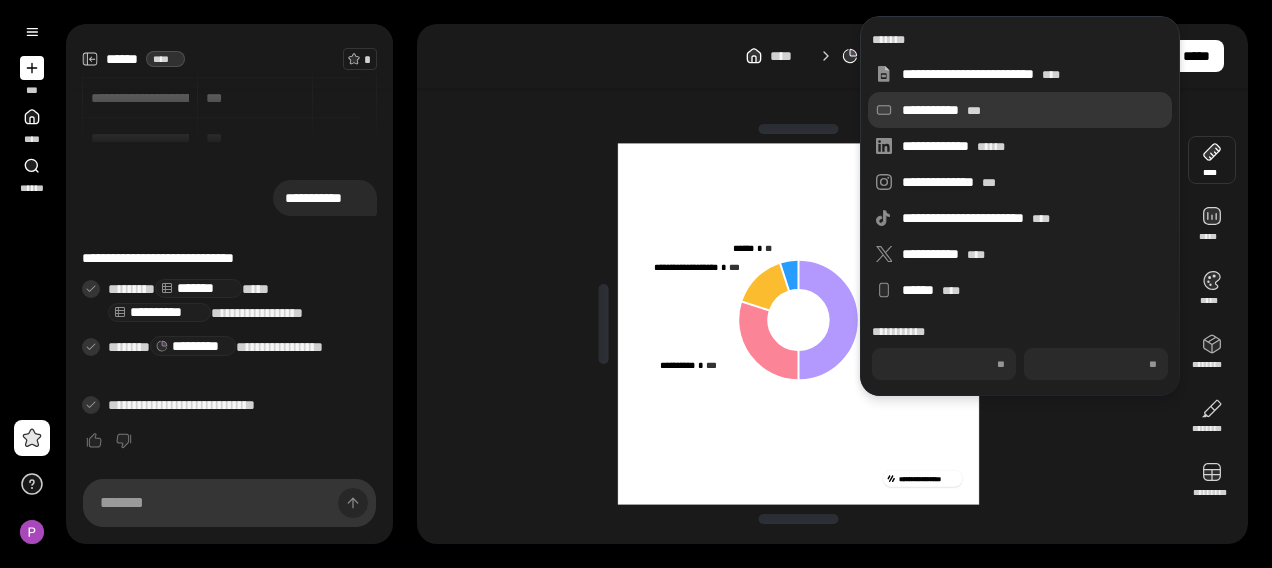 click on "**********" at bounding box center (1033, 110) 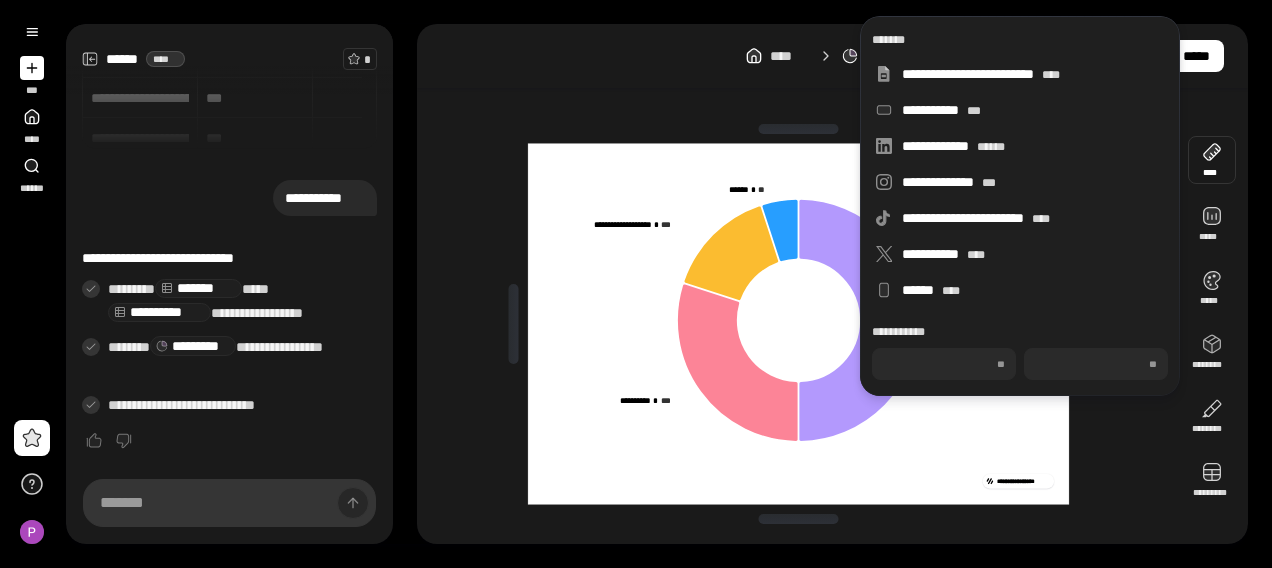 click on "**********" at bounding box center (798, 324) 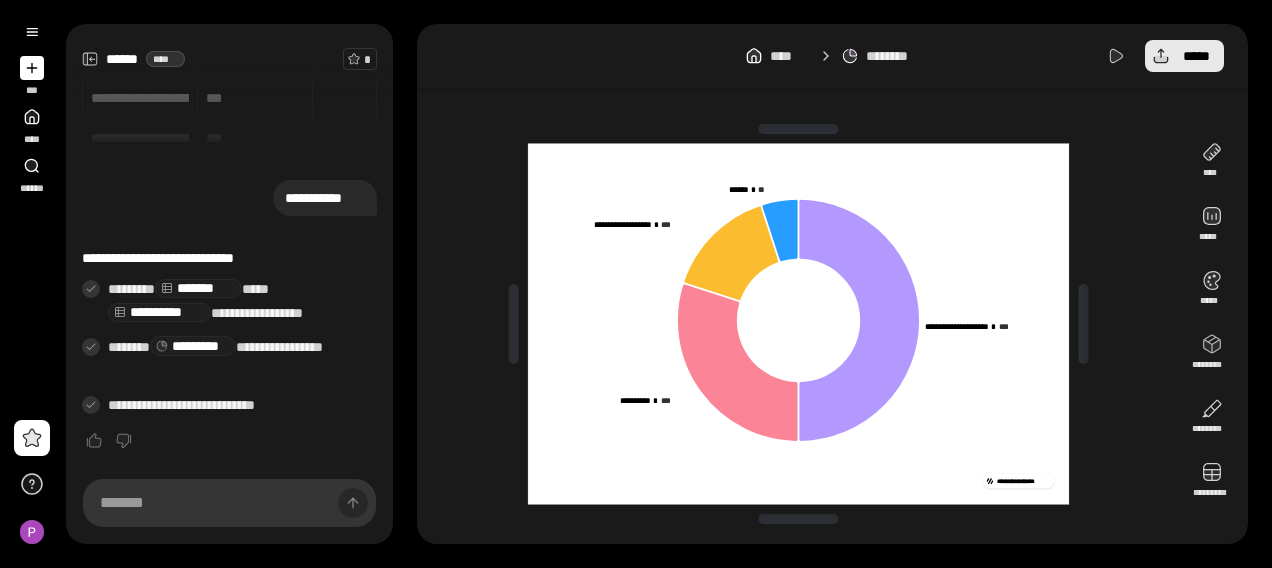 click on "*****" at bounding box center [1184, 56] 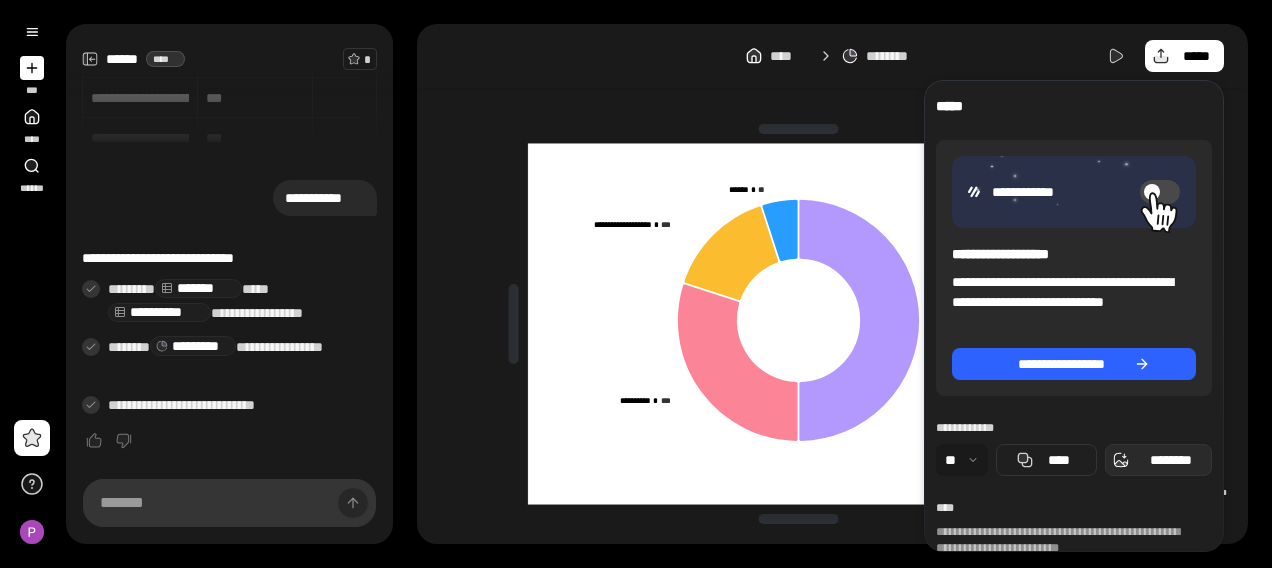click on "********" at bounding box center (1158, 460) 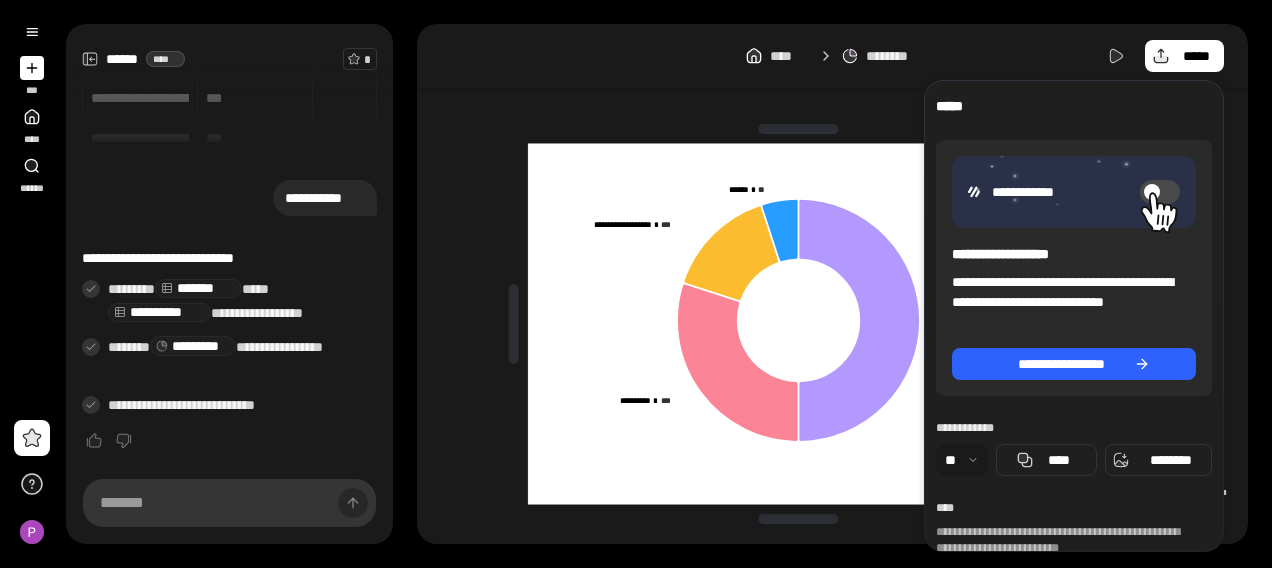 click at bounding box center [799, 519] 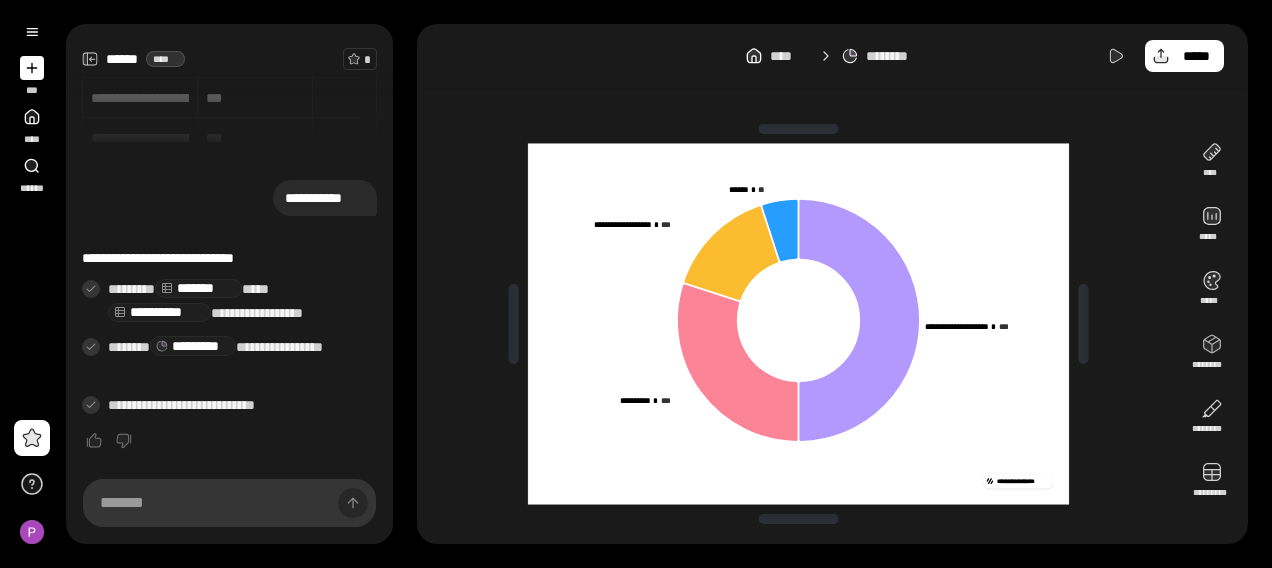 type 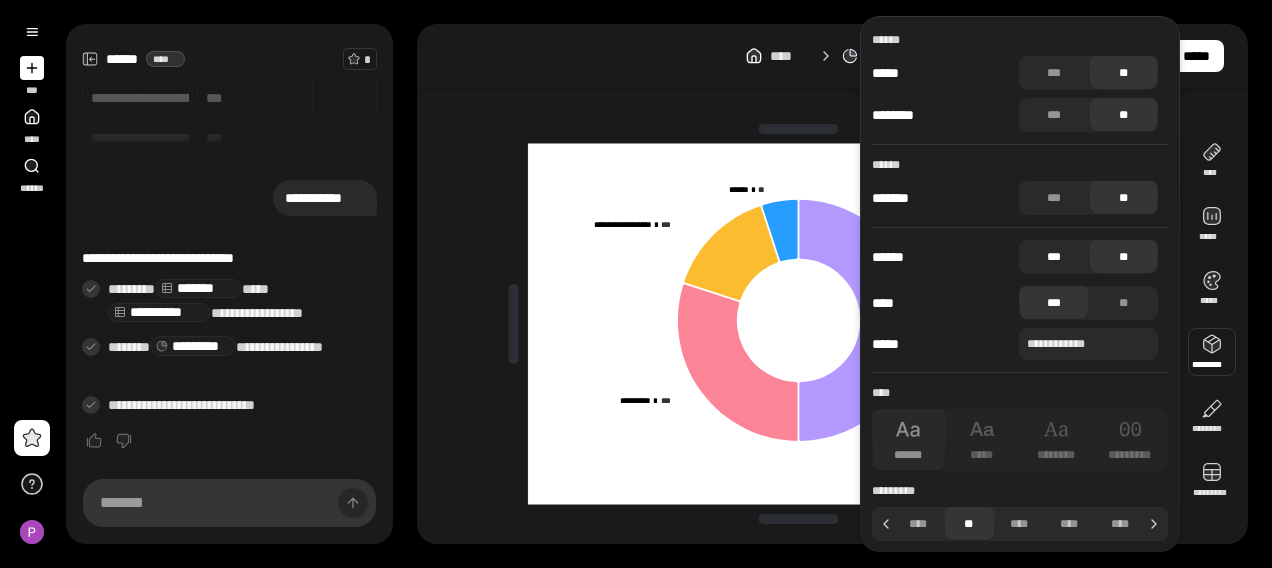 click on "***" at bounding box center [1054, 257] 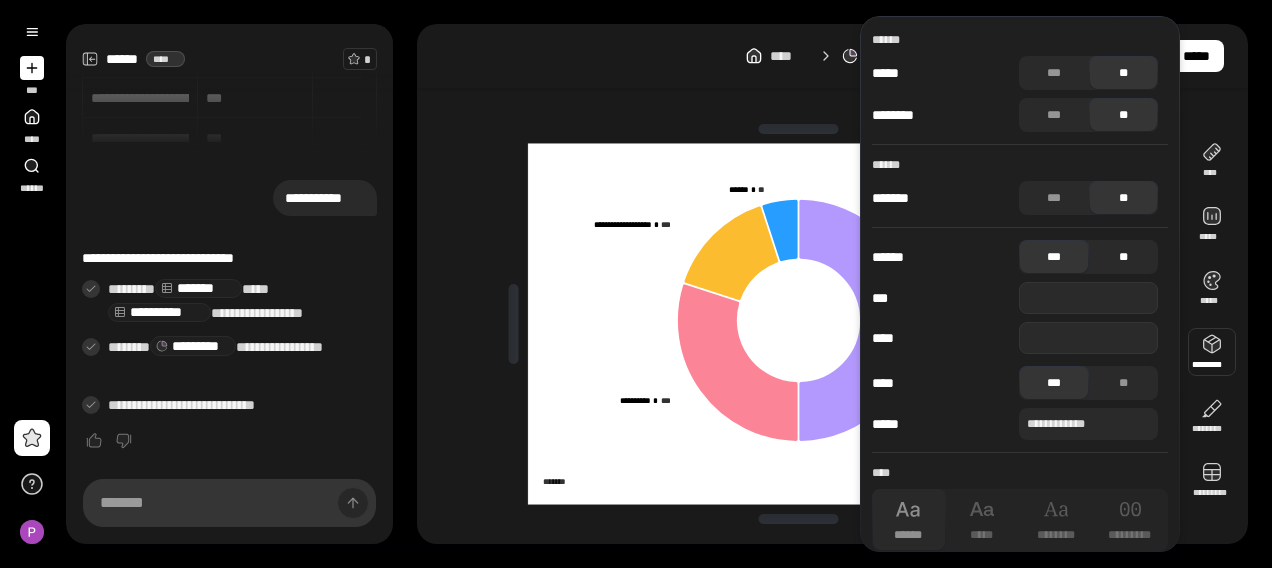 click on "**" at bounding box center [1124, 257] 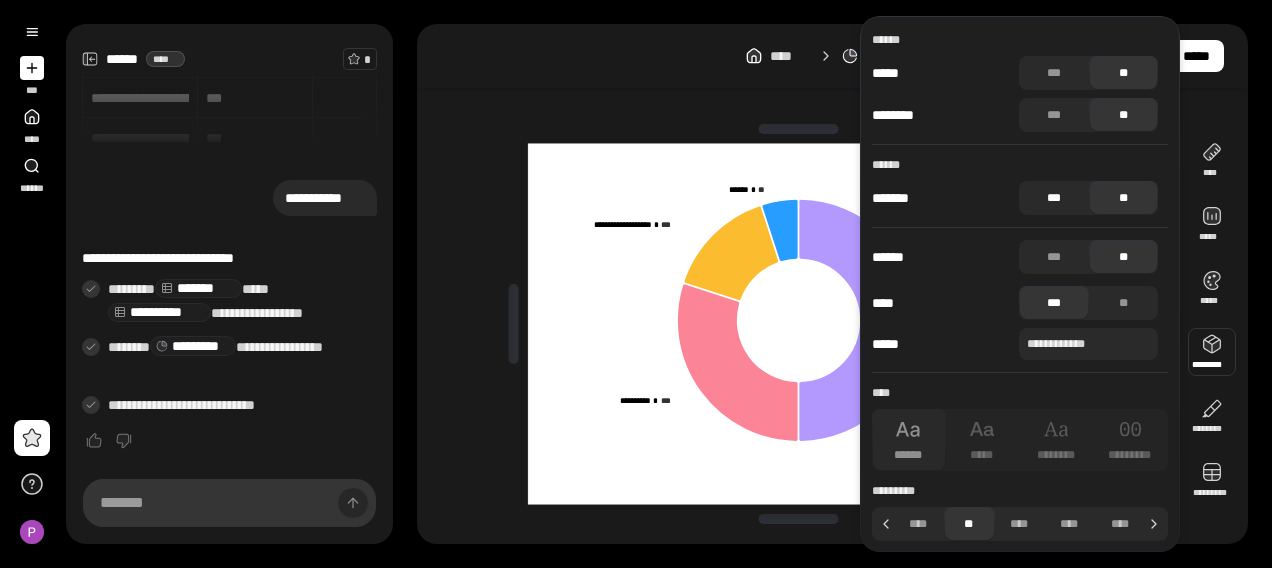 click on "***" at bounding box center [1054, 198] 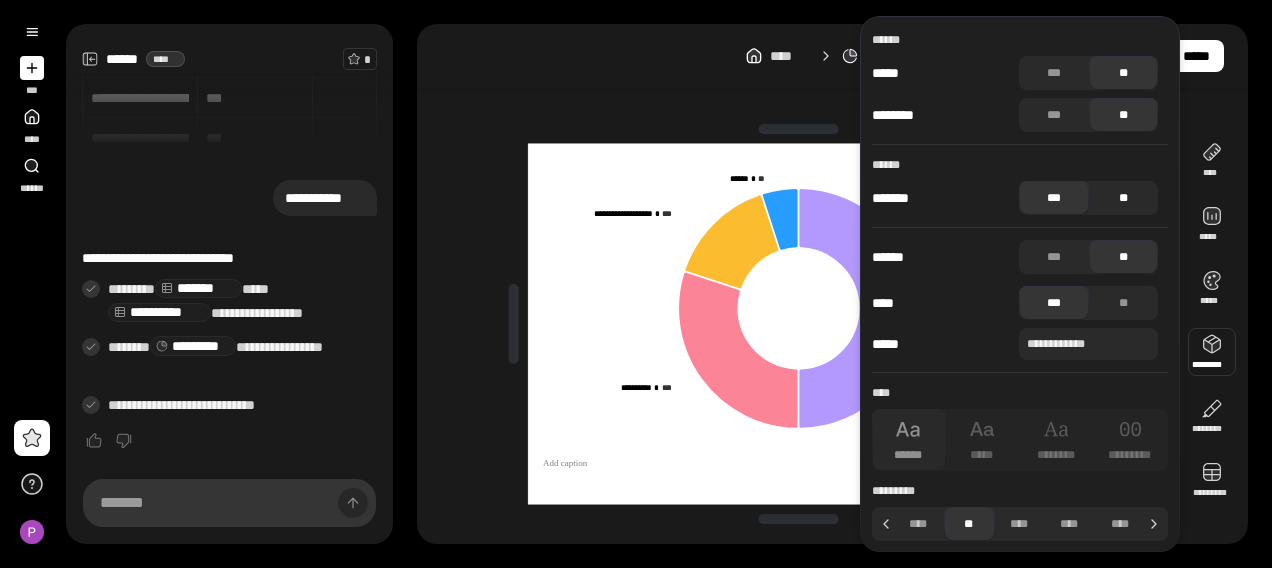 click on "**" at bounding box center [1124, 198] 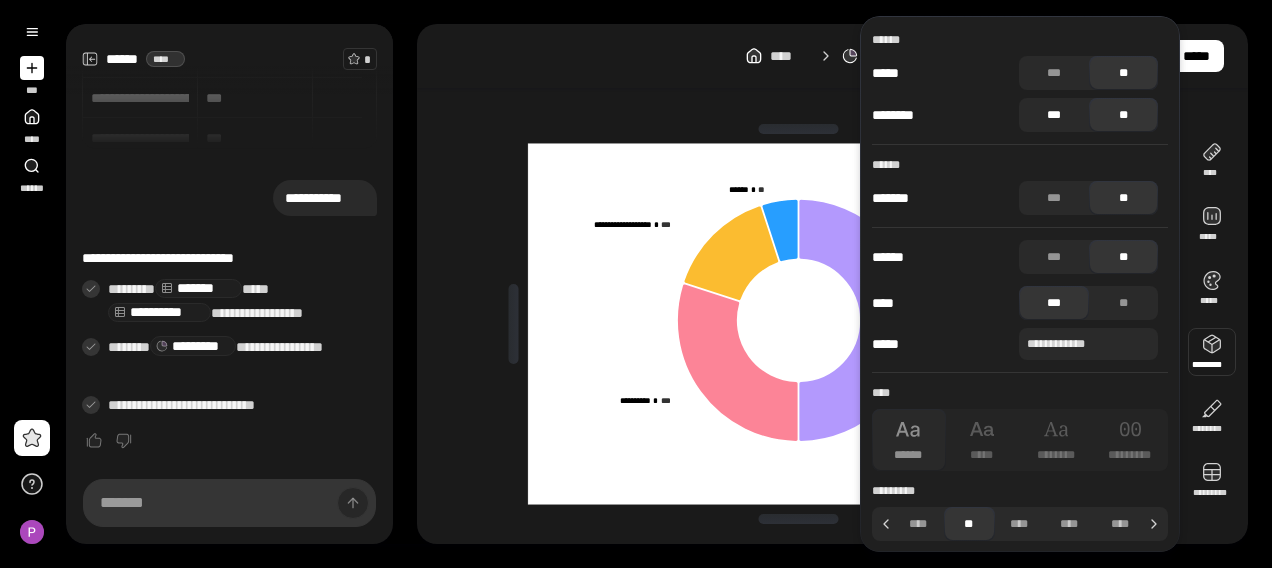 click on "***" at bounding box center (1054, 115) 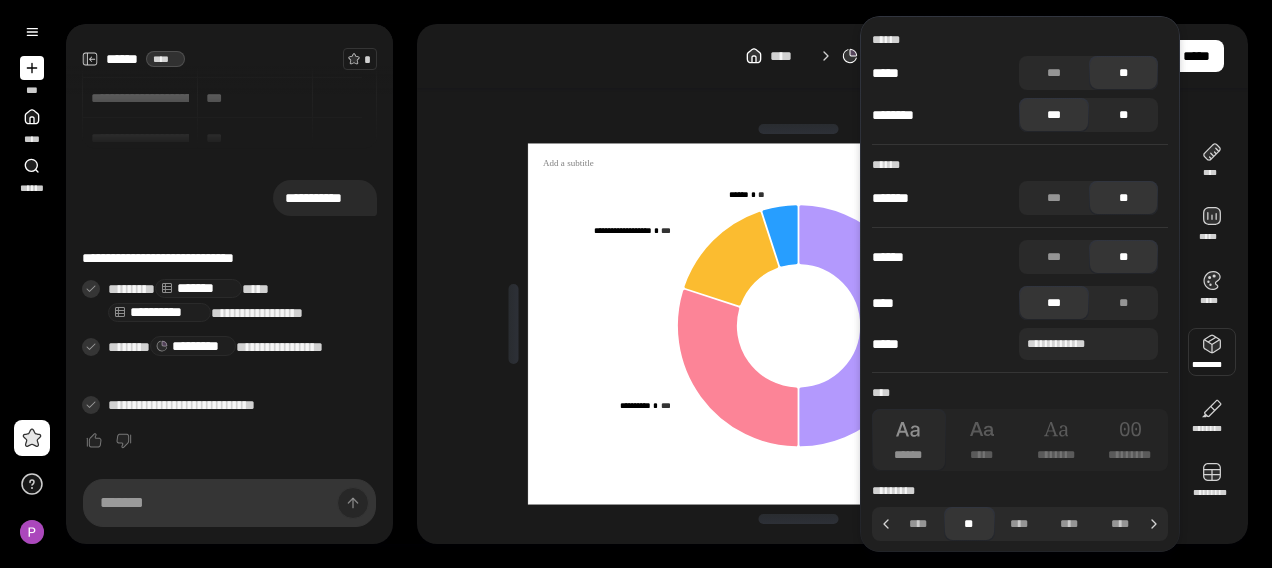 click on "**" at bounding box center [1124, 115] 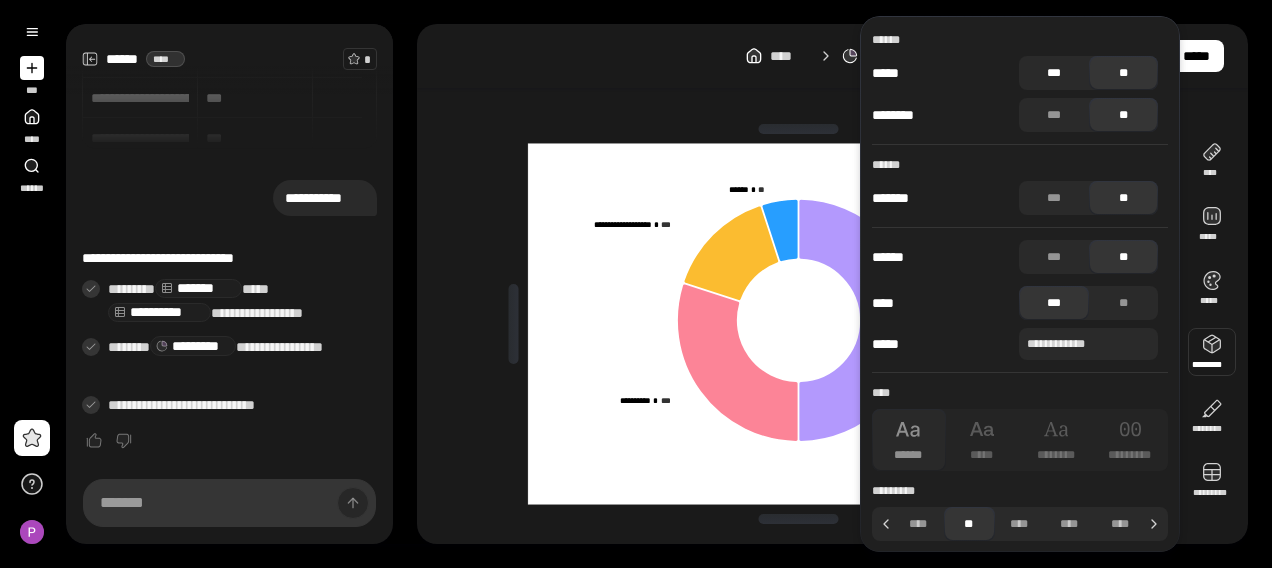click on "***" at bounding box center [1054, 73] 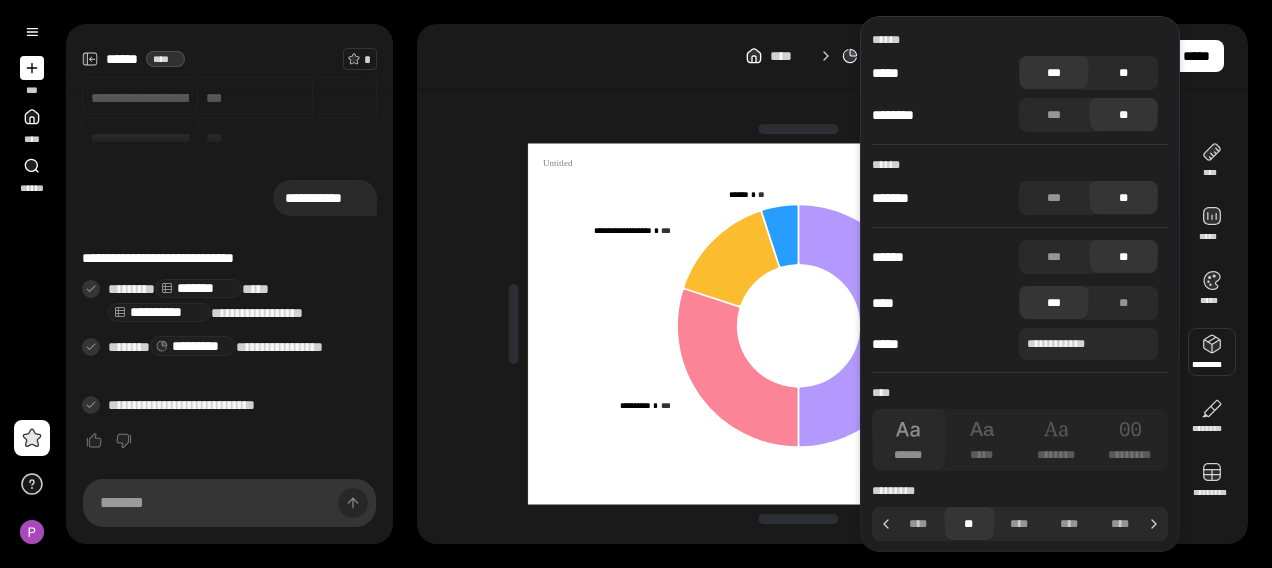 click on "**" at bounding box center (1124, 73) 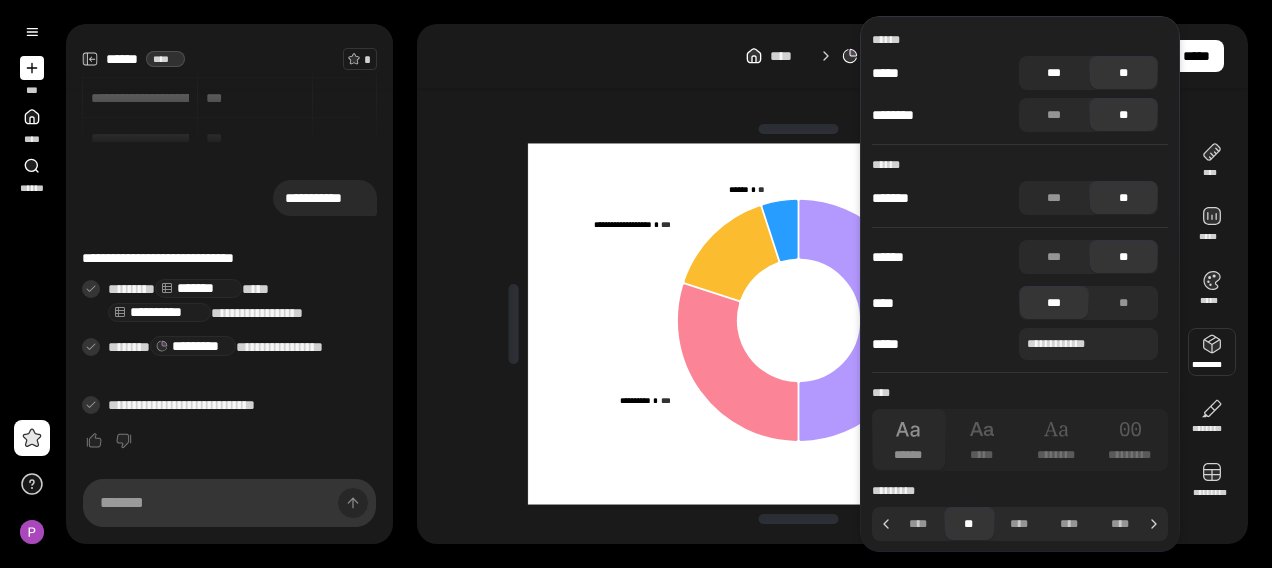 click on "***" at bounding box center (1054, 73) 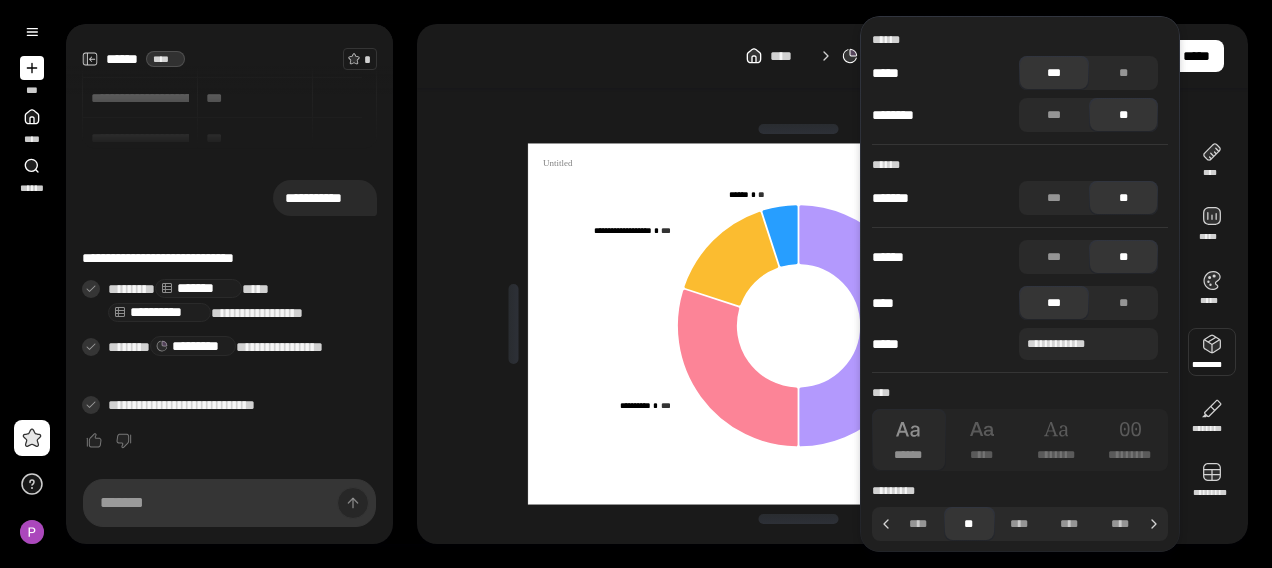 click on "**********" at bounding box center [799, 324] 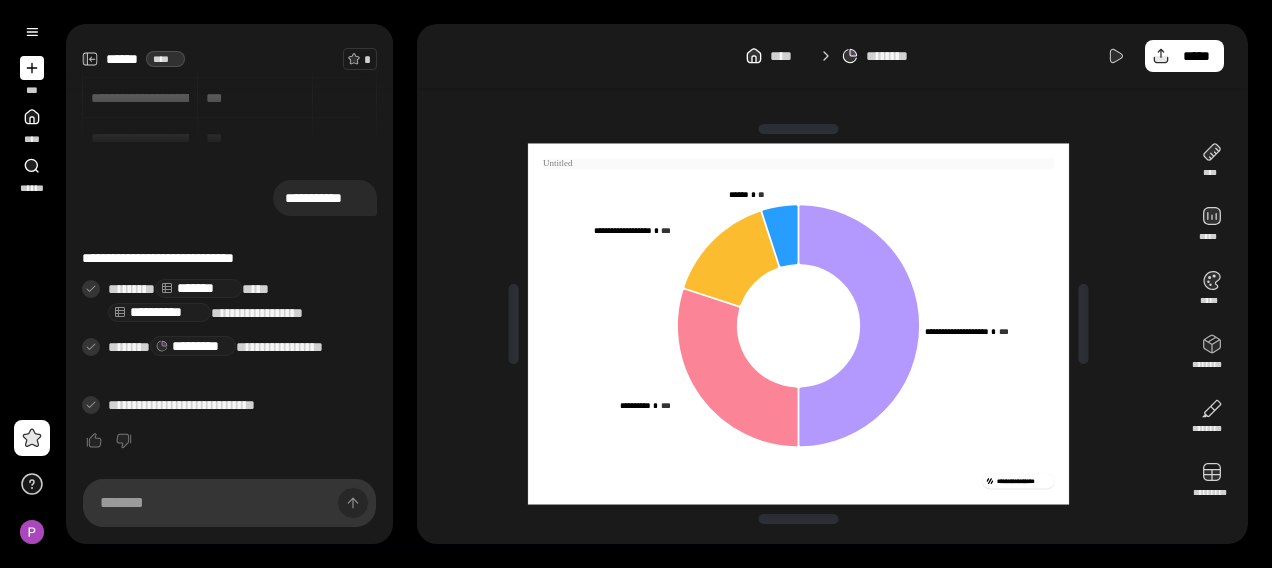 click at bounding box center (798, 163) 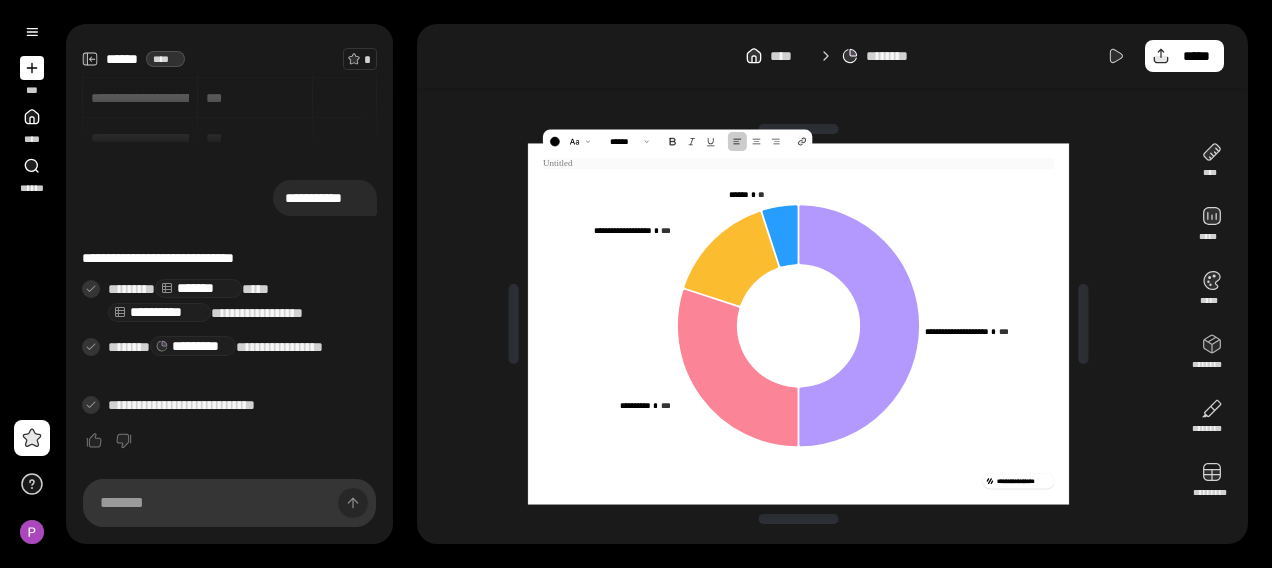 type 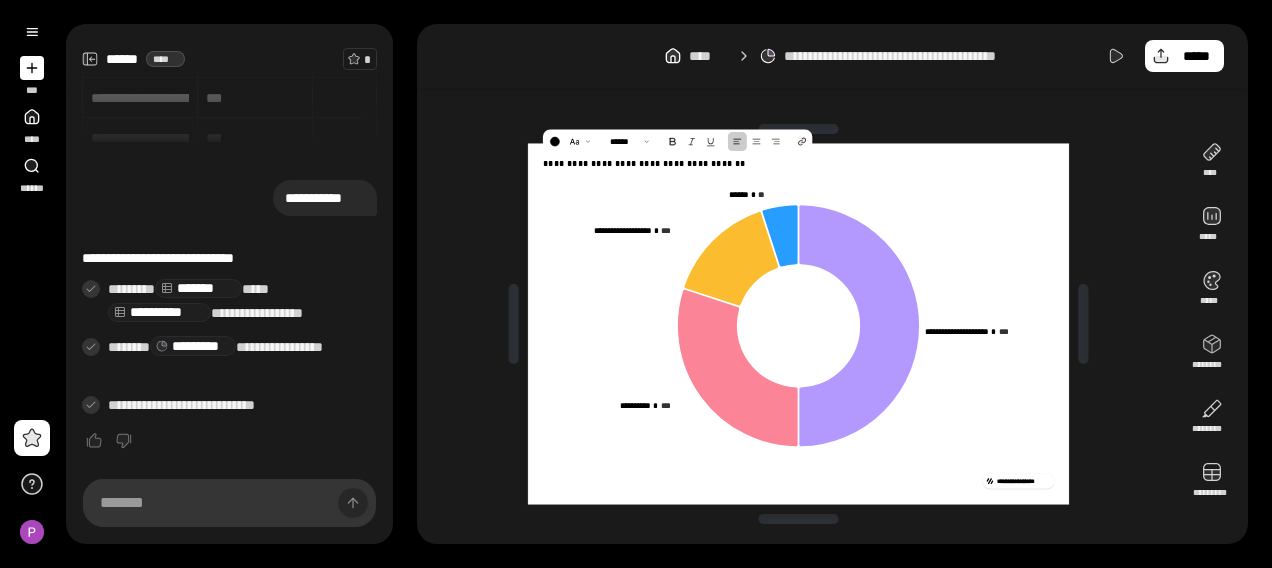 click 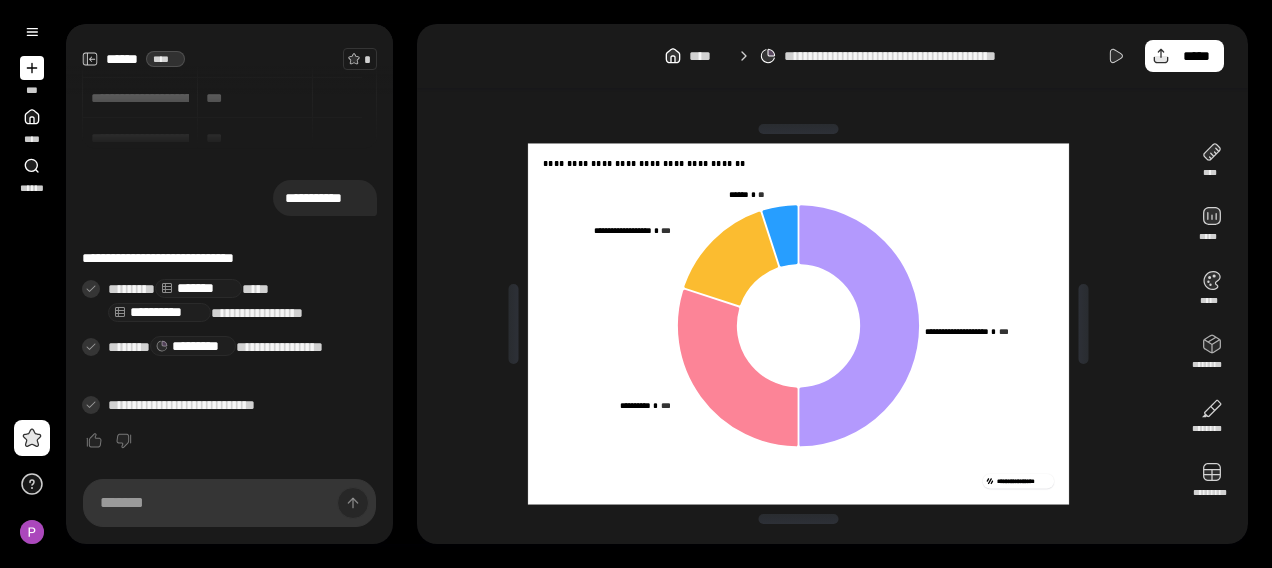 click on "**********" at bounding box center [798, 166] 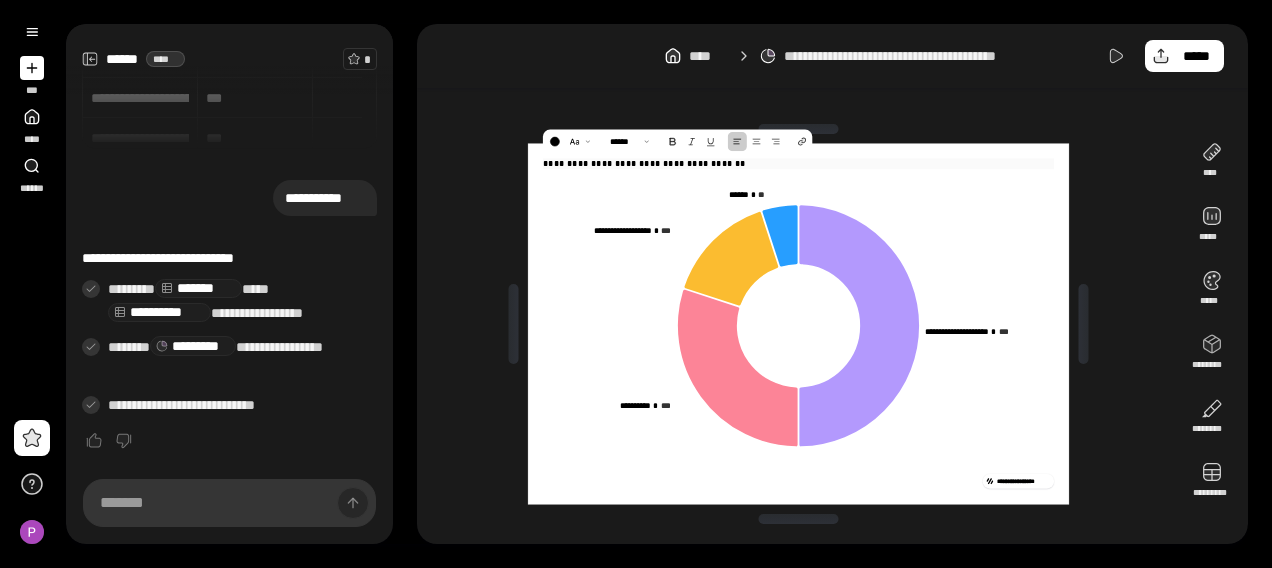 click on "**********" at bounding box center (798, 163) 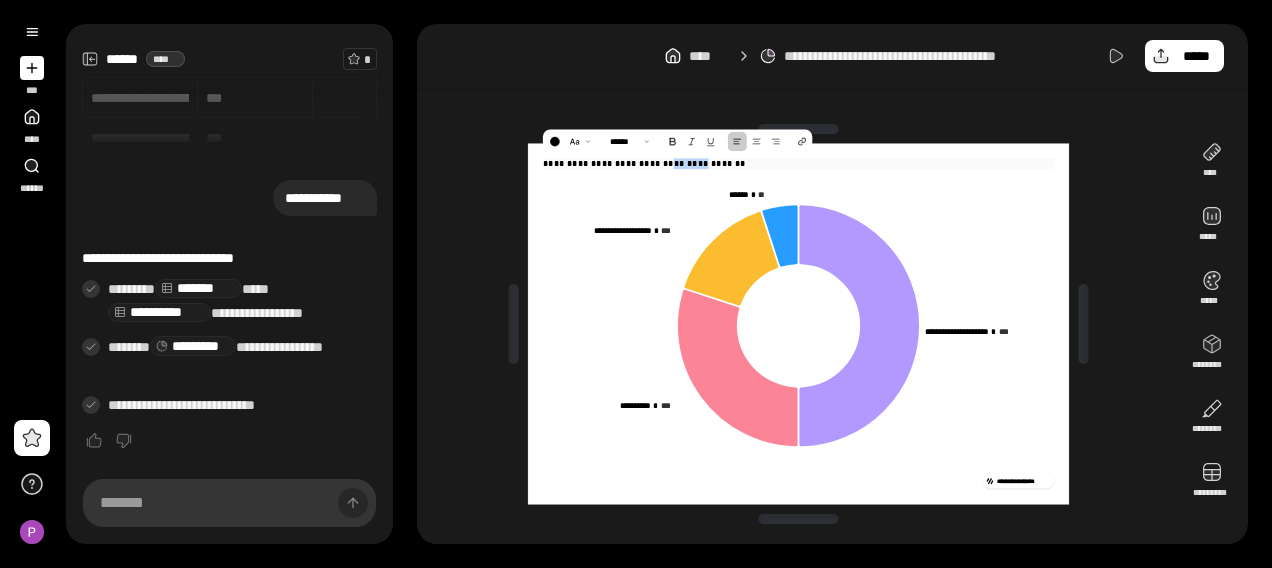 click on "**********" at bounding box center (798, 163) 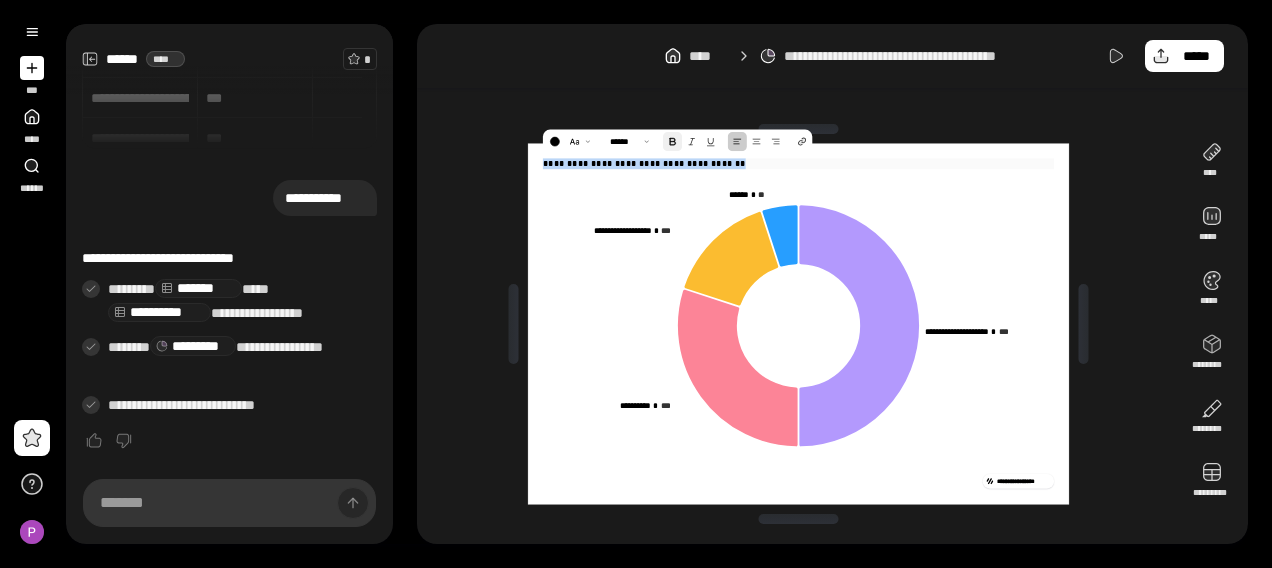 click at bounding box center [672, 141] 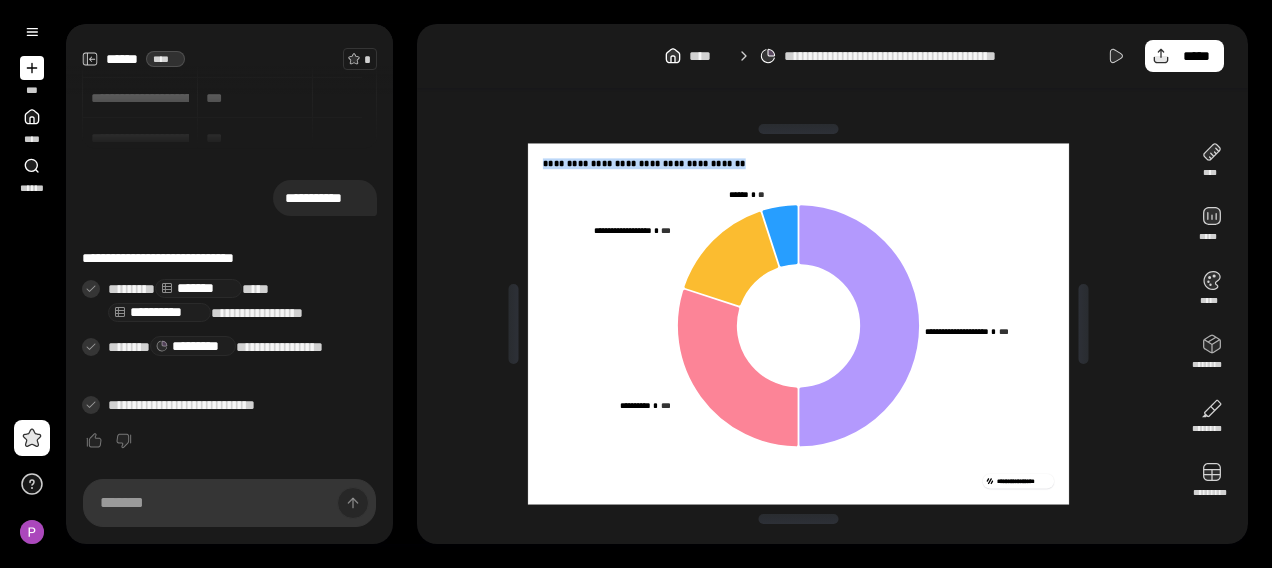 click 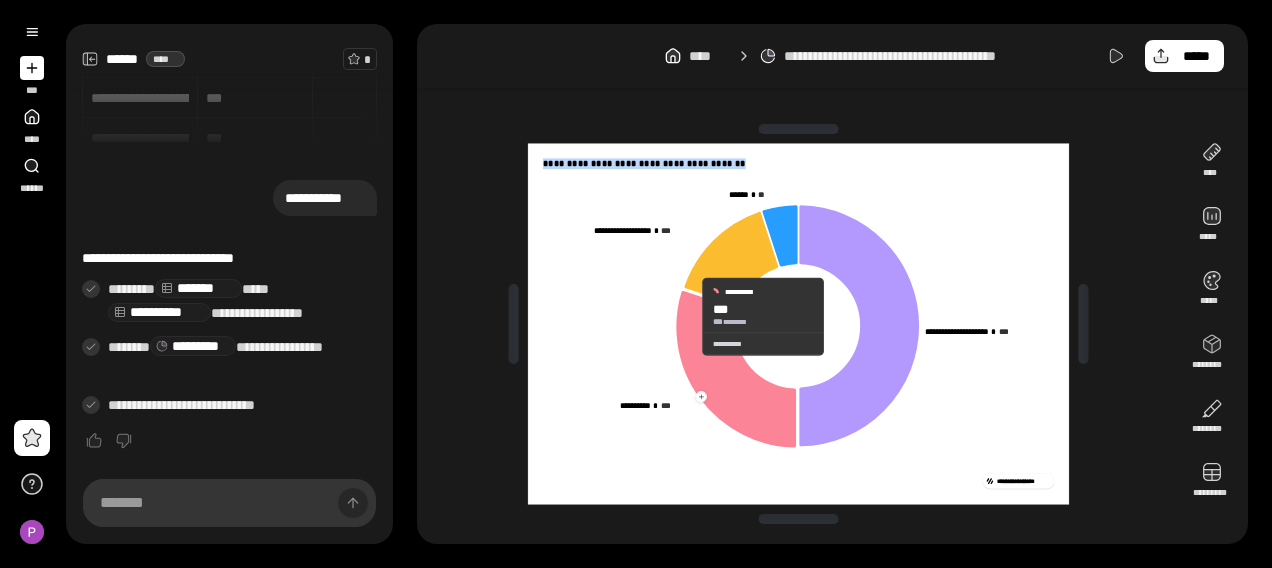 click 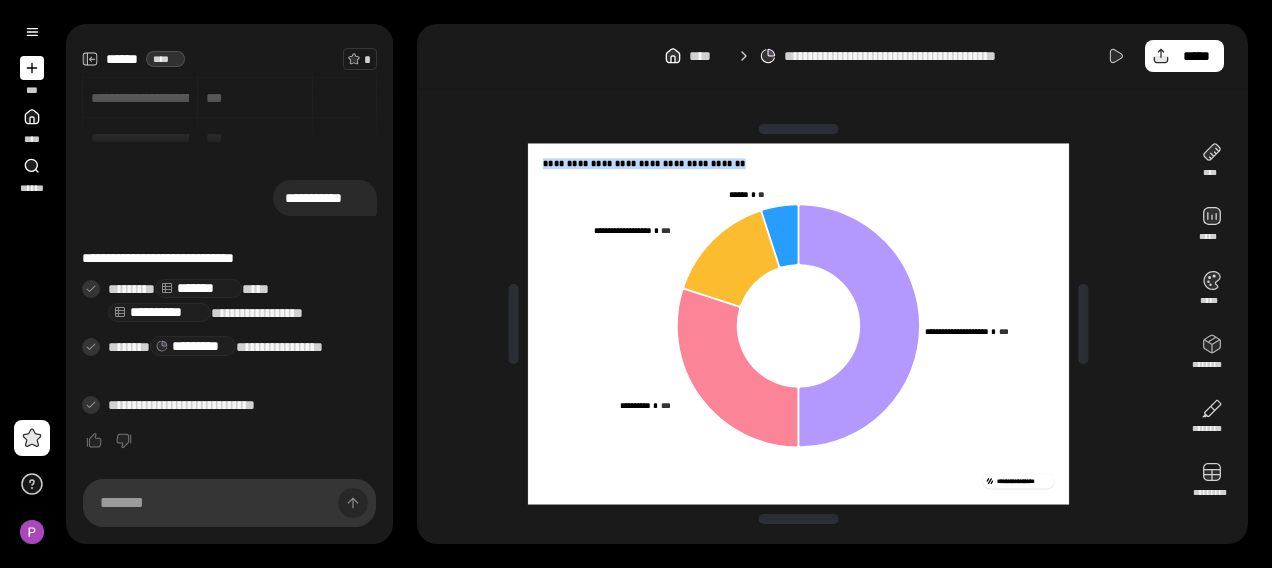 click 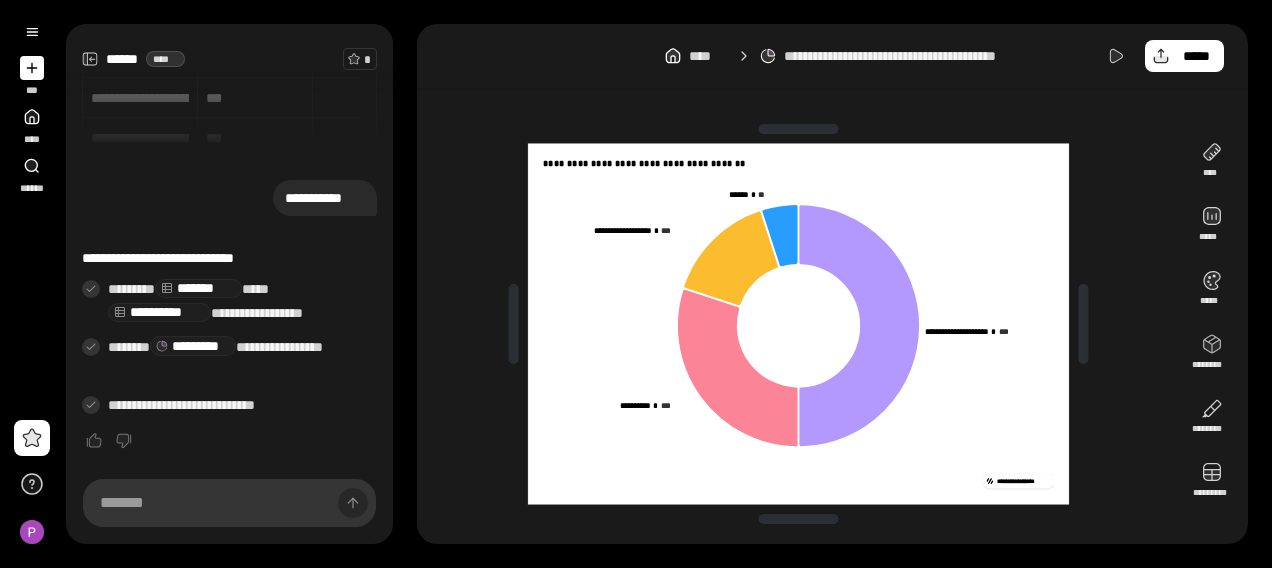 click on "**********" at bounding box center (799, 324) 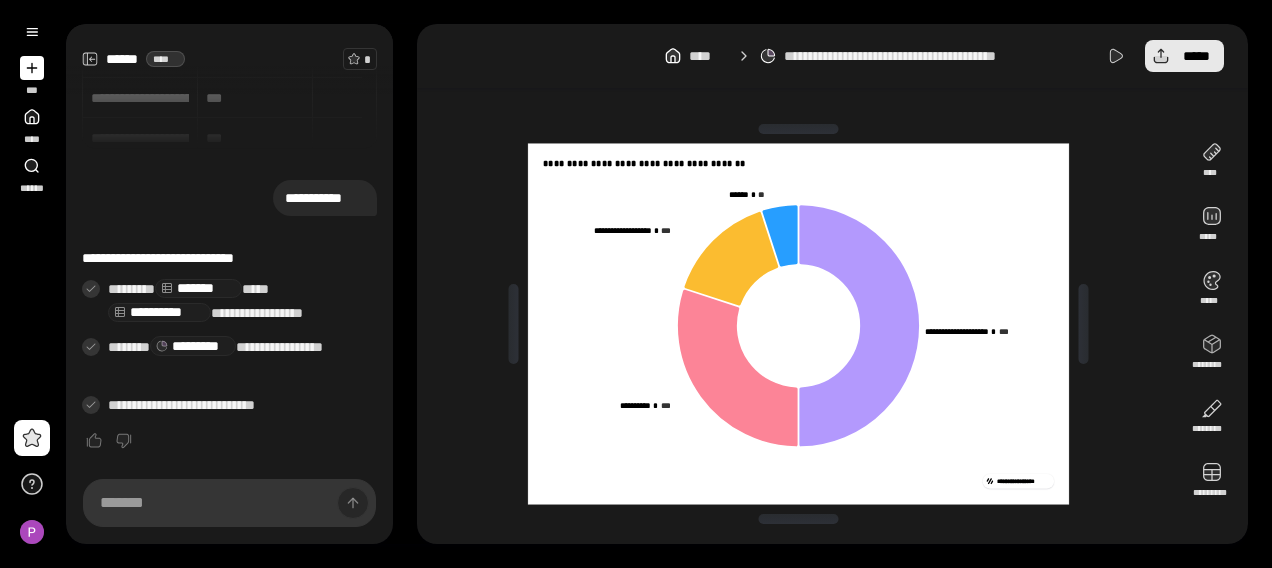click on "*****" at bounding box center (1184, 56) 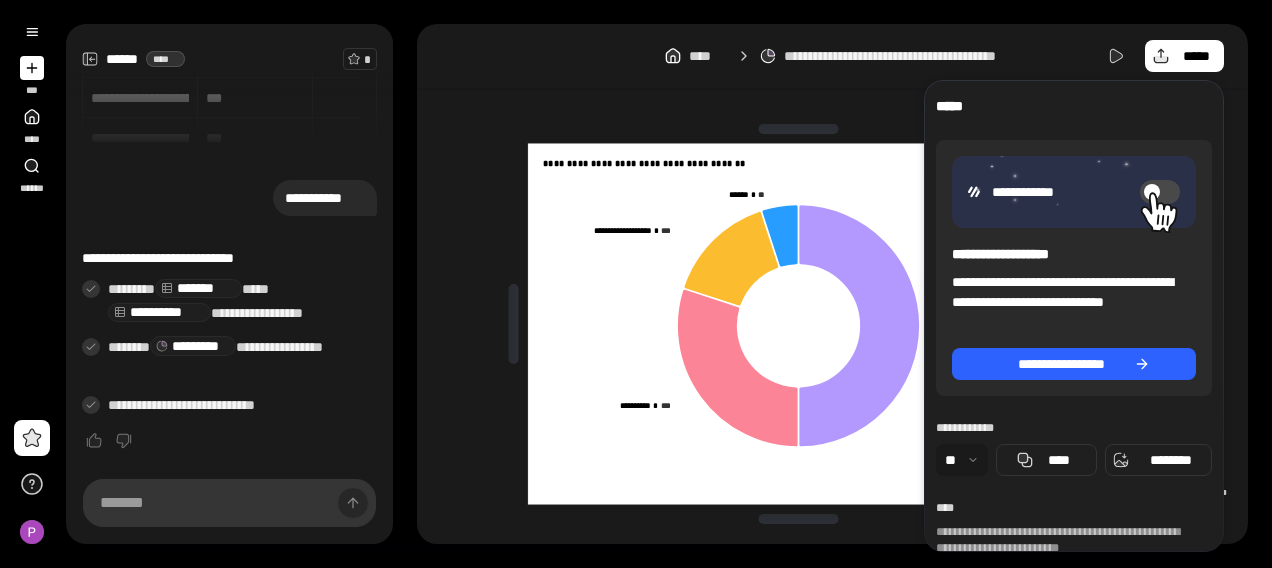 click at bounding box center (962, 460) 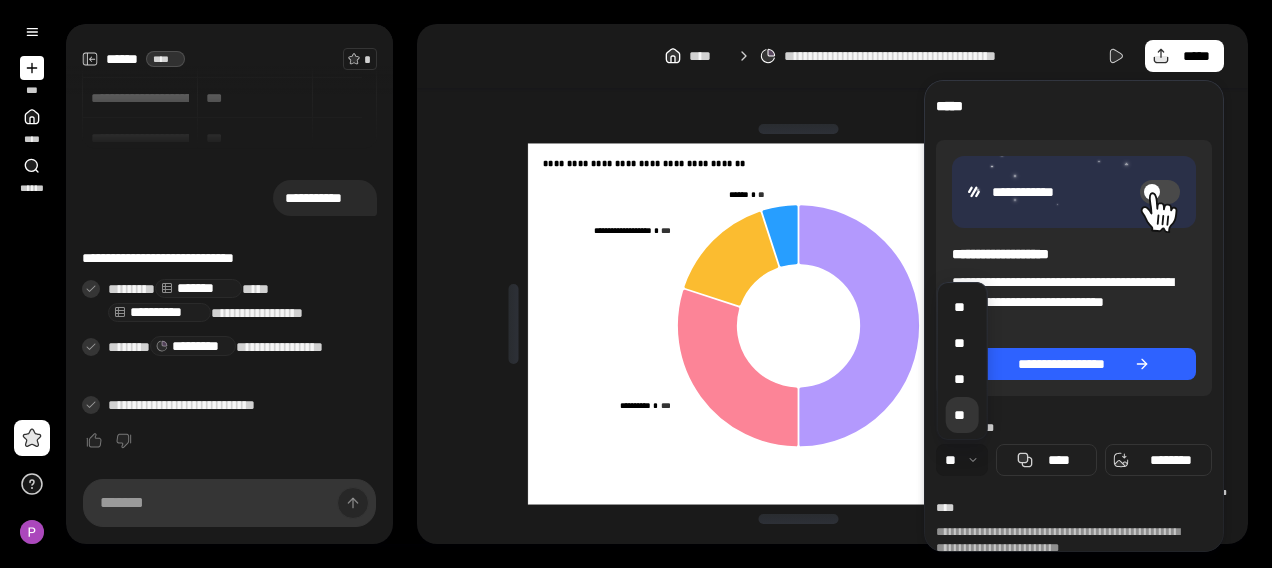 click on "**" at bounding box center [962, 415] 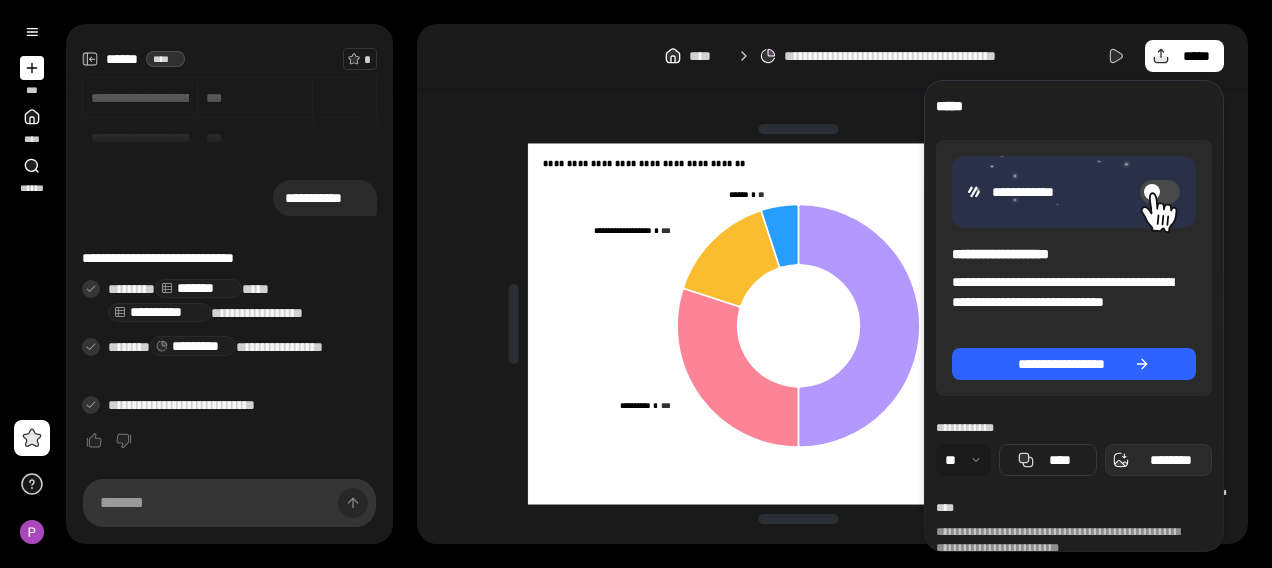 click on "********" at bounding box center [1170, 460] 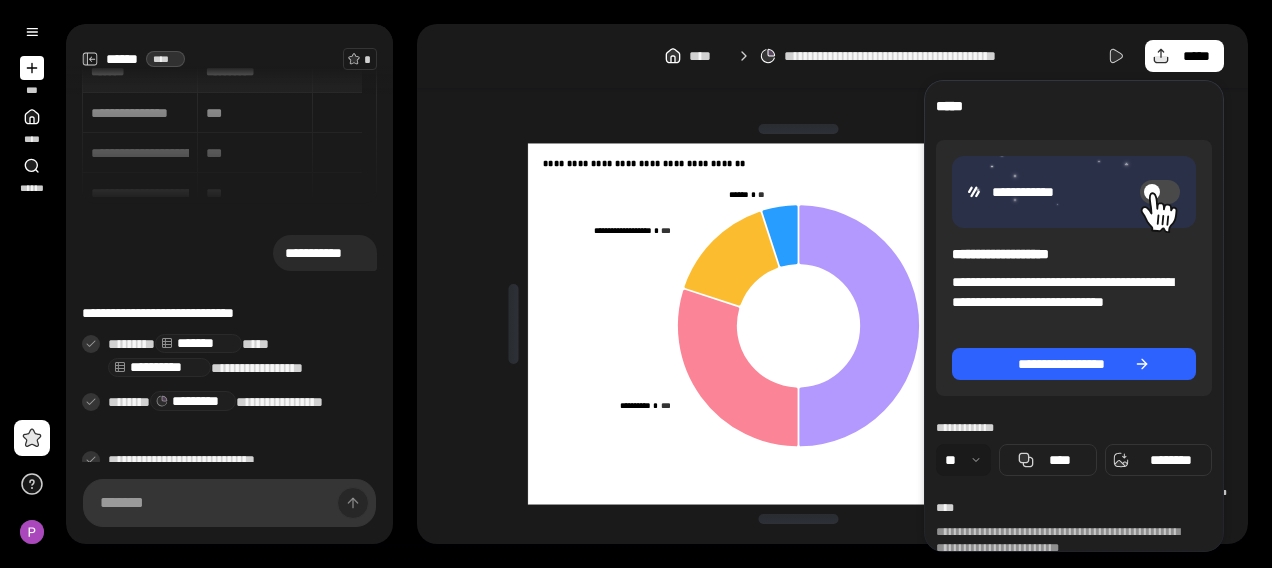 scroll, scrollTop: 0, scrollLeft: 0, axis: both 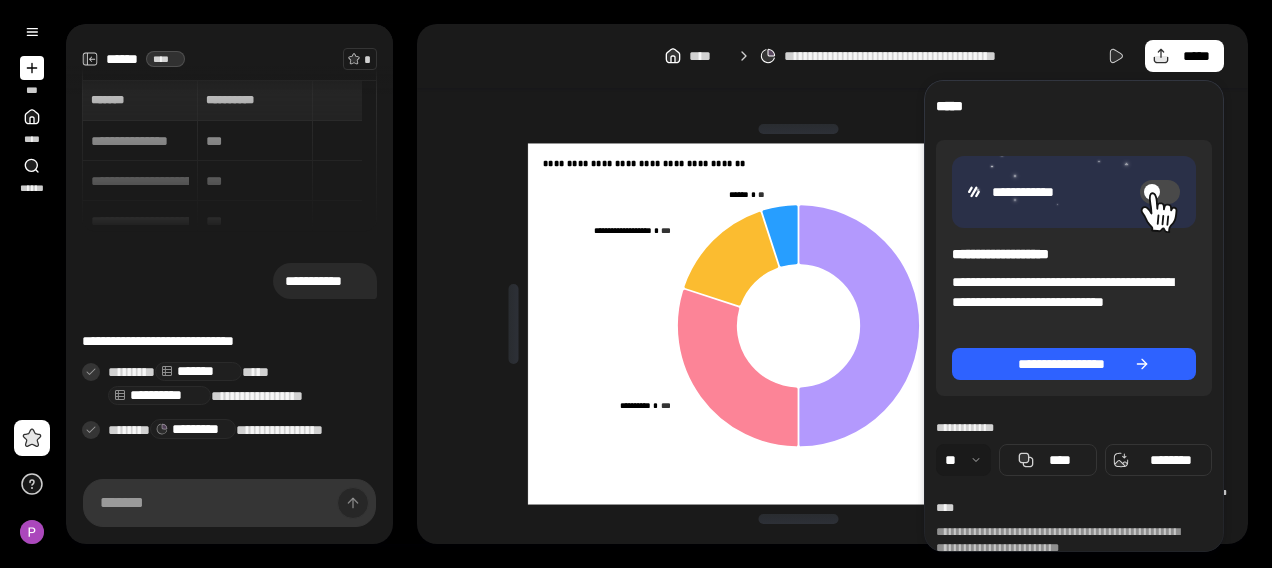 click at bounding box center (32, 68) 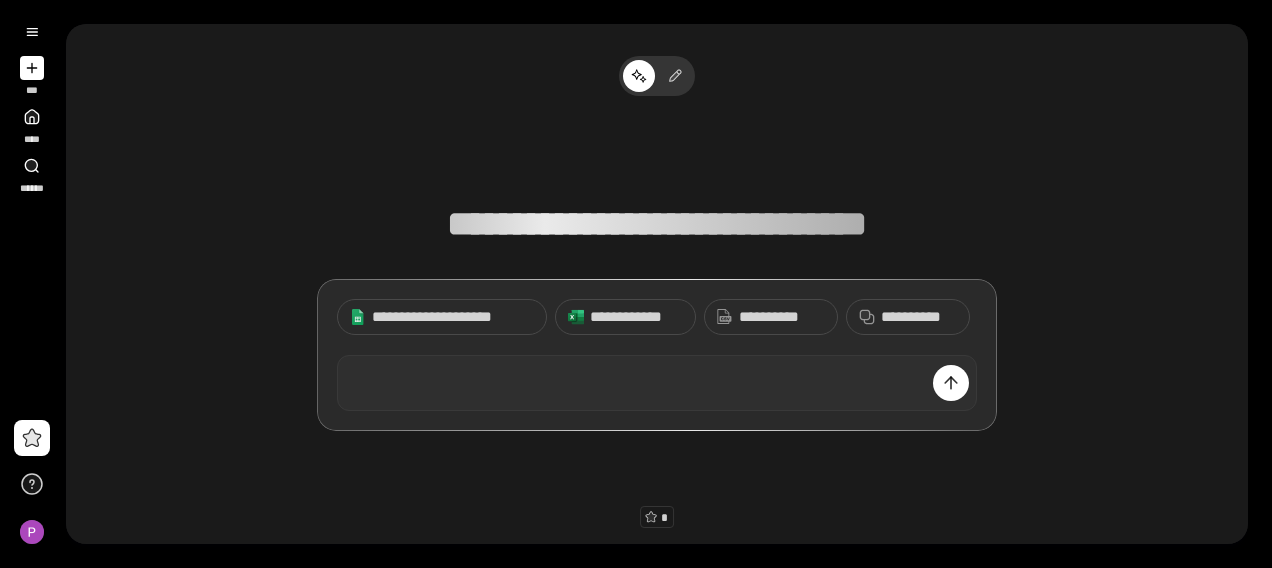 click at bounding box center (657, 383) 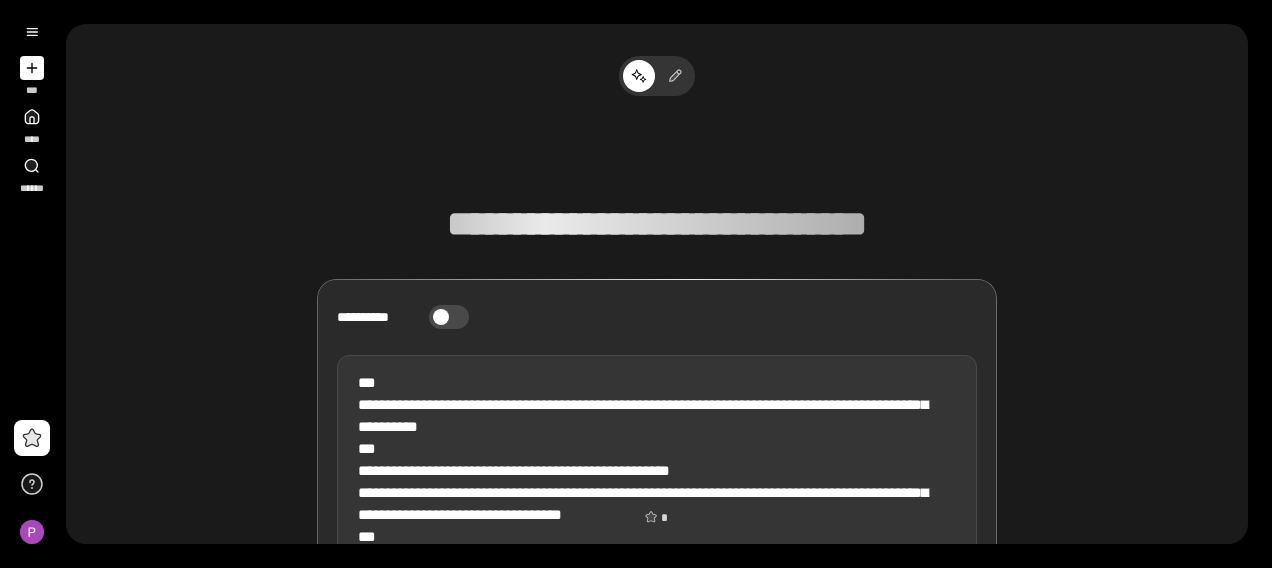 scroll, scrollTop: 177, scrollLeft: 0, axis: vertical 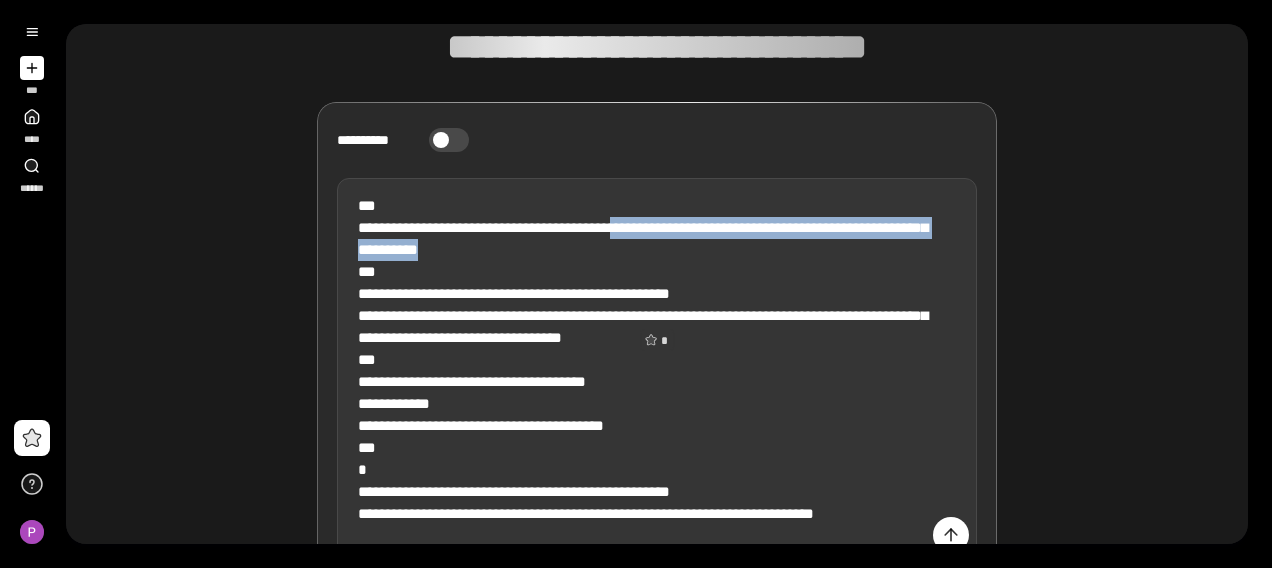 drag, startPoint x: 796, startPoint y: 256, endPoint x: 704, endPoint y: 222, distance: 98.0816 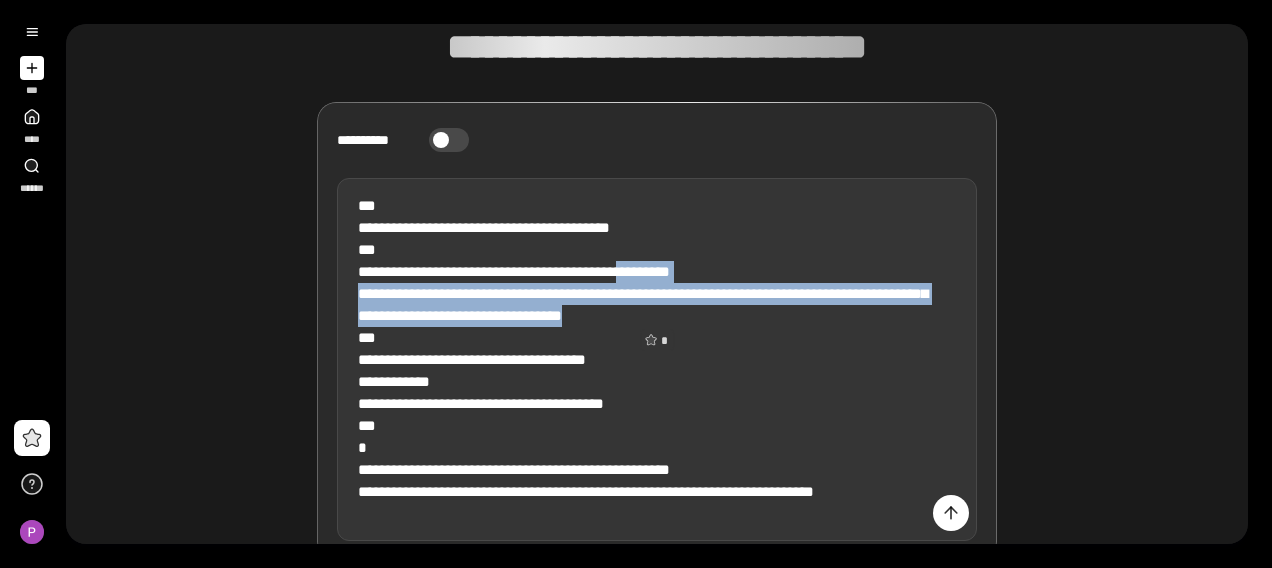 drag, startPoint x: 827, startPoint y: 315, endPoint x: 700, endPoint y: 267, distance: 135.76819 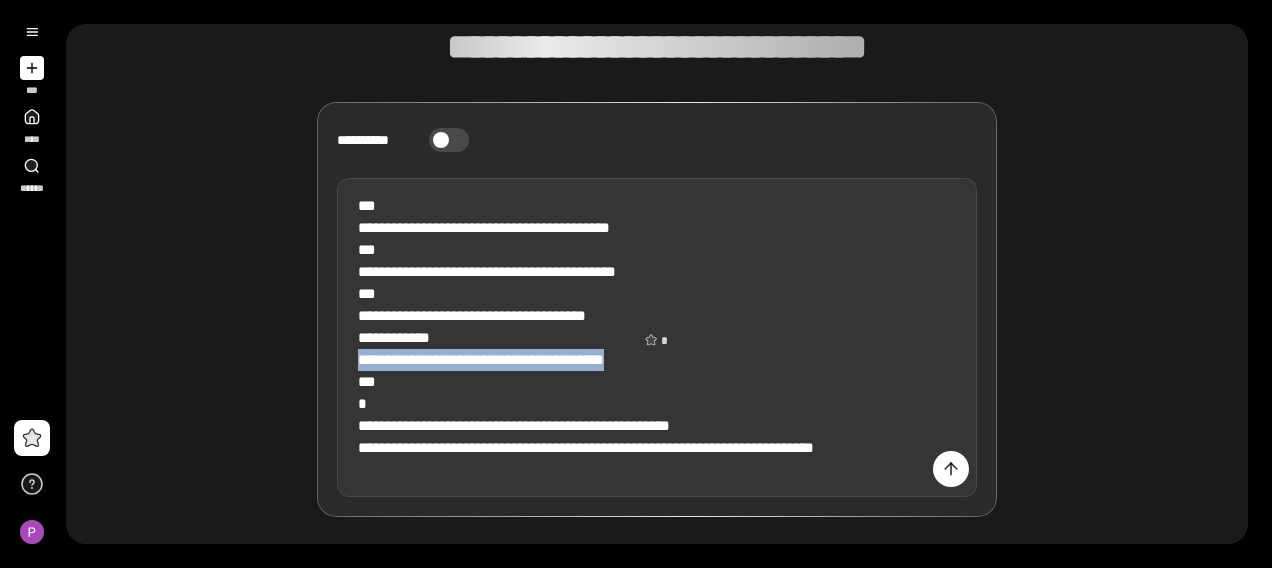 drag, startPoint x: 705, startPoint y: 360, endPoint x: 350, endPoint y: 358, distance: 355.00565 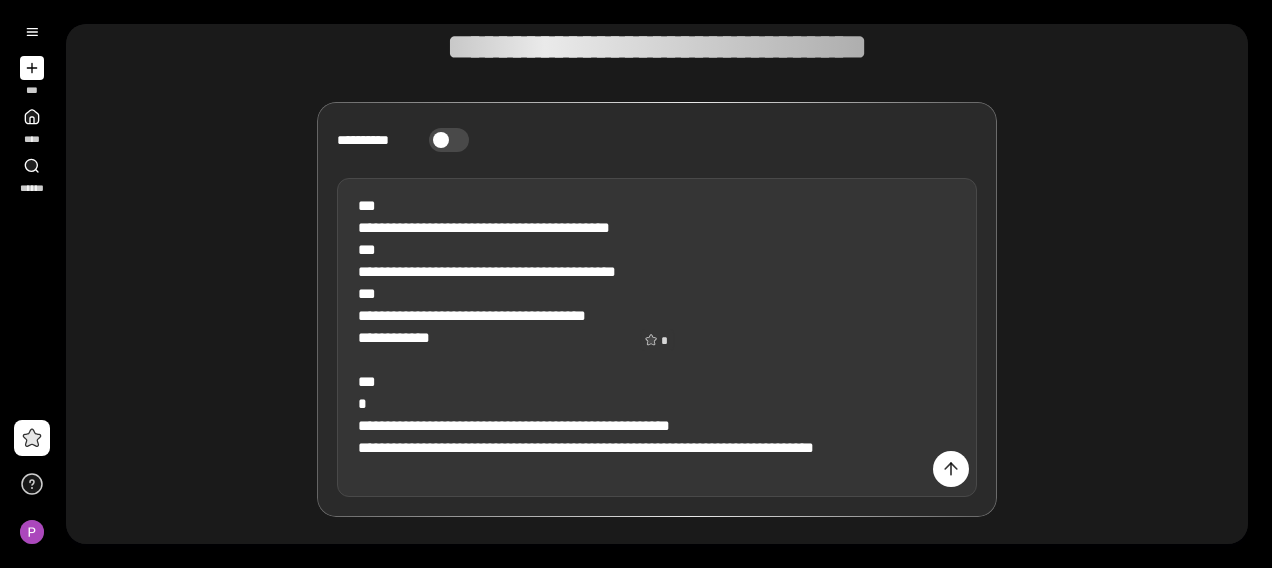 click on "**********" at bounding box center (657, 337) 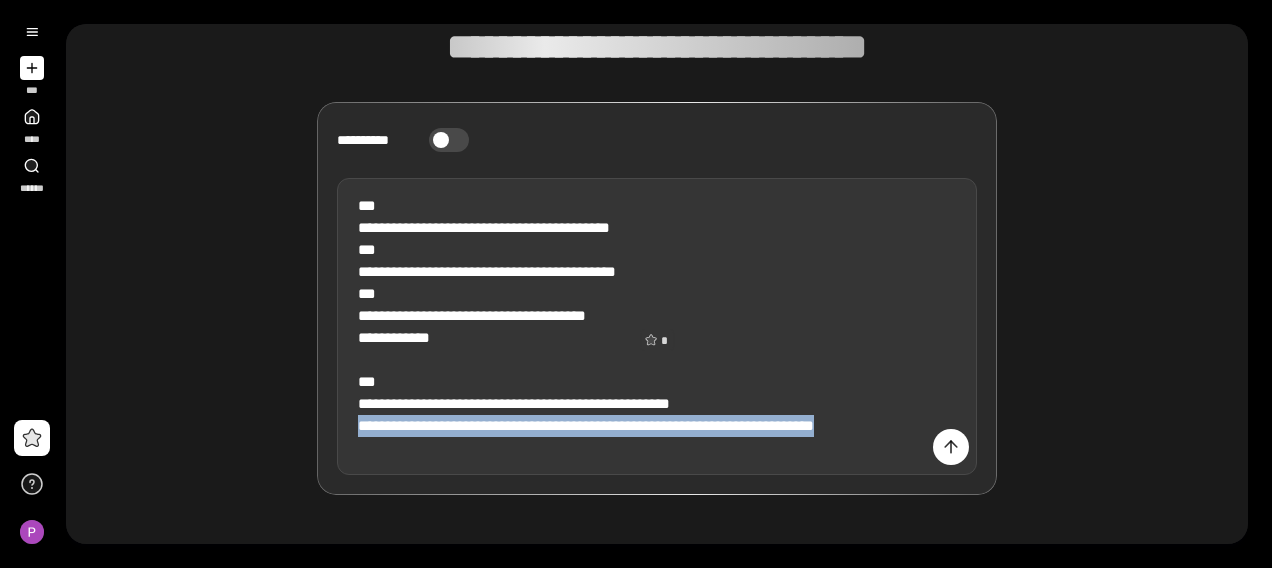 drag, startPoint x: 586, startPoint y: 452, endPoint x: 344, endPoint y: 424, distance: 243.61446 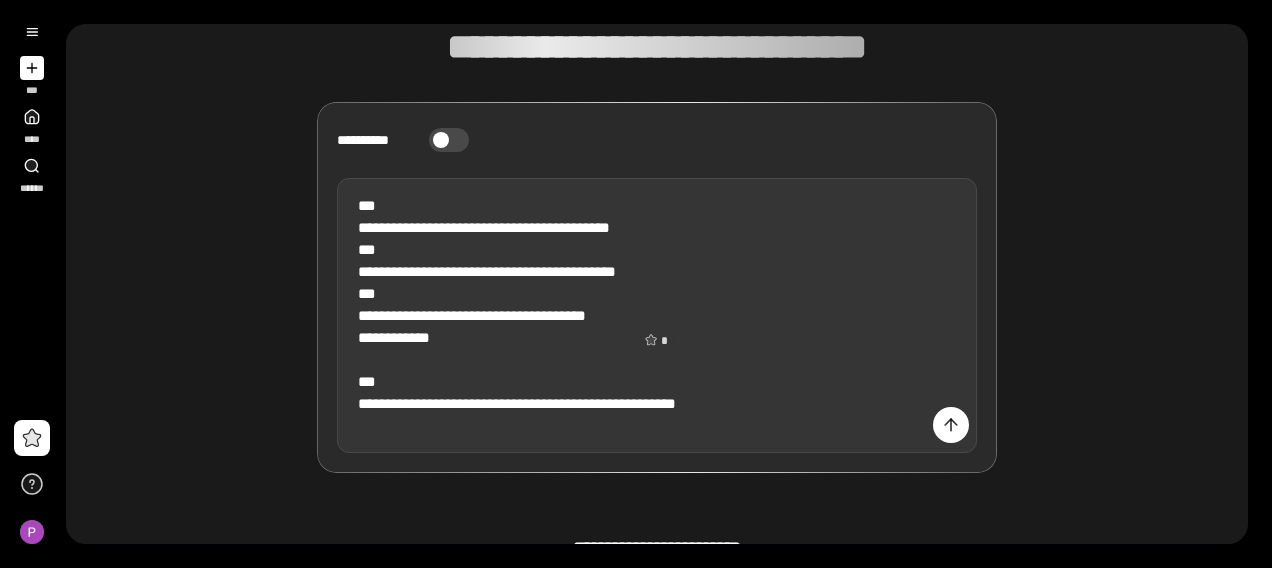 click on "**********" at bounding box center [657, 315] 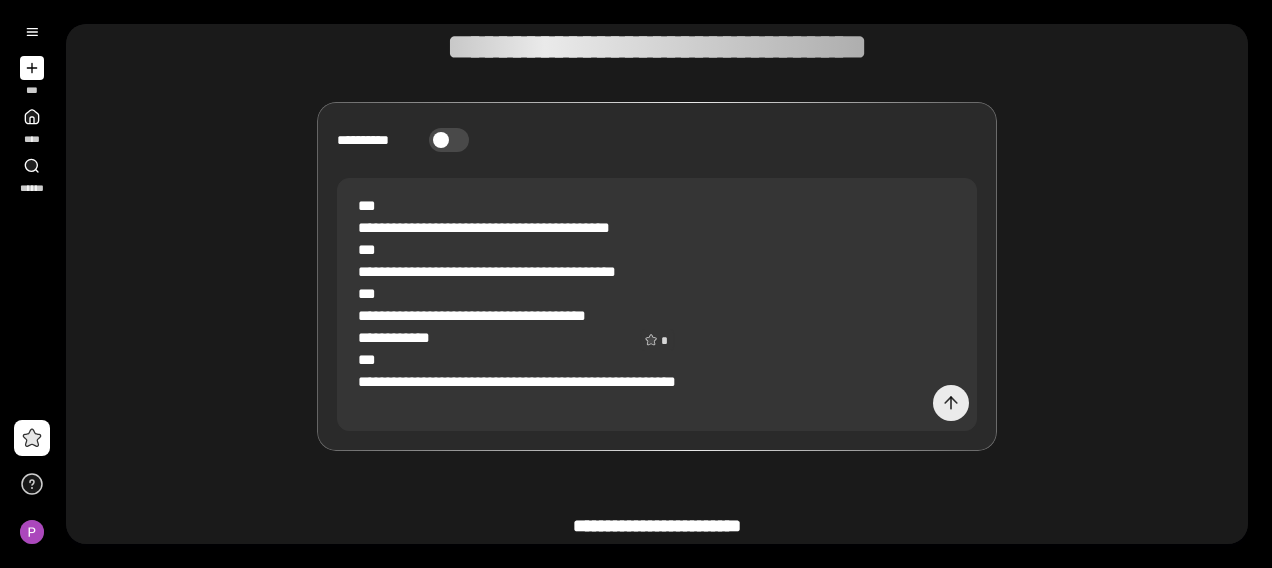click at bounding box center [951, 403] 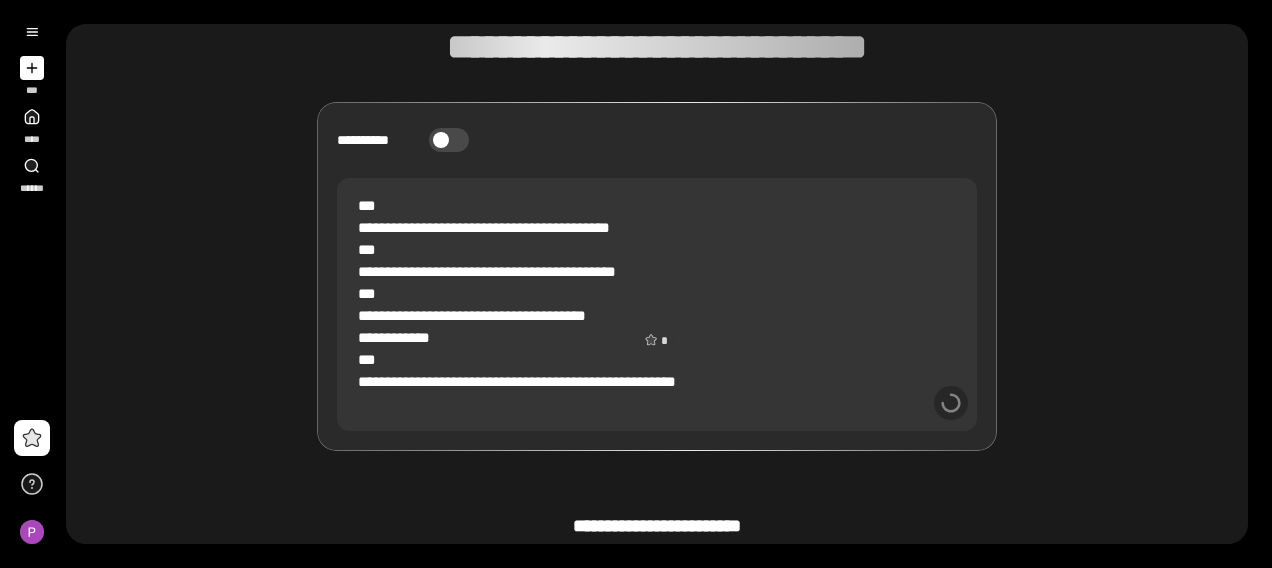 scroll, scrollTop: 28, scrollLeft: 0, axis: vertical 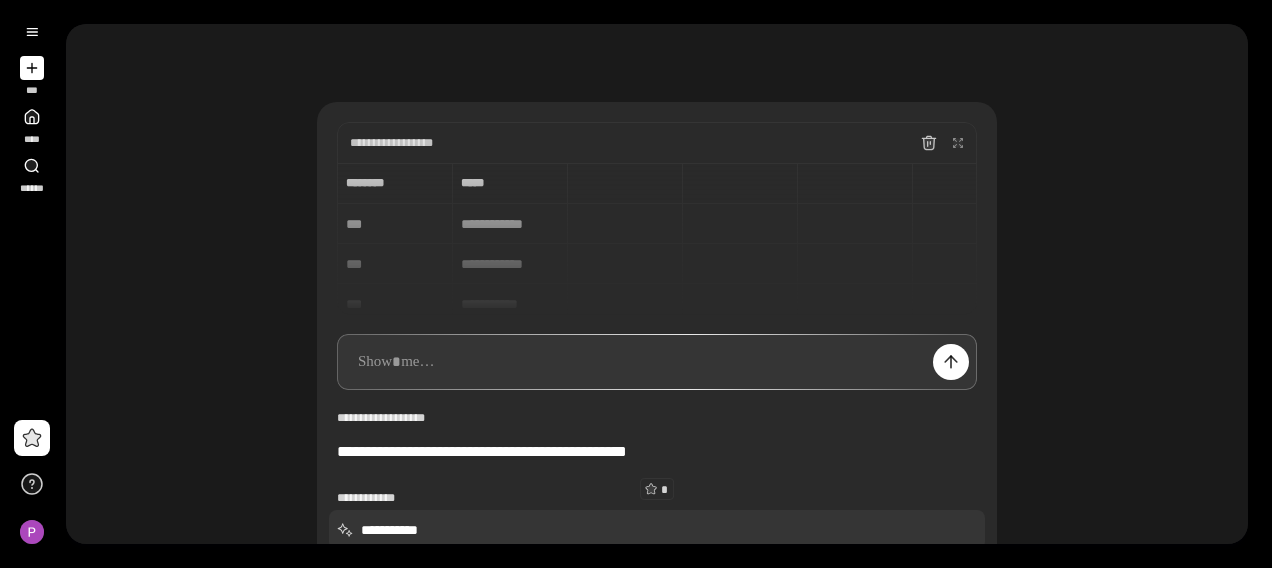 click on "**********" at bounding box center (657, 530) 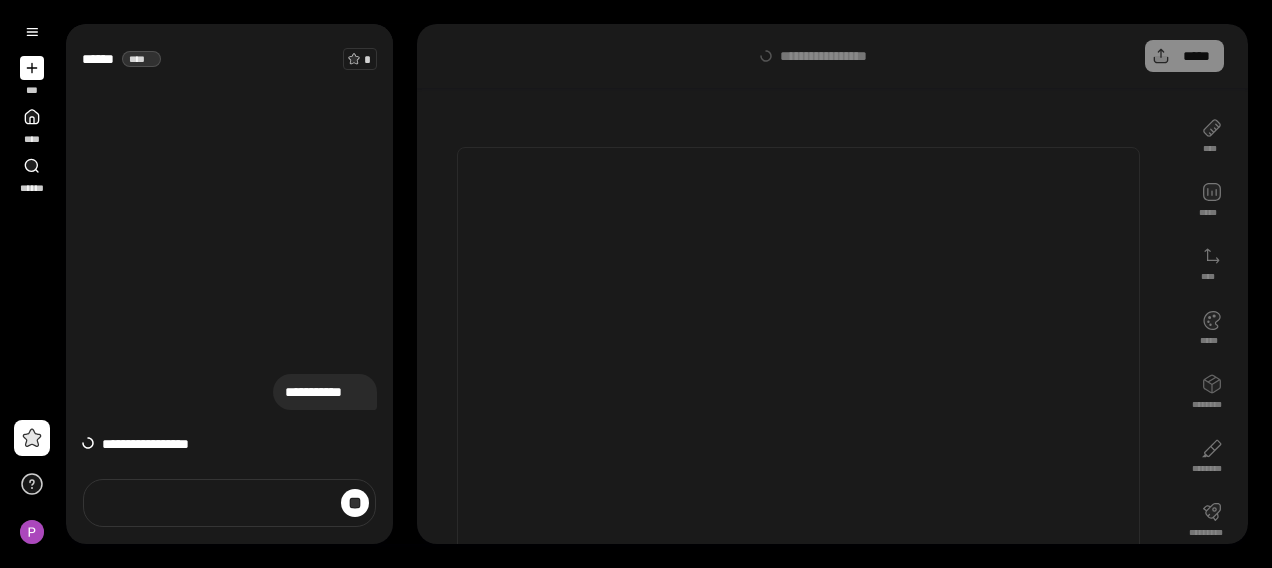 scroll, scrollTop: 80, scrollLeft: 0, axis: vertical 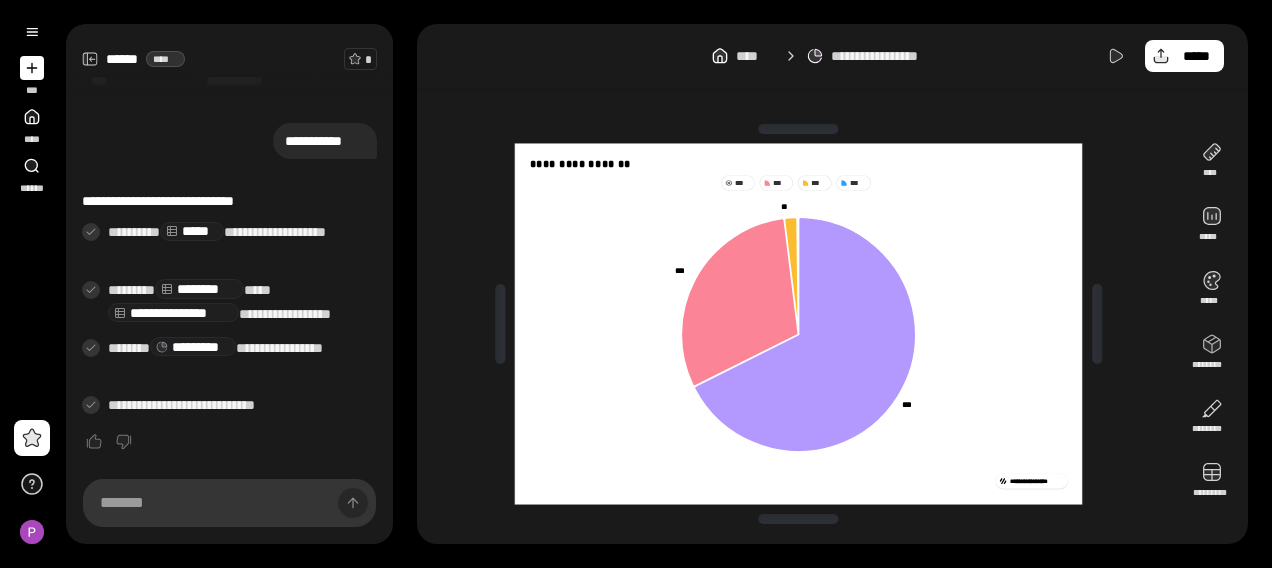 click on "***" at bounding box center (743, 183) 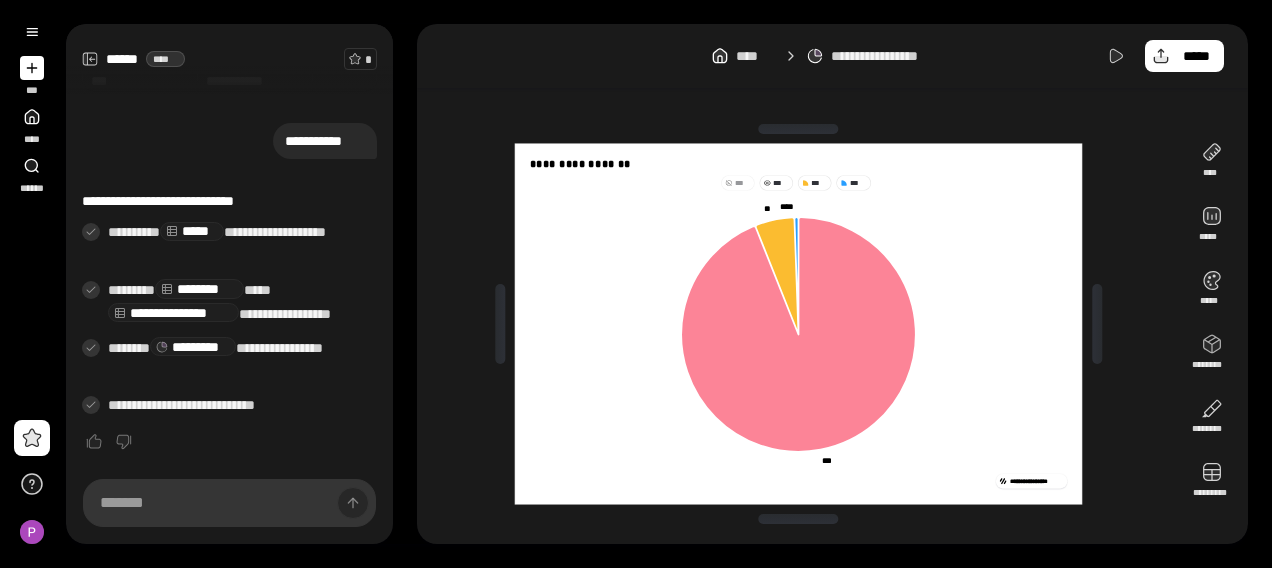 click on "***" at bounding box center [781, 183] 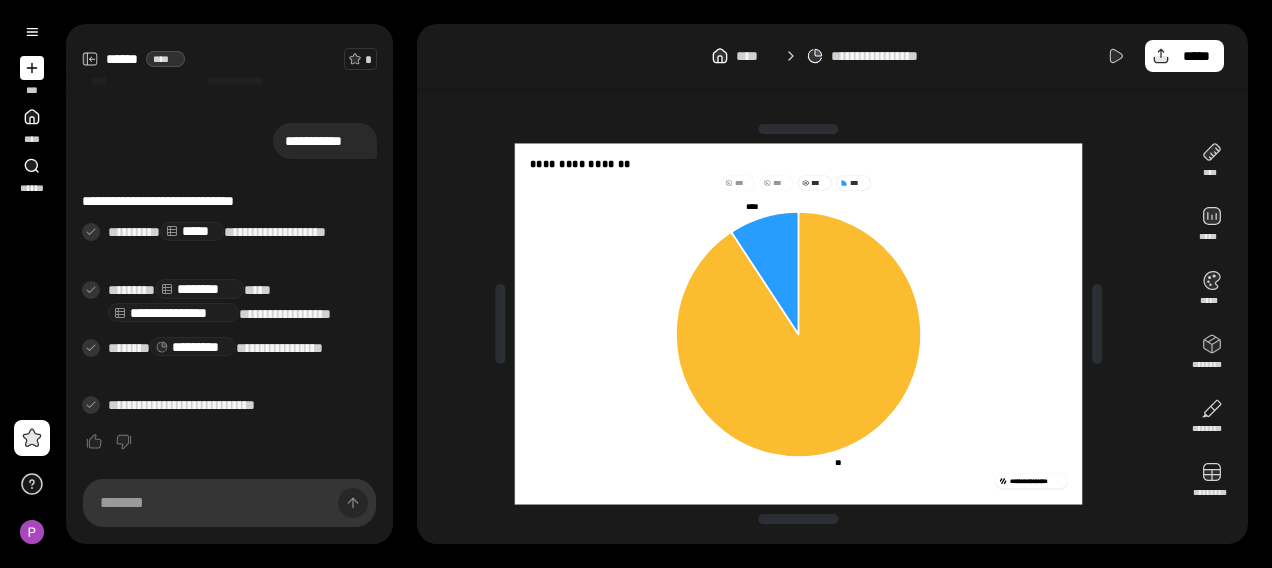 click on "***" at bounding box center (820, 183) 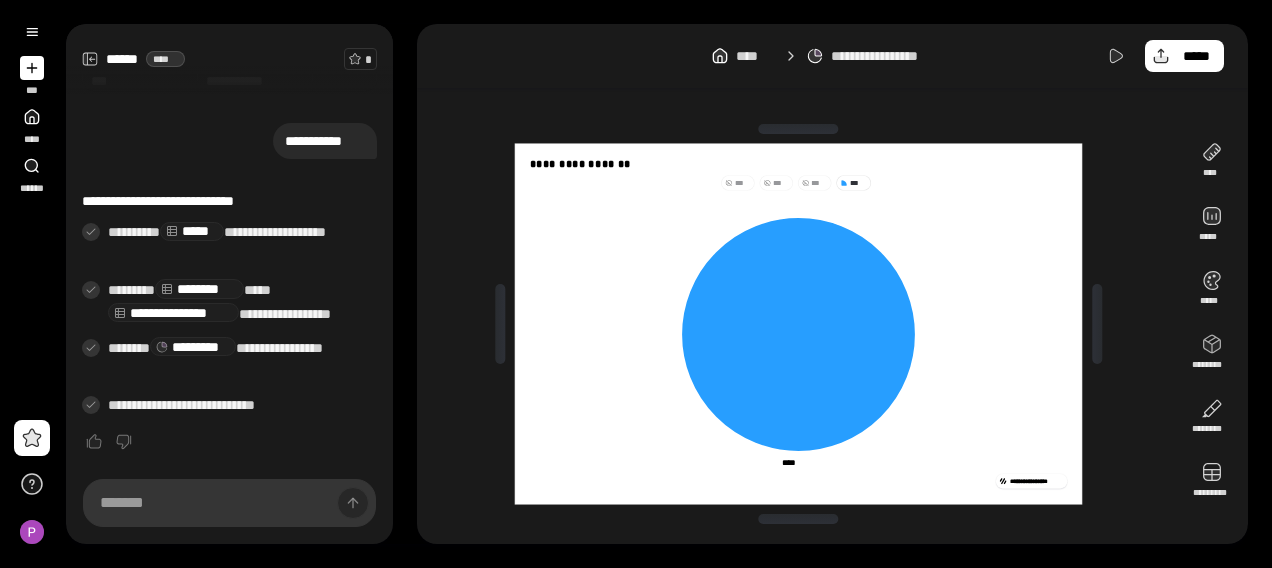 click on "***" at bounding box center (859, 183) 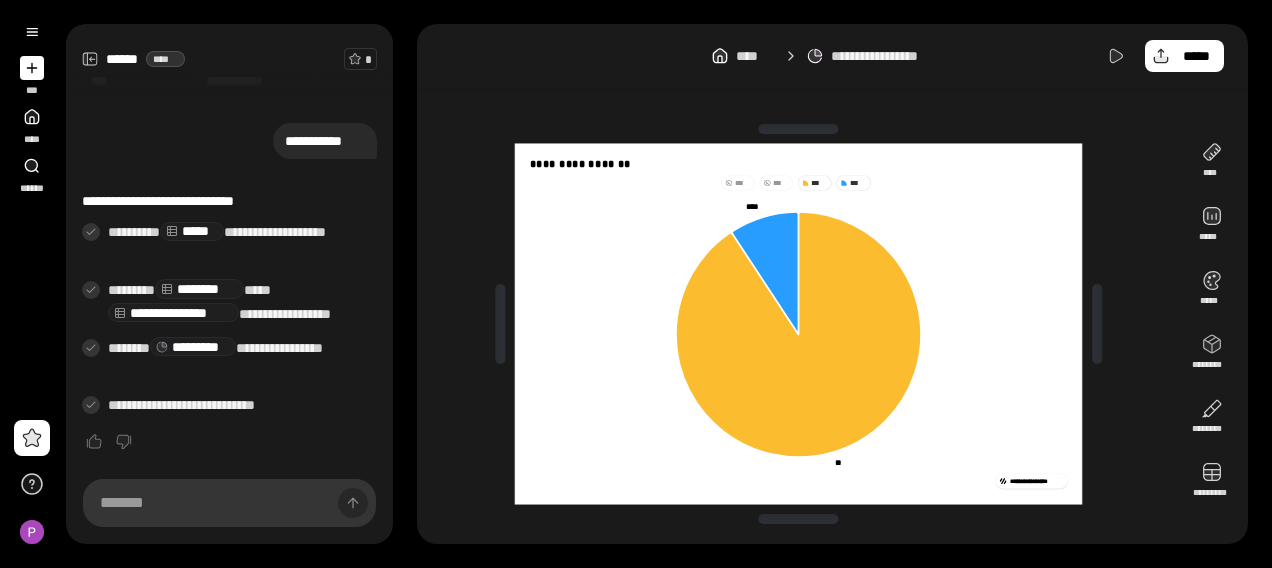 click on "***" at bounding box center [781, 183] 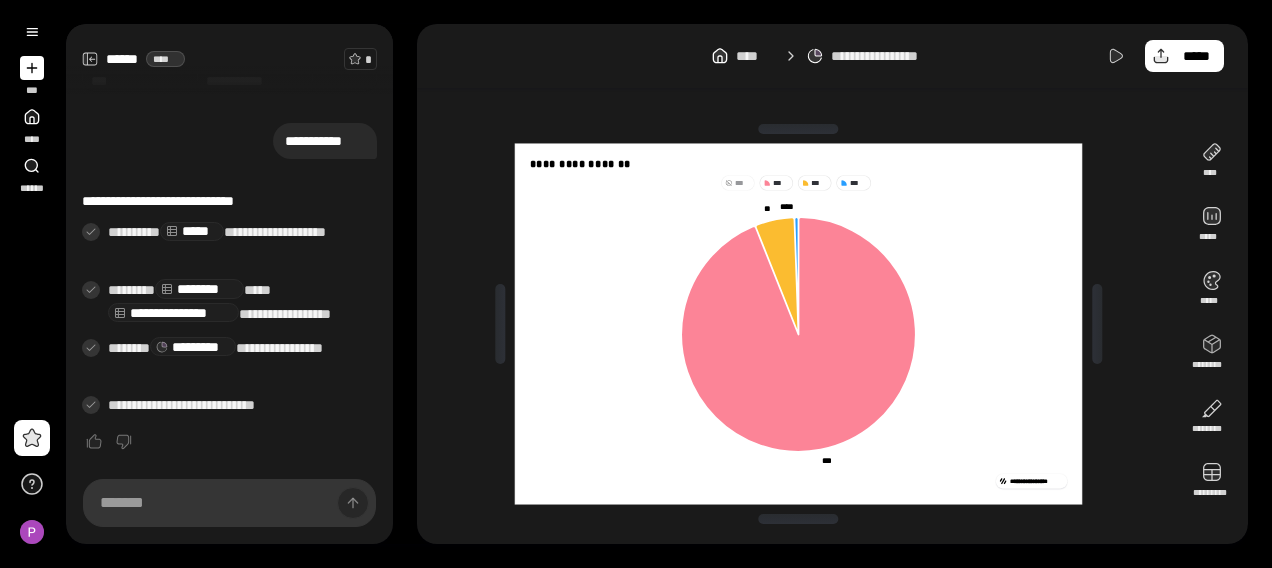 click on "***" at bounding box center (738, 183) 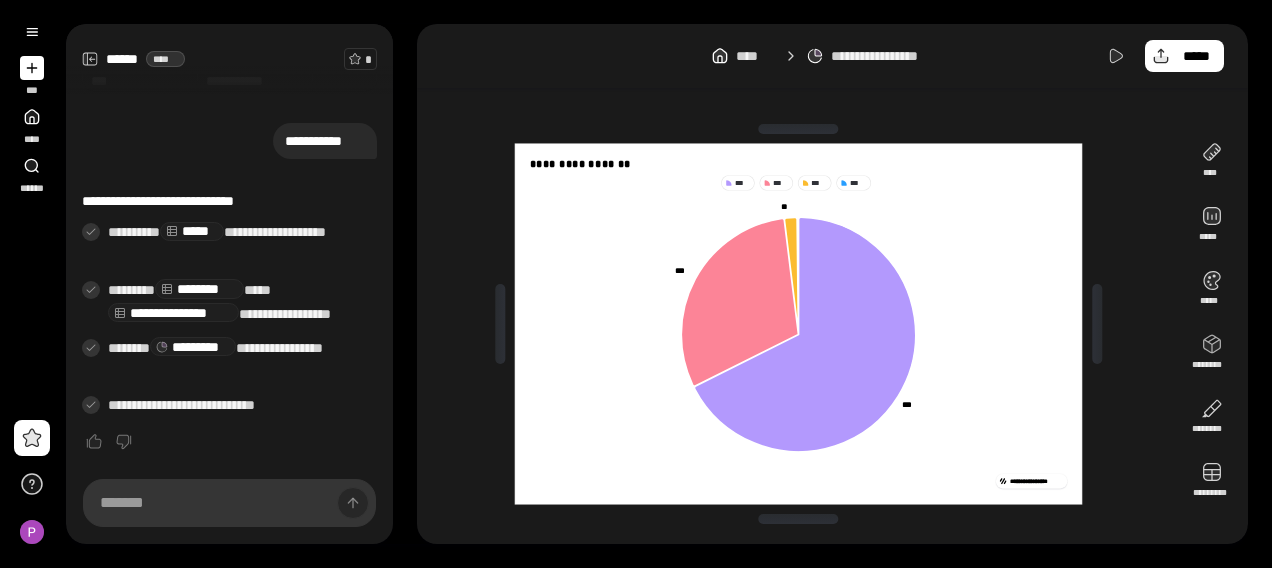 click 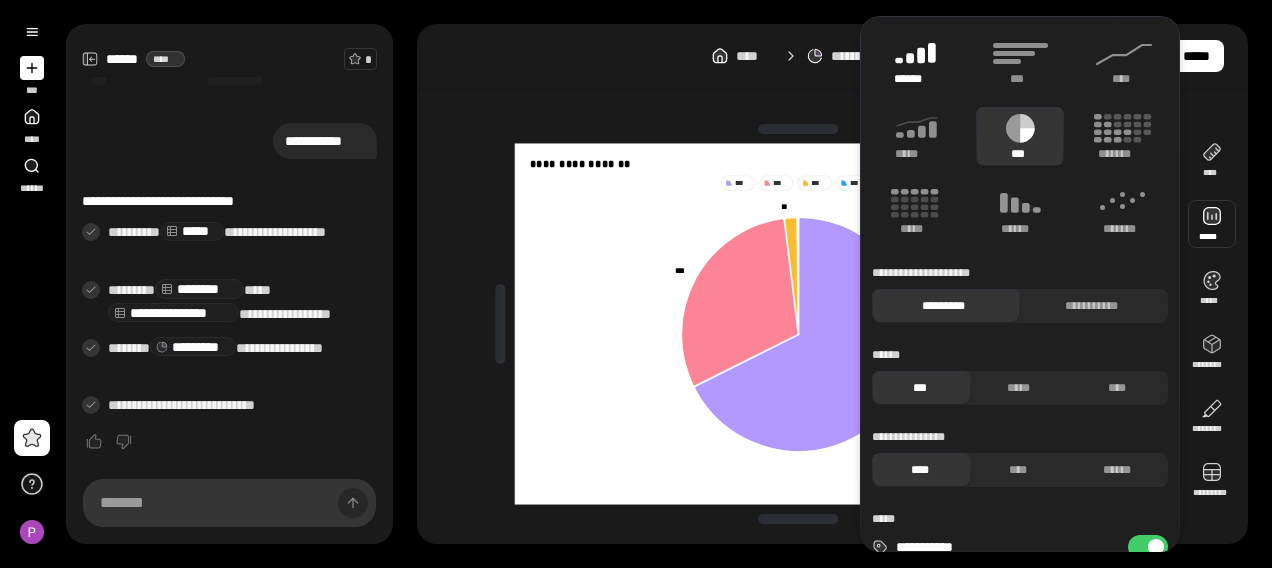 click on "******" at bounding box center (916, 79) 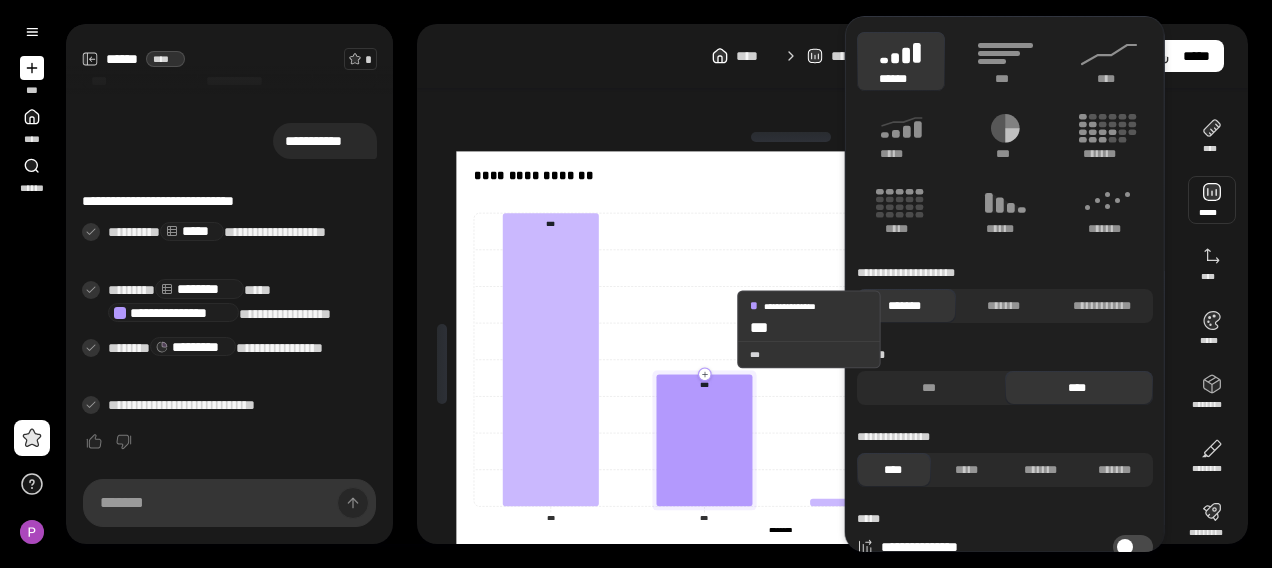 click 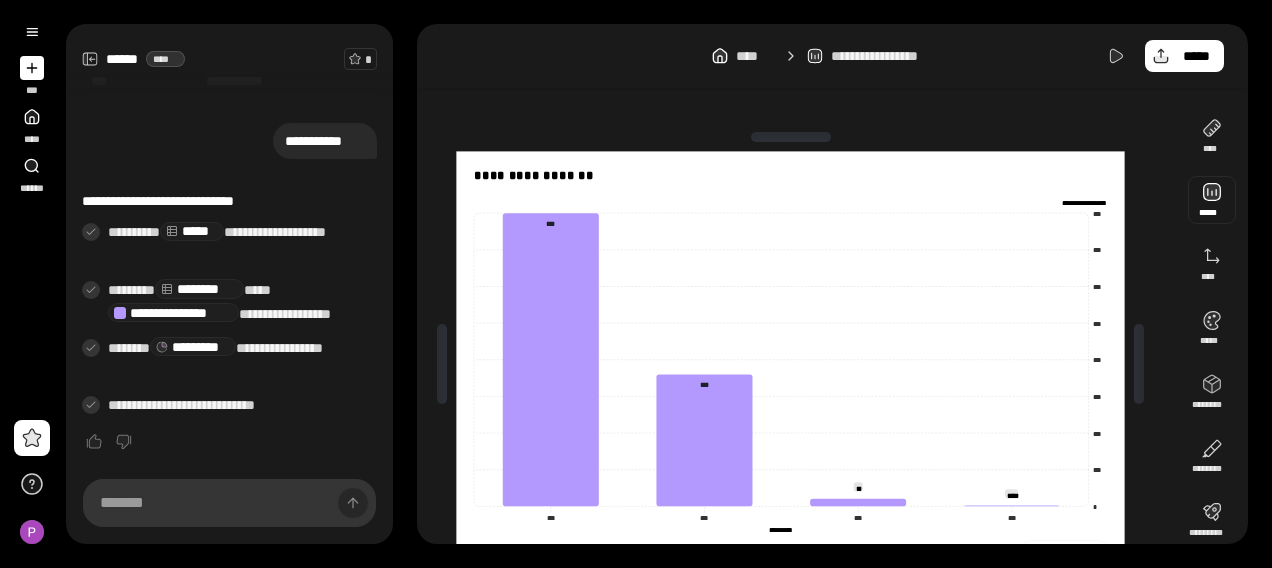 click at bounding box center (1212, 200) 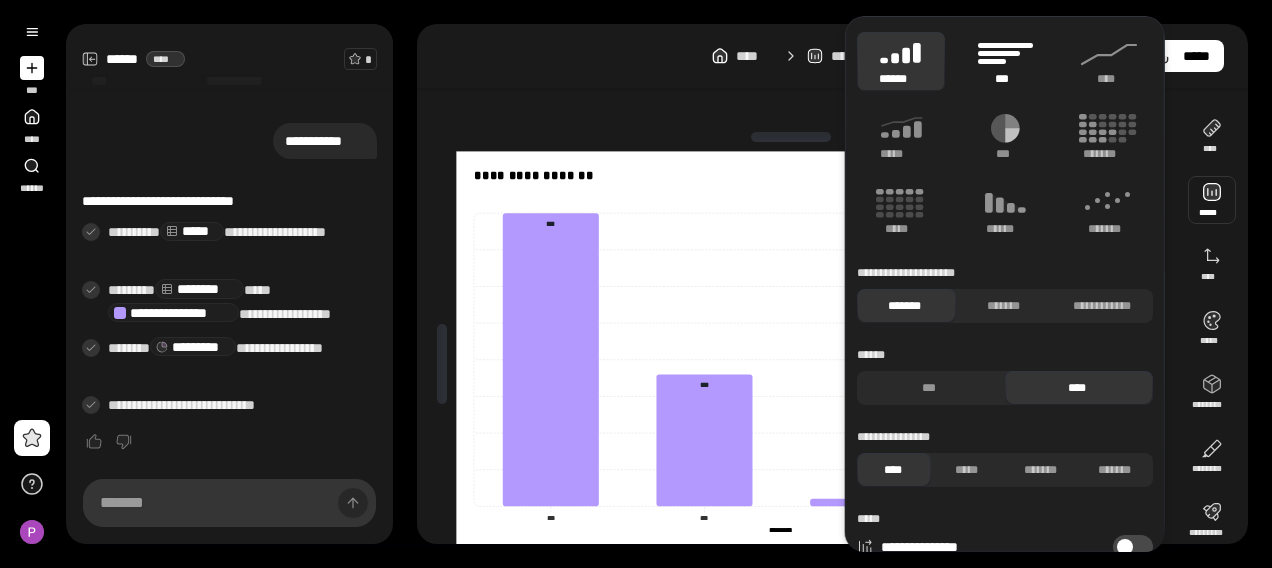 click 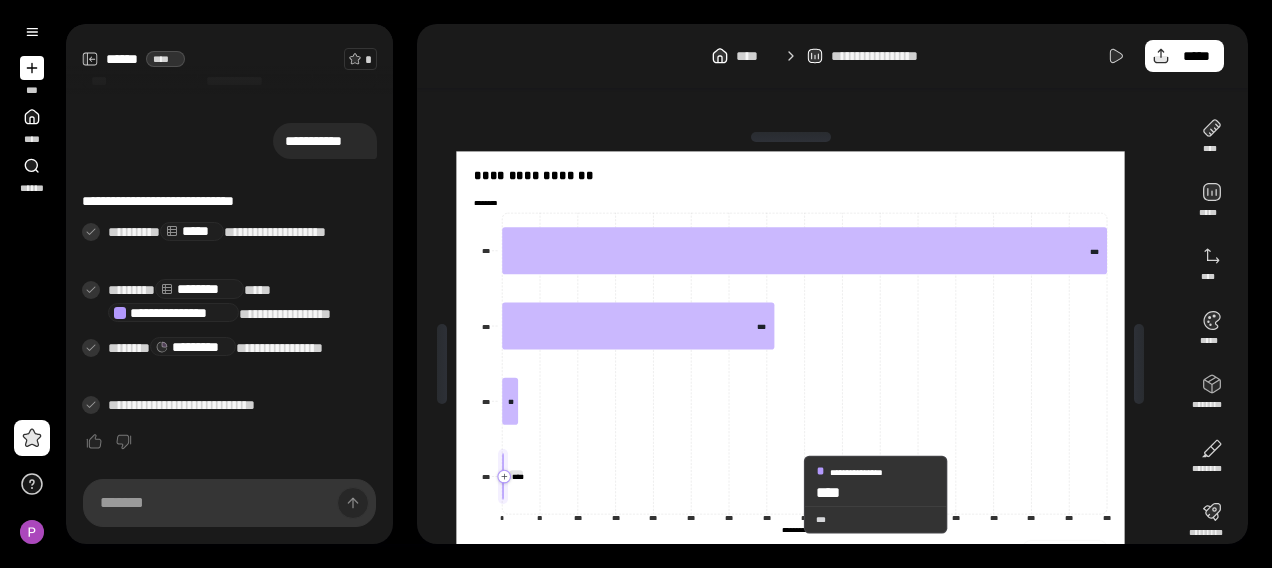 click 